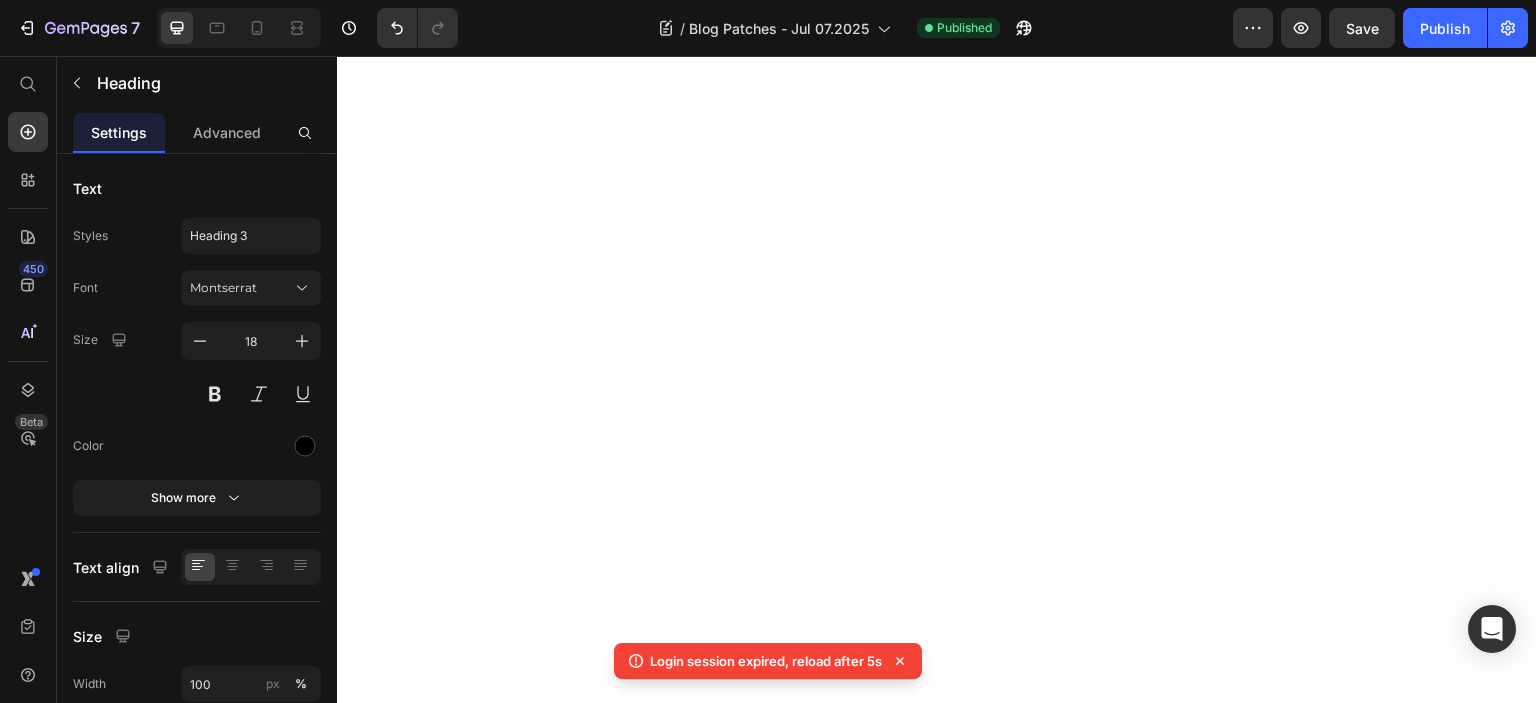 scroll, scrollTop: 0, scrollLeft: 0, axis: both 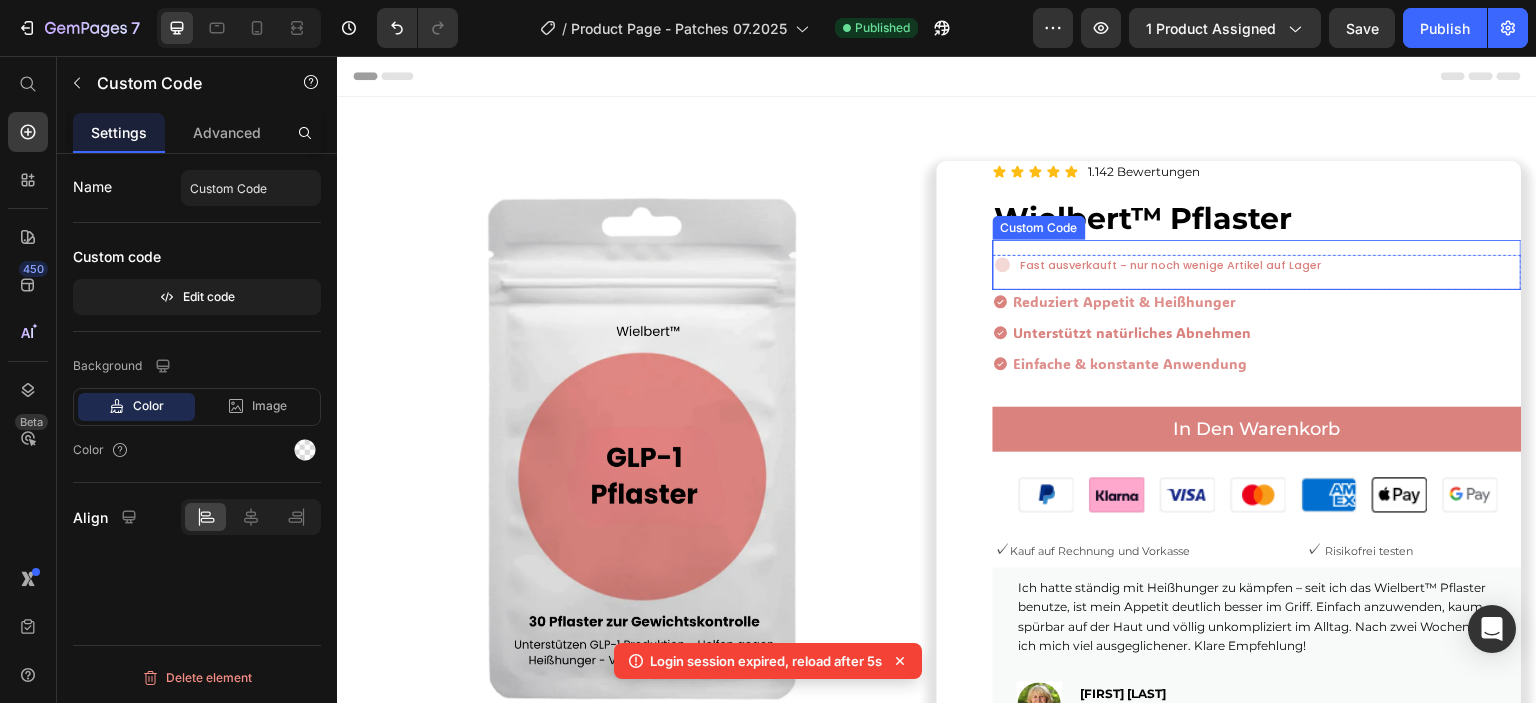 click on "Fast ausverkauft - nur noch wenige Artikel auf Lager" at bounding box center (1171, 265) 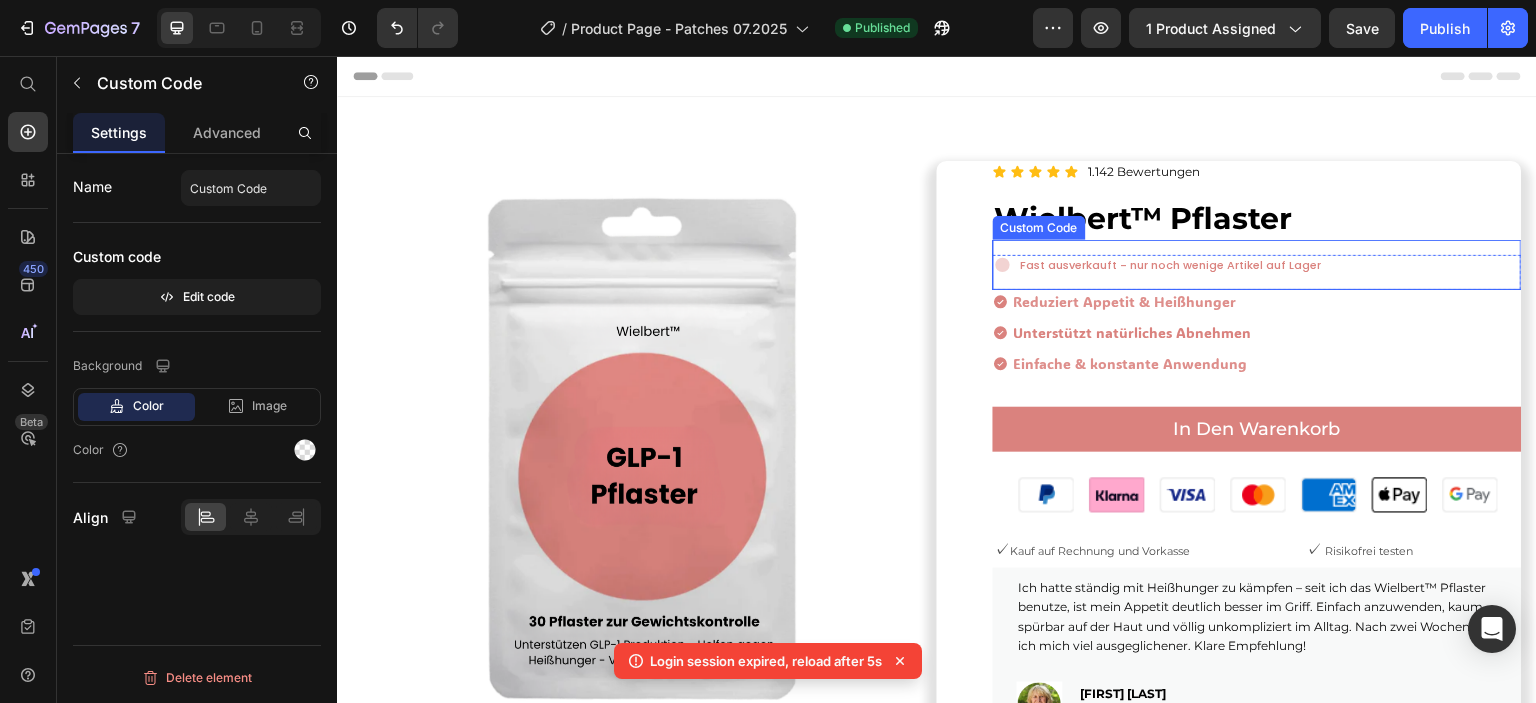 scroll, scrollTop: 0, scrollLeft: 0, axis: both 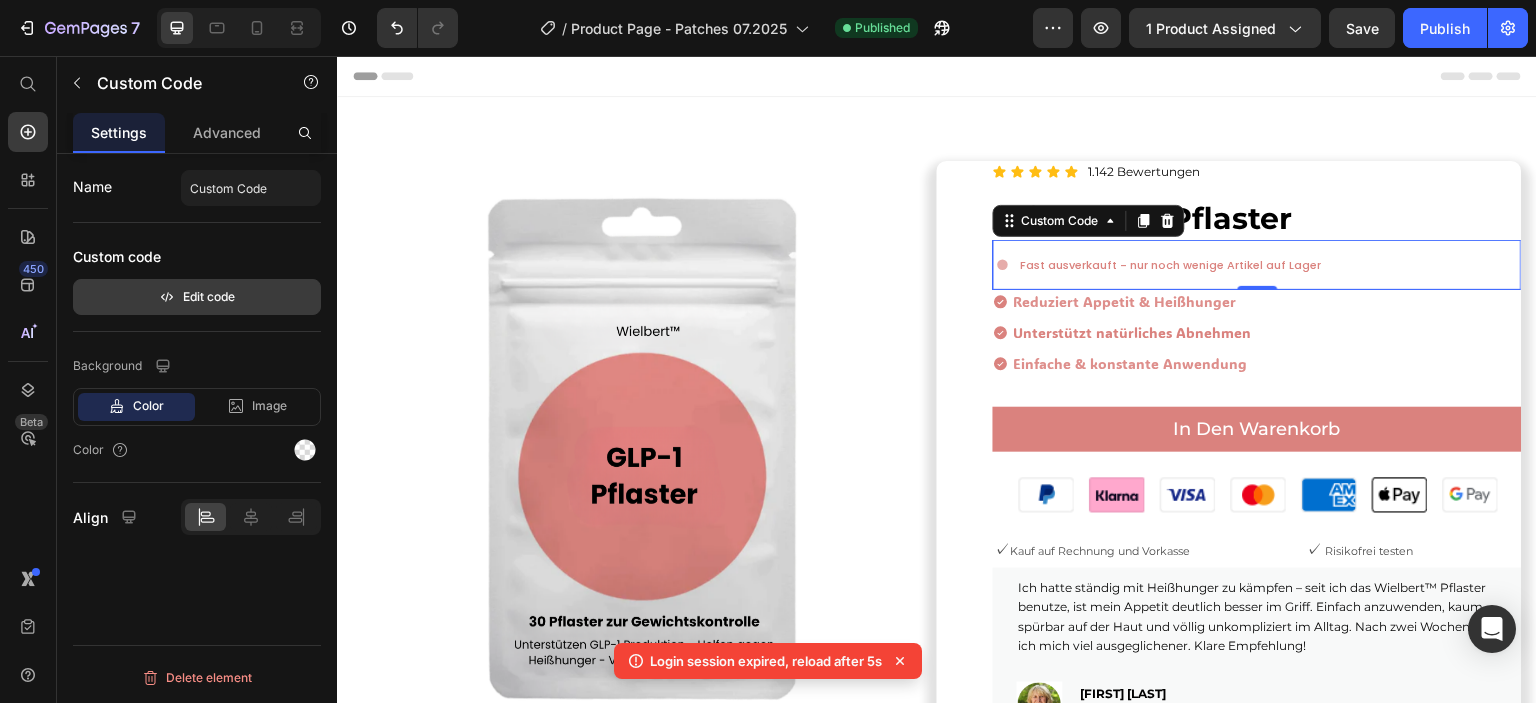 click on "Edit code" at bounding box center (197, 297) 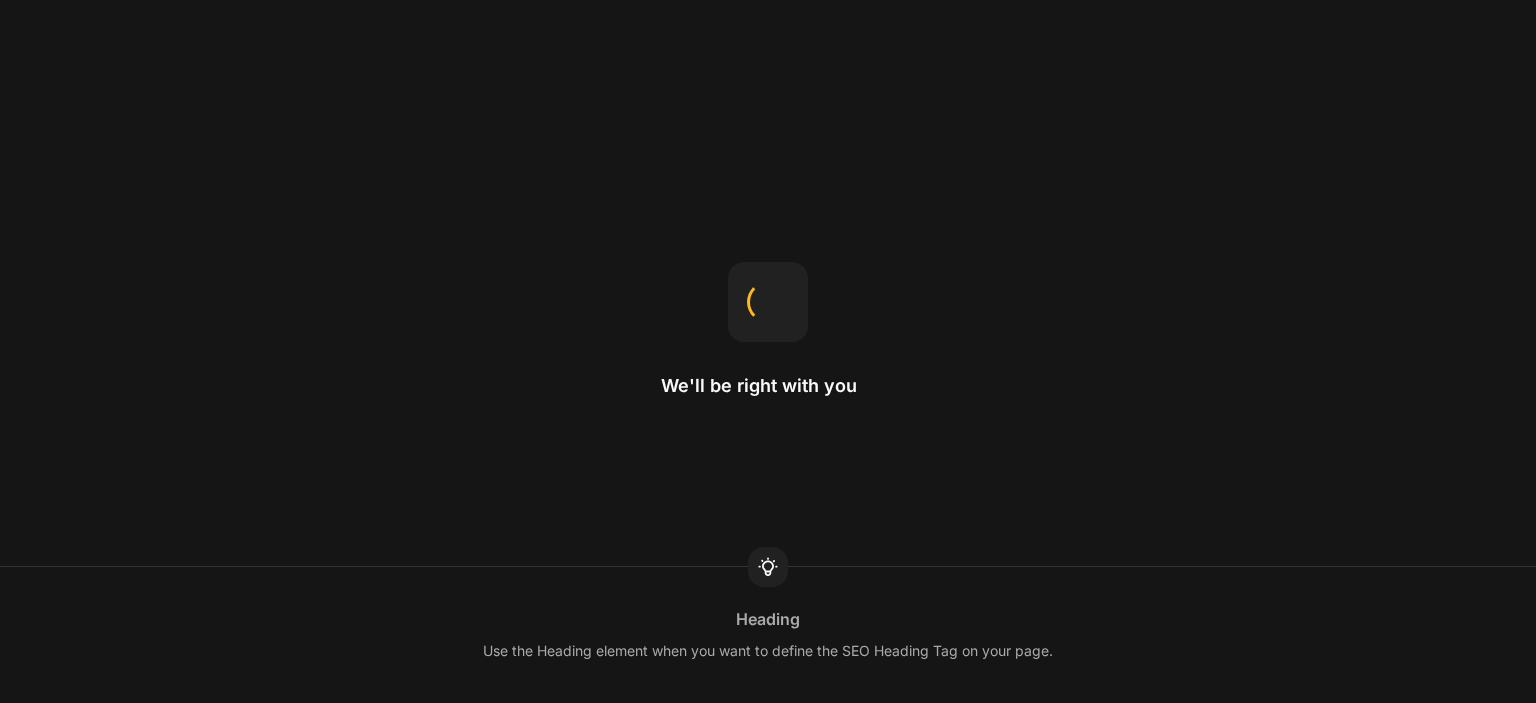 scroll, scrollTop: 0, scrollLeft: 0, axis: both 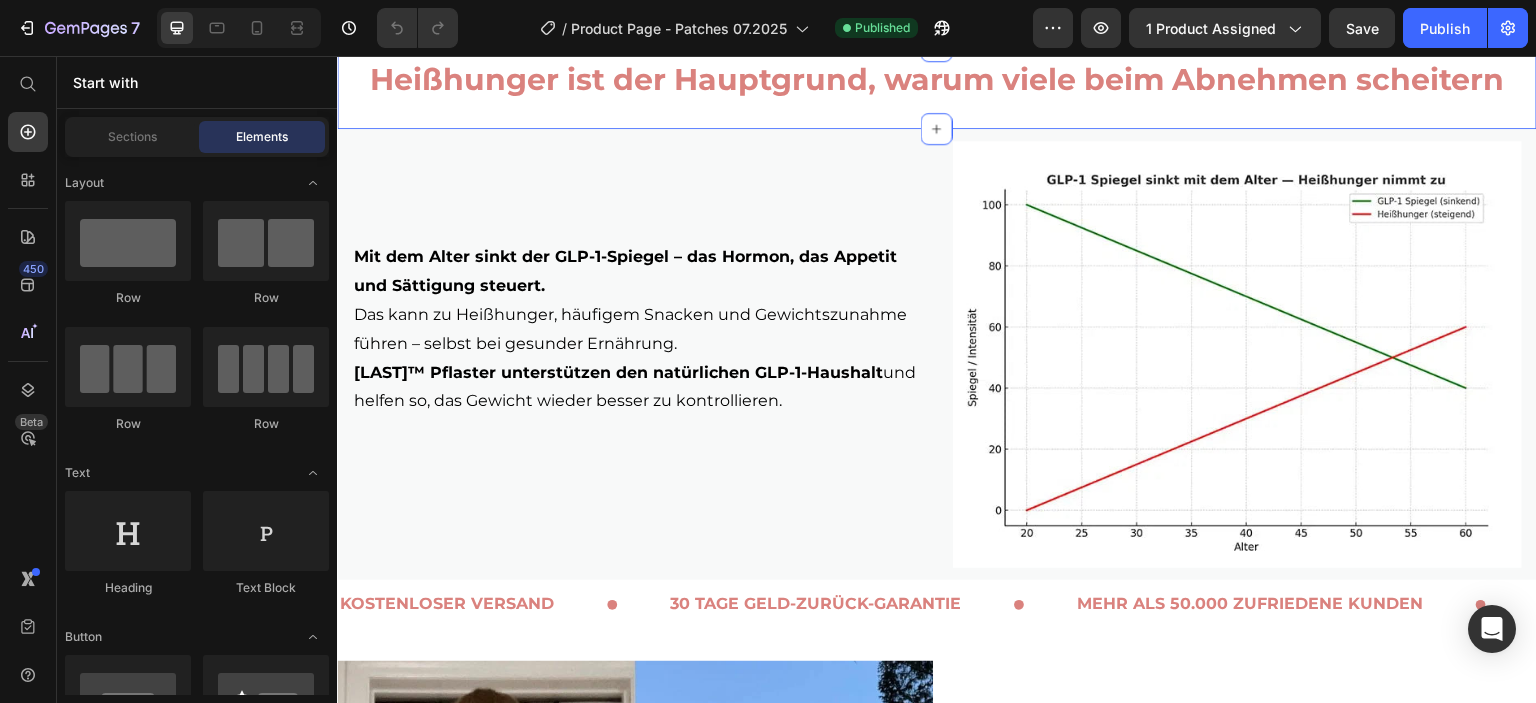 click on "Heißhunger ist der Hauptgrund, warum viele beim Abnehmen scheitern Heading Section 2" at bounding box center [937, 87] 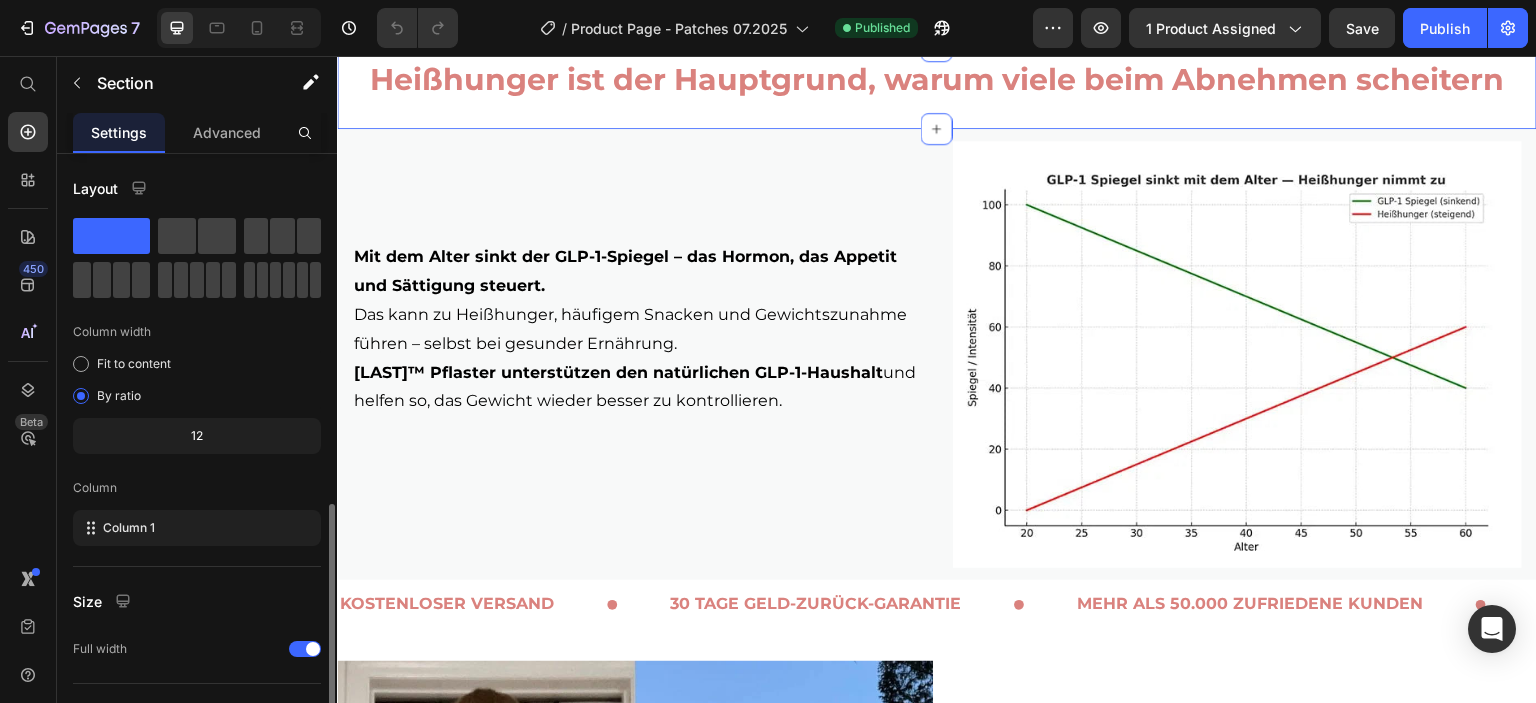 scroll, scrollTop: 200, scrollLeft: 0, axis: vertical 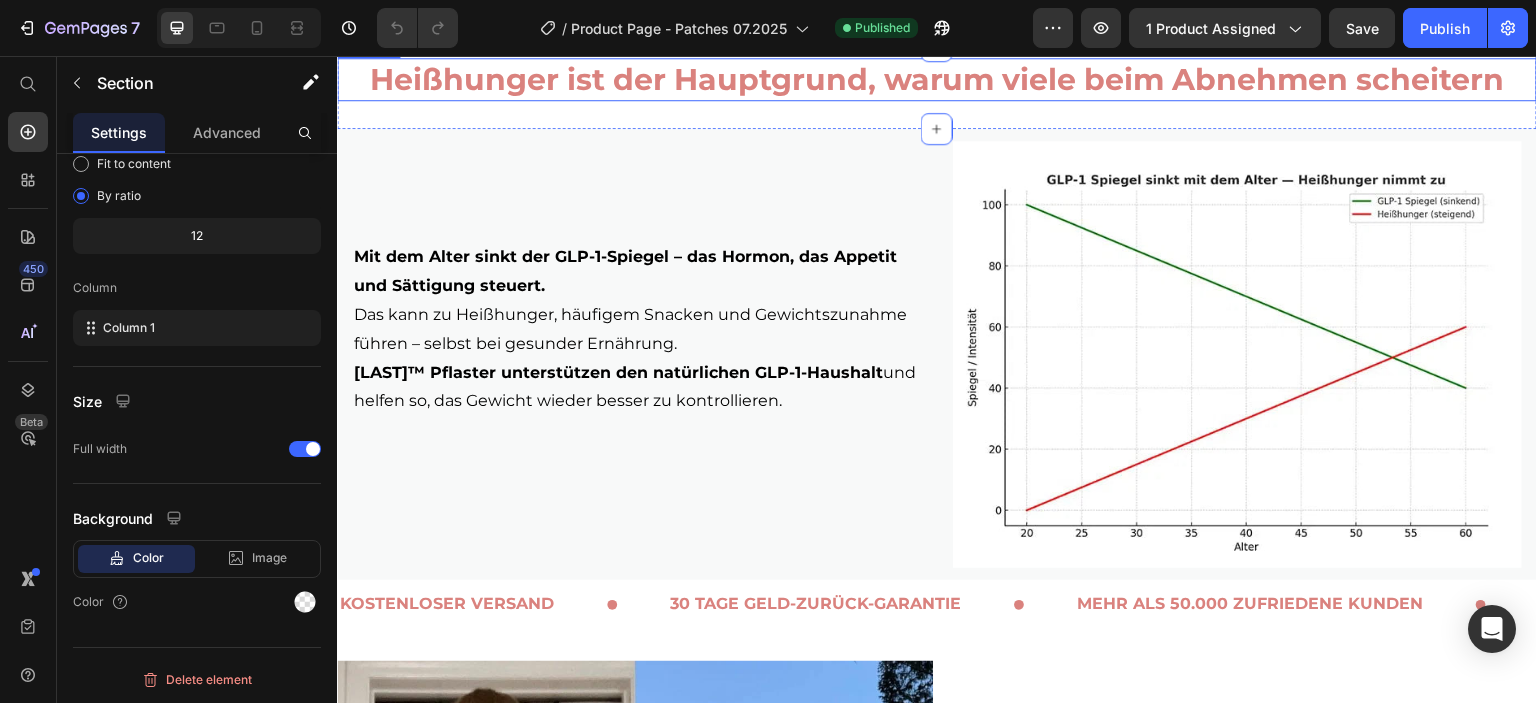 click on "Heißhunger ist der Hauptgrund, warum viele beim Abnehmen scheitern" at bounding box center (937, 79) 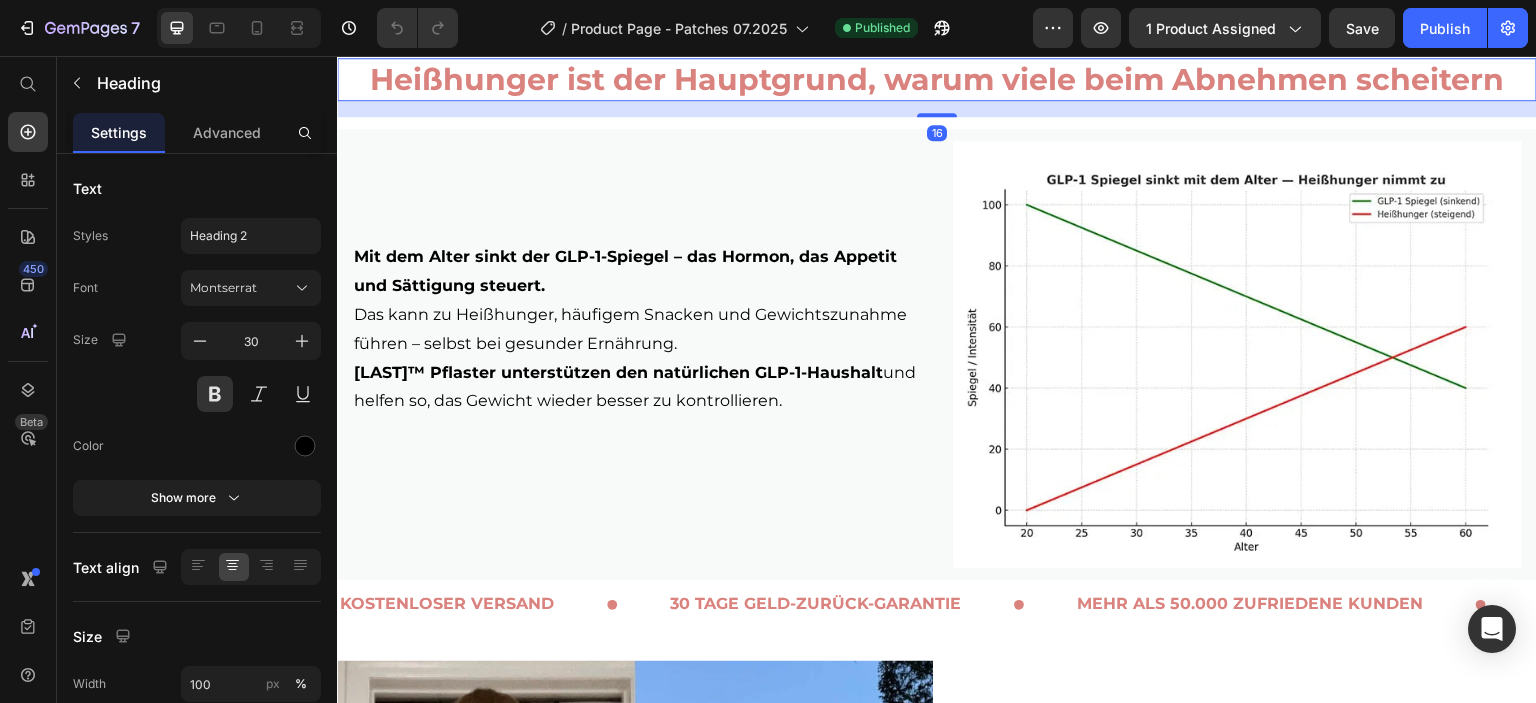 scroll, scrollTop: 403, scrollLeft: 0, axis: vertical 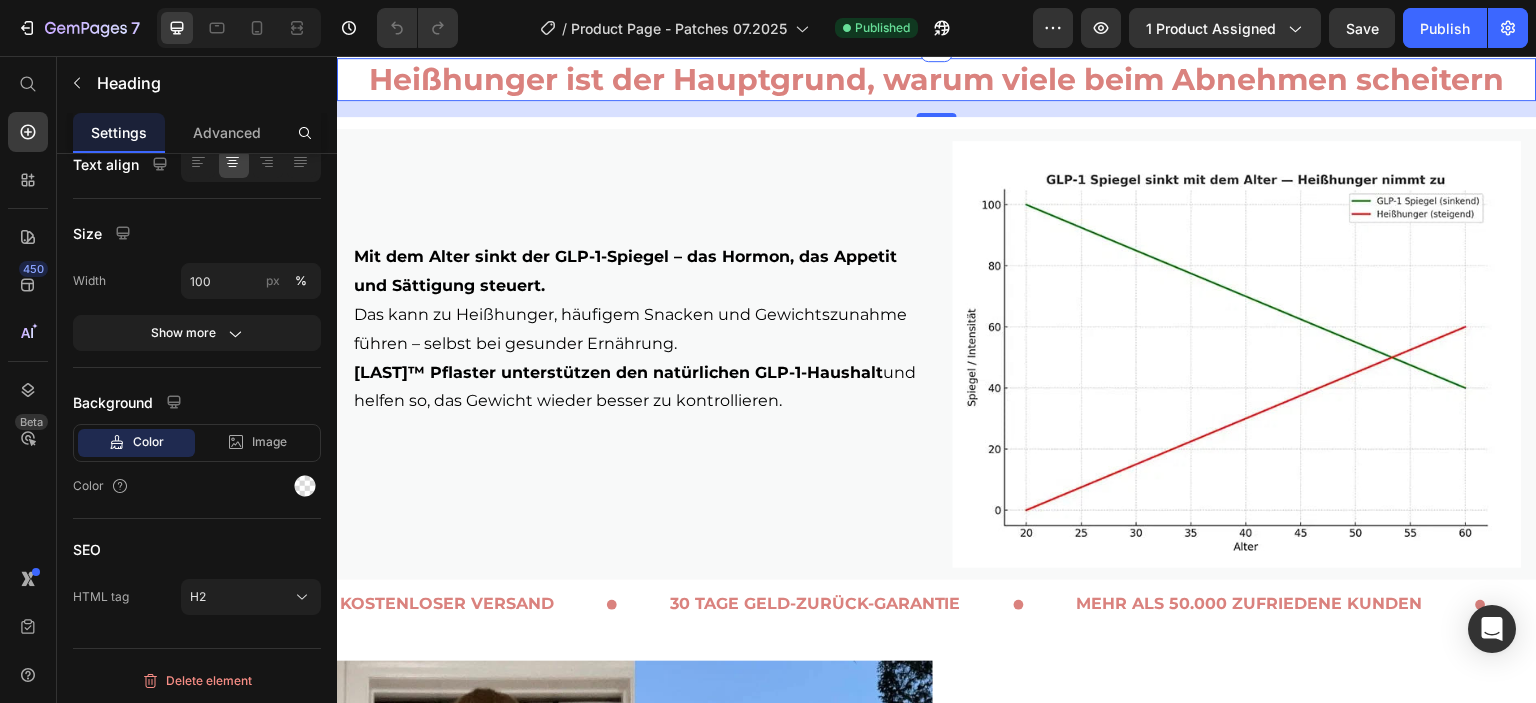 click on "Product Images
Icon
Icon
Icon
Icon
Icon Icon List Hoz 1.142 Bewertungen Text block Row [LAST]™ Pflaster Product Title
Fast ausverkauft - nur noch wenige Artikel auf Lager
Custom Code Row
Reduziert Appetit & Heißhunger
Unterstützt natürliches Abnehmen
Einfache & konstante Anwendung Item List Row in den warenkorb Product Cart Button Image ✓  Kauf auf Rechnung und Vorkasse Text Block ✓   Risikofrei testen Text Block Row Ich hatte ständig mit Heißhunger zu kämpfen – seit ich das [LAST] Pflaster benutze, ist mein Appetit deutlich besser im Griff. Einfach anzuwenden, kaum spürbar auf der Haut und völlig unkompliziert im Alltag. Nach zwei Wochen fühle ich mich viel ausgeglichener. Klare Empfehlung! Text block Image [FIRST] [LAST] Text block
Icon
Icon Icon Icon" at bounding box center (937, -429) 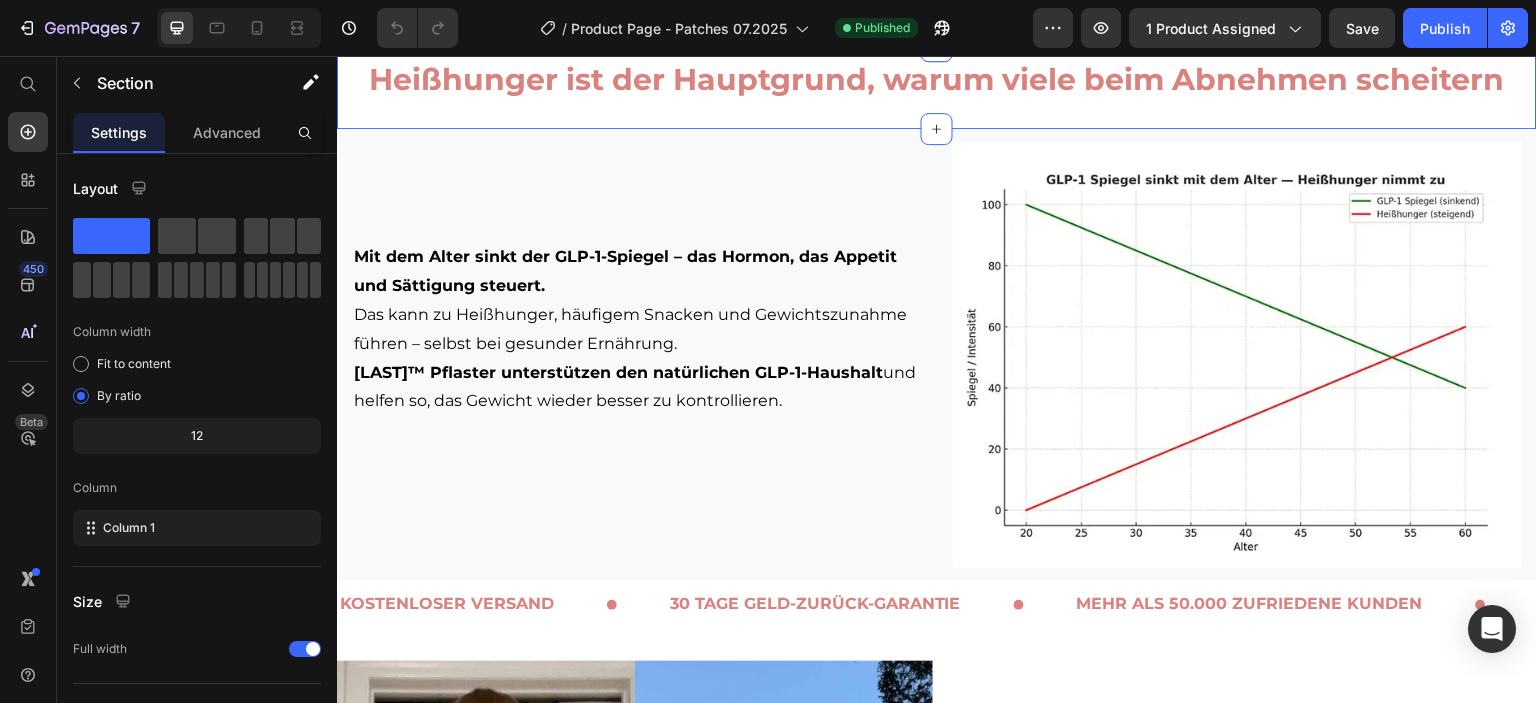 click on "Heißhunger ist der Hauptgrund, warum viele beim Abnehmen scheitern Heading" at bounding box center (937, 87) 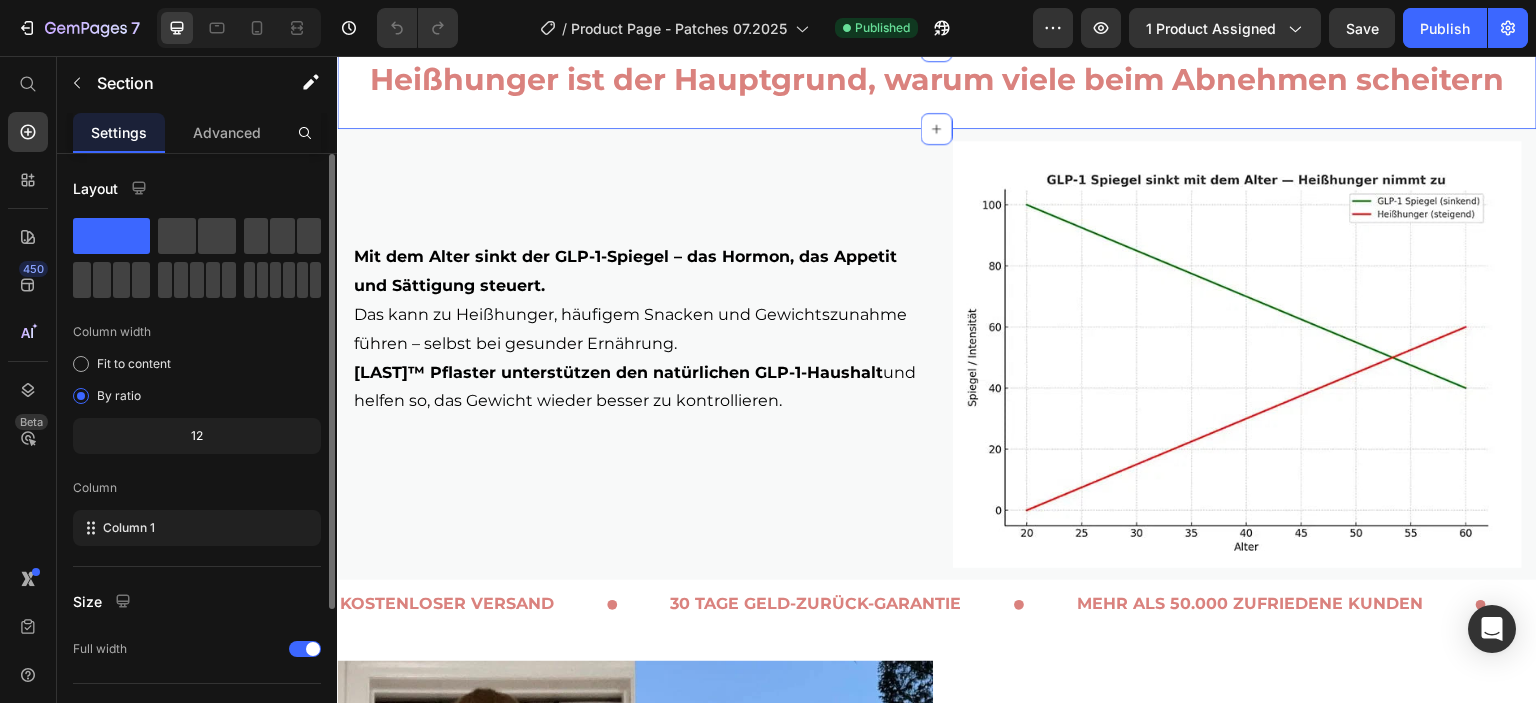 scroll, scrollTop: 200, scrollLeft: 0, axis: vertical 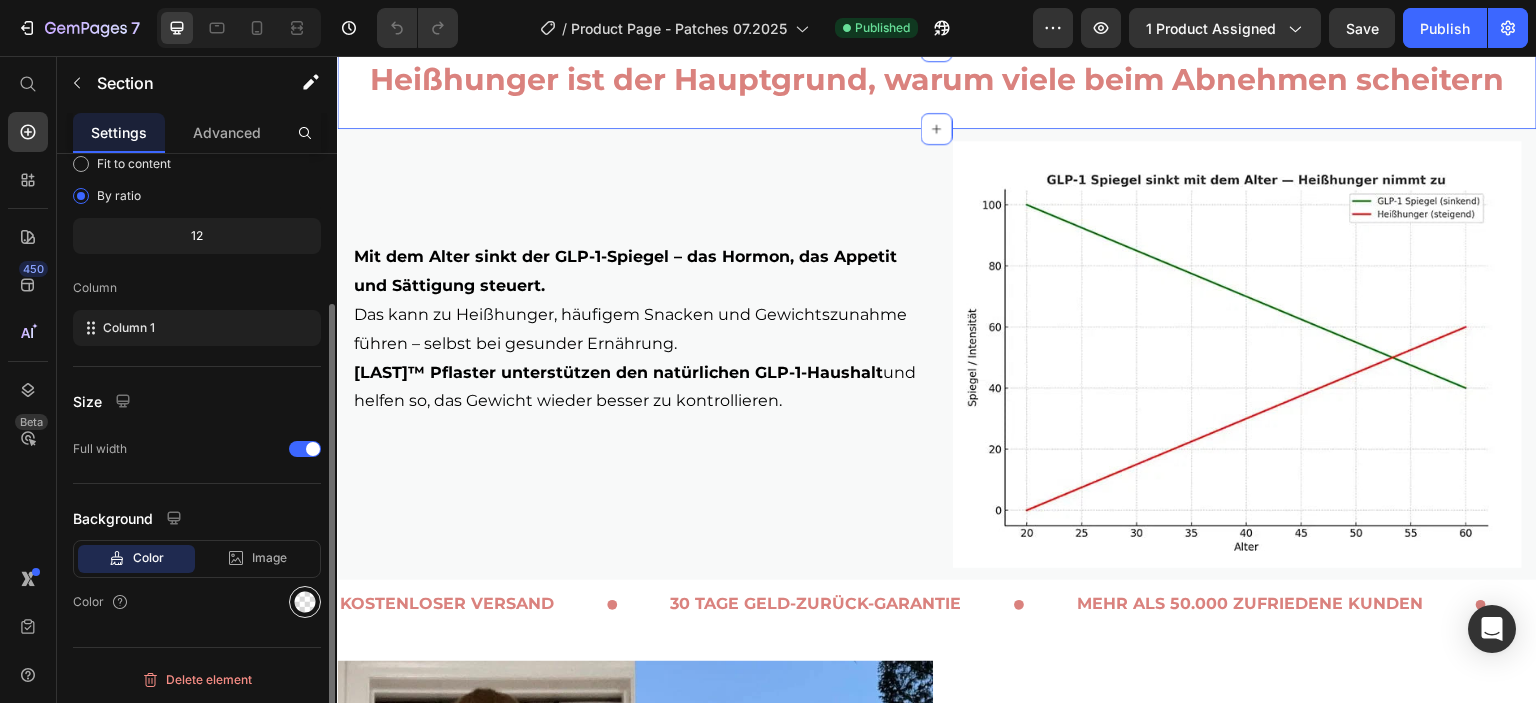 click at bounding box center (305, 602) 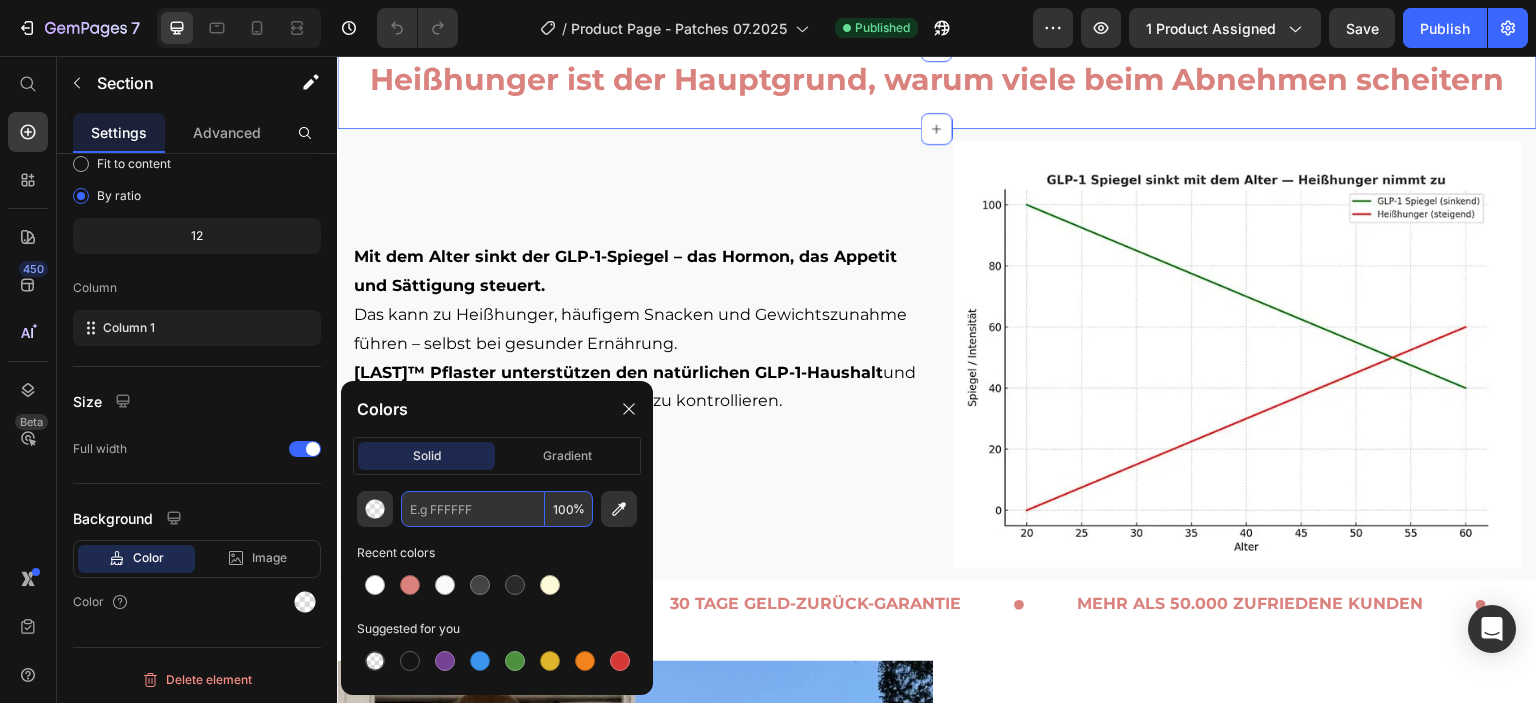 click at bounding box center (473, 509) 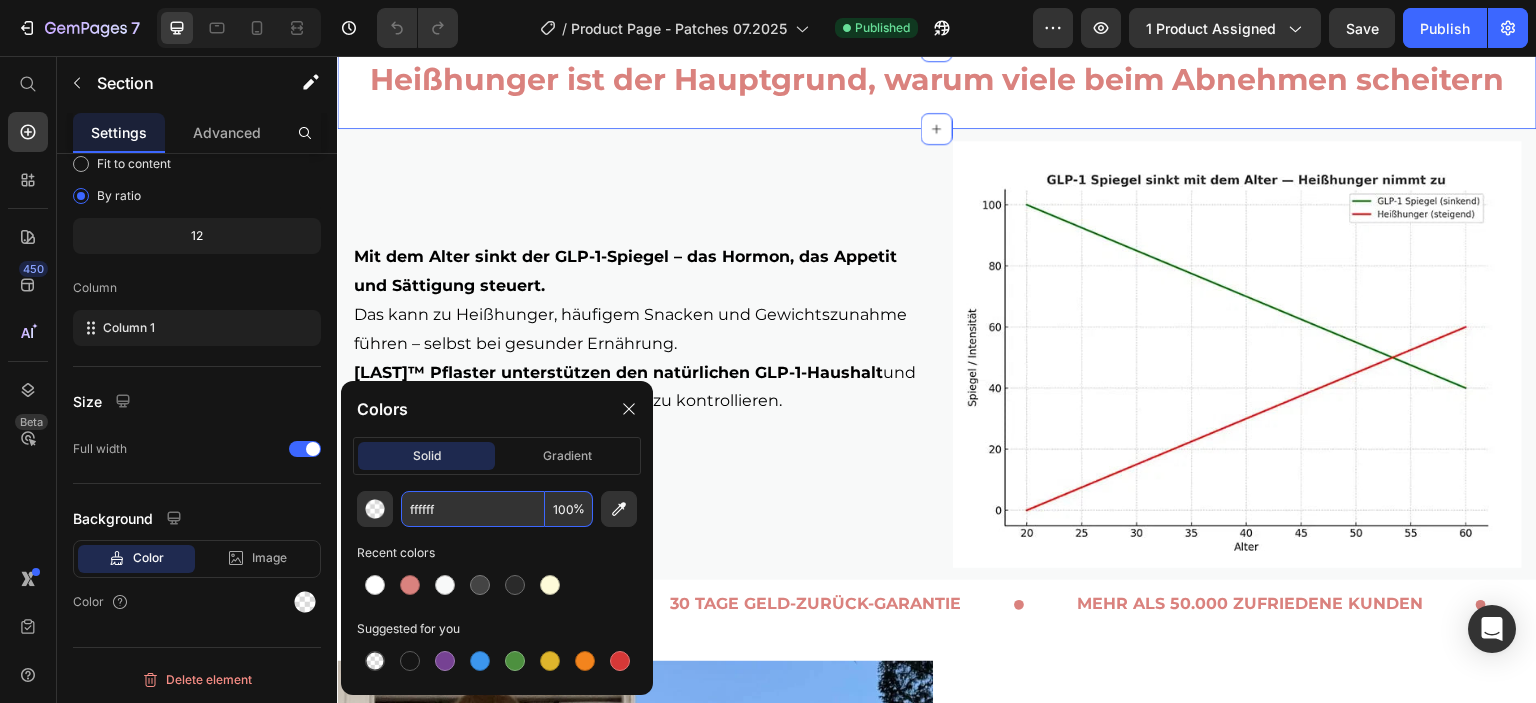 type on "FFFFFF" 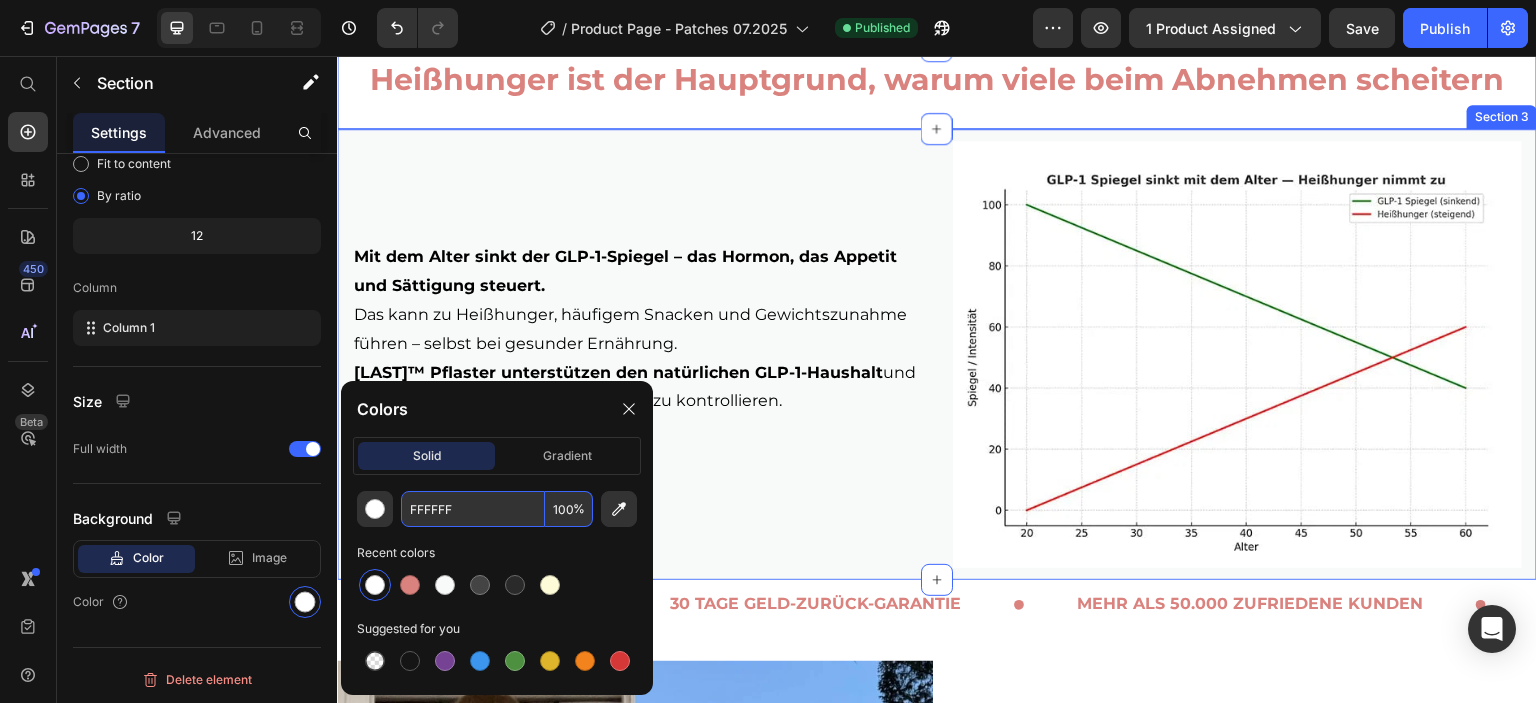 click on "Mit dem Alter sinkt der GLP-1-Spiegel – das Hormon, das Appetit und Sättigung steuert. Das kann zu Heißhunger, häufigem Snacken und Gewichtszunahme führen – selbst bei gesunder Ernährung. [LAST]™ Pflaster unterstützen den natürlichen GLP-1-Haushalt  und helfen so, das Gewicht wieder besser zu kontrollieren. Text Block Row" at bounding box center [636, 354] 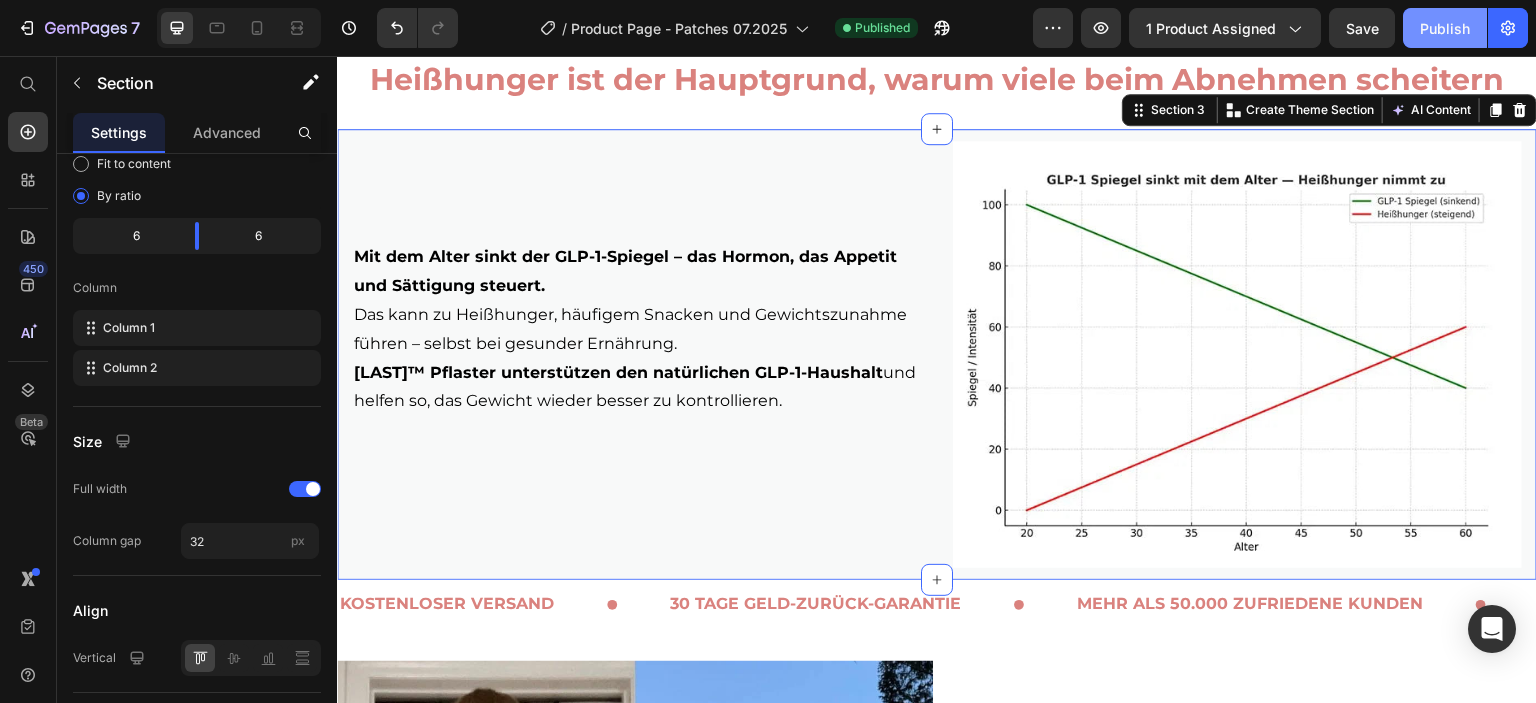 click on "Publish" at bounding box center (1445, 28) 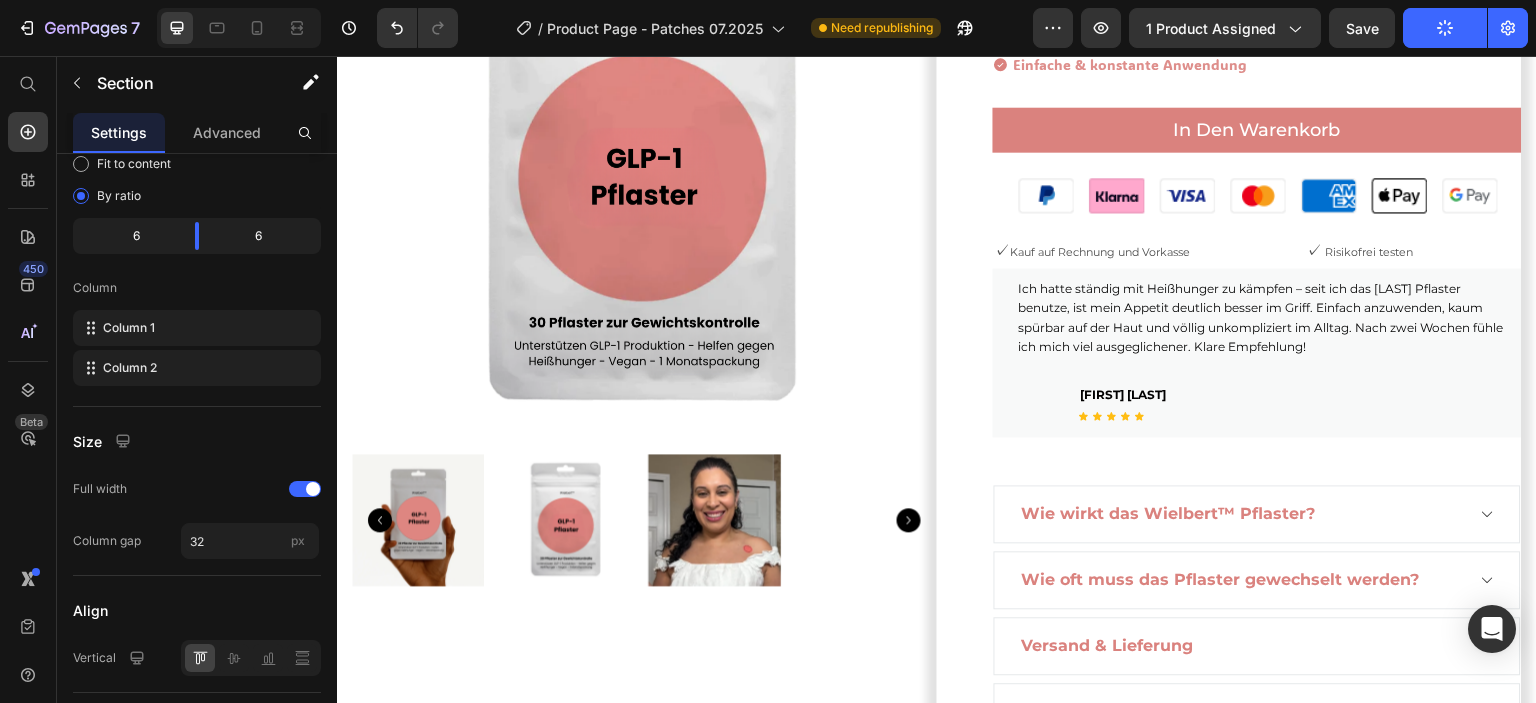 scroll, scrollTop: 0, scrollLeft: 0, axis: both 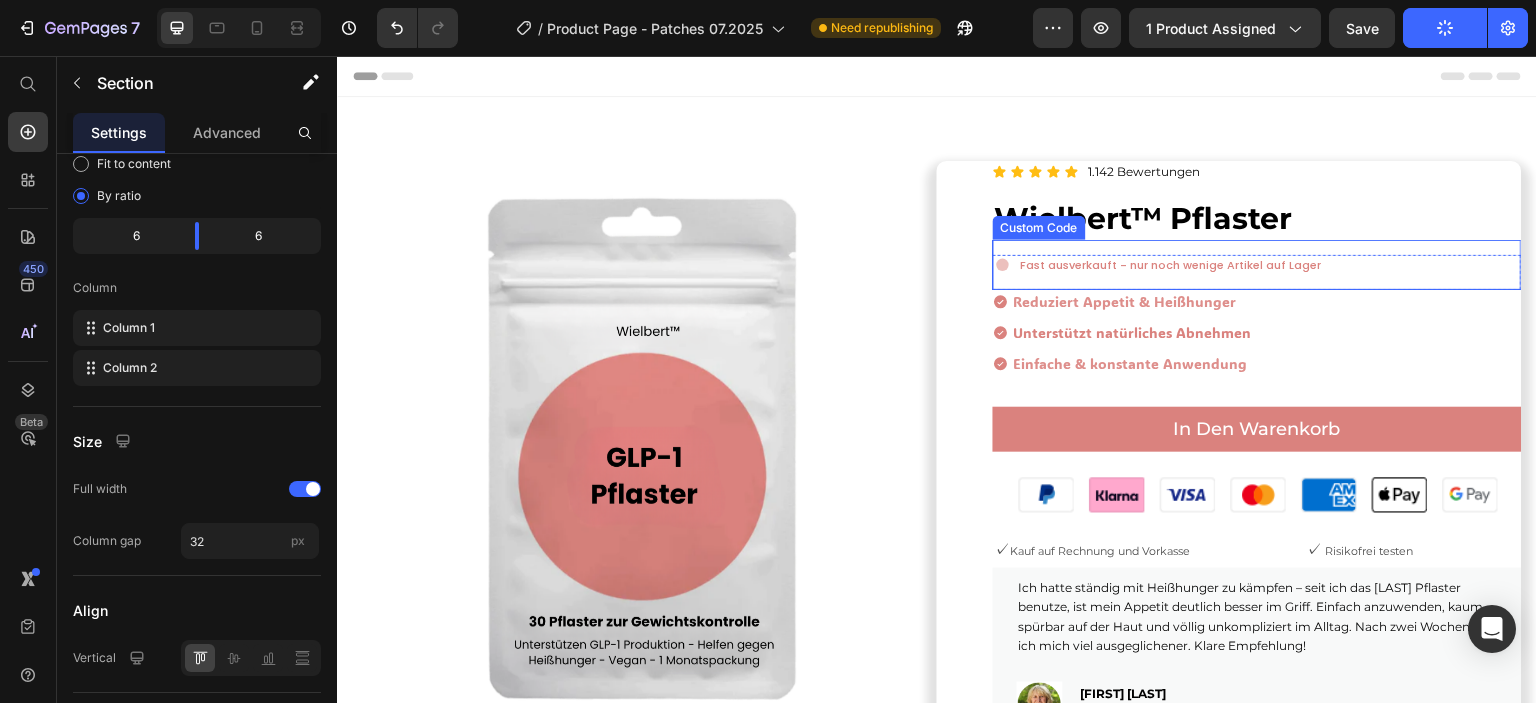 click on "Fast ausverkauft - nur noch wenige Artikel auf Lager" at bounding box center (1171, 265) 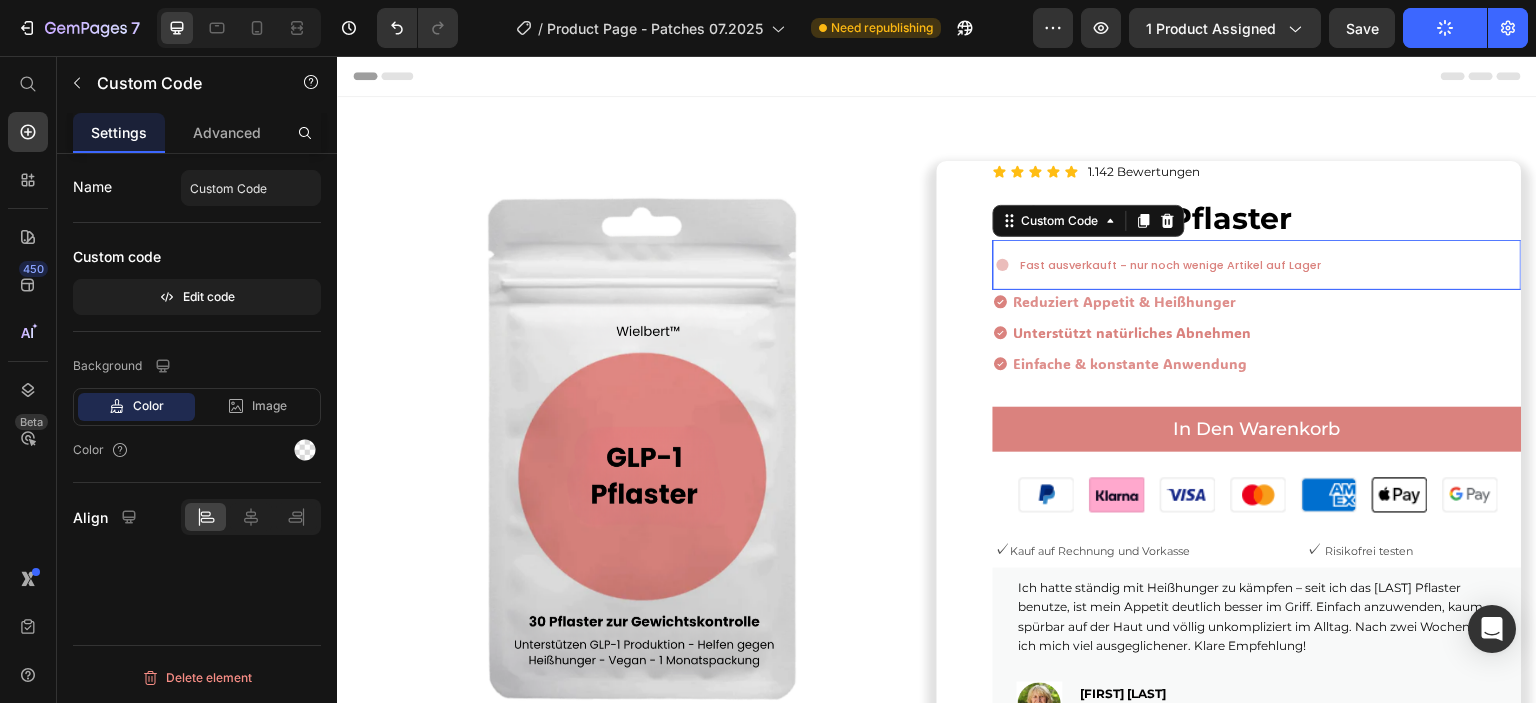 scroll, scrollTop: 0, scrollLeft: 0, axis: both 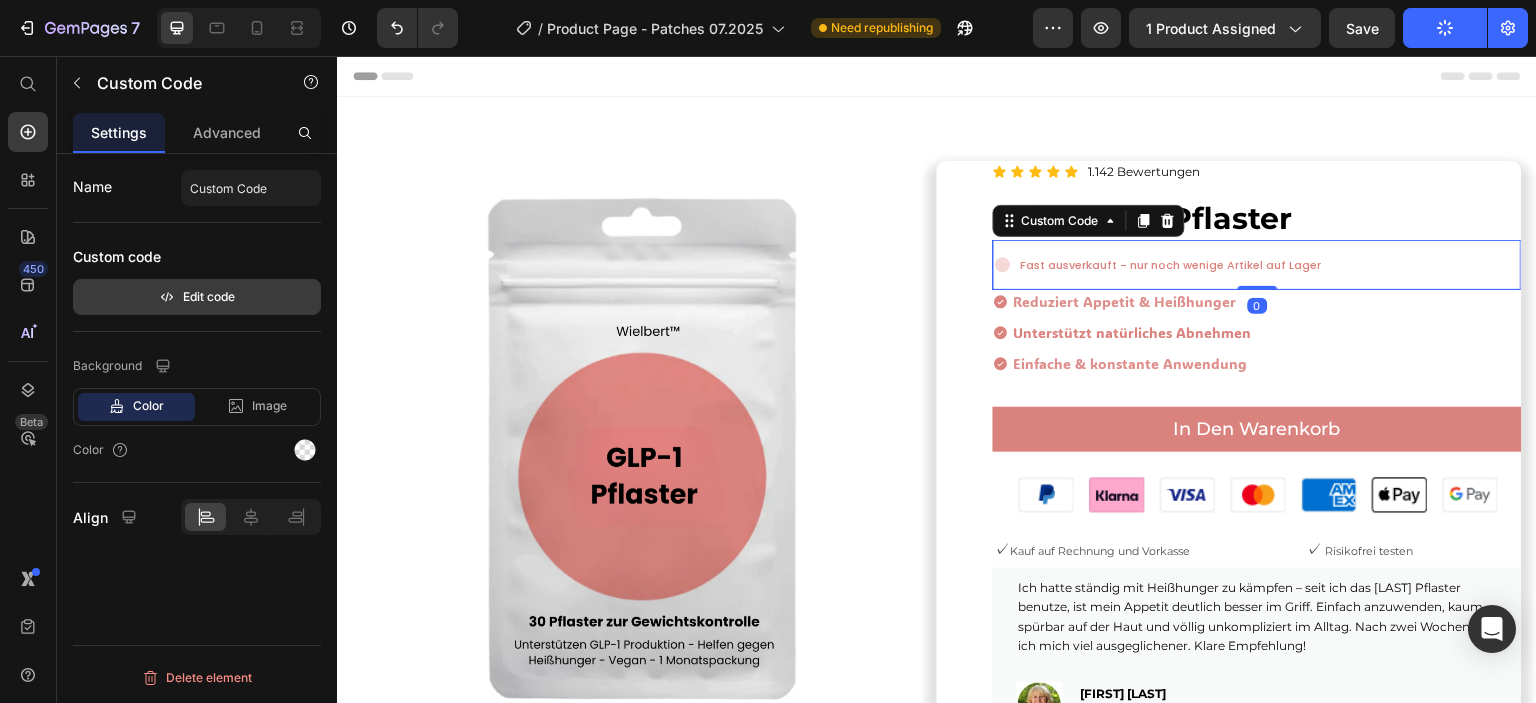 click on "Edit code" at bounding box center (197, 297) 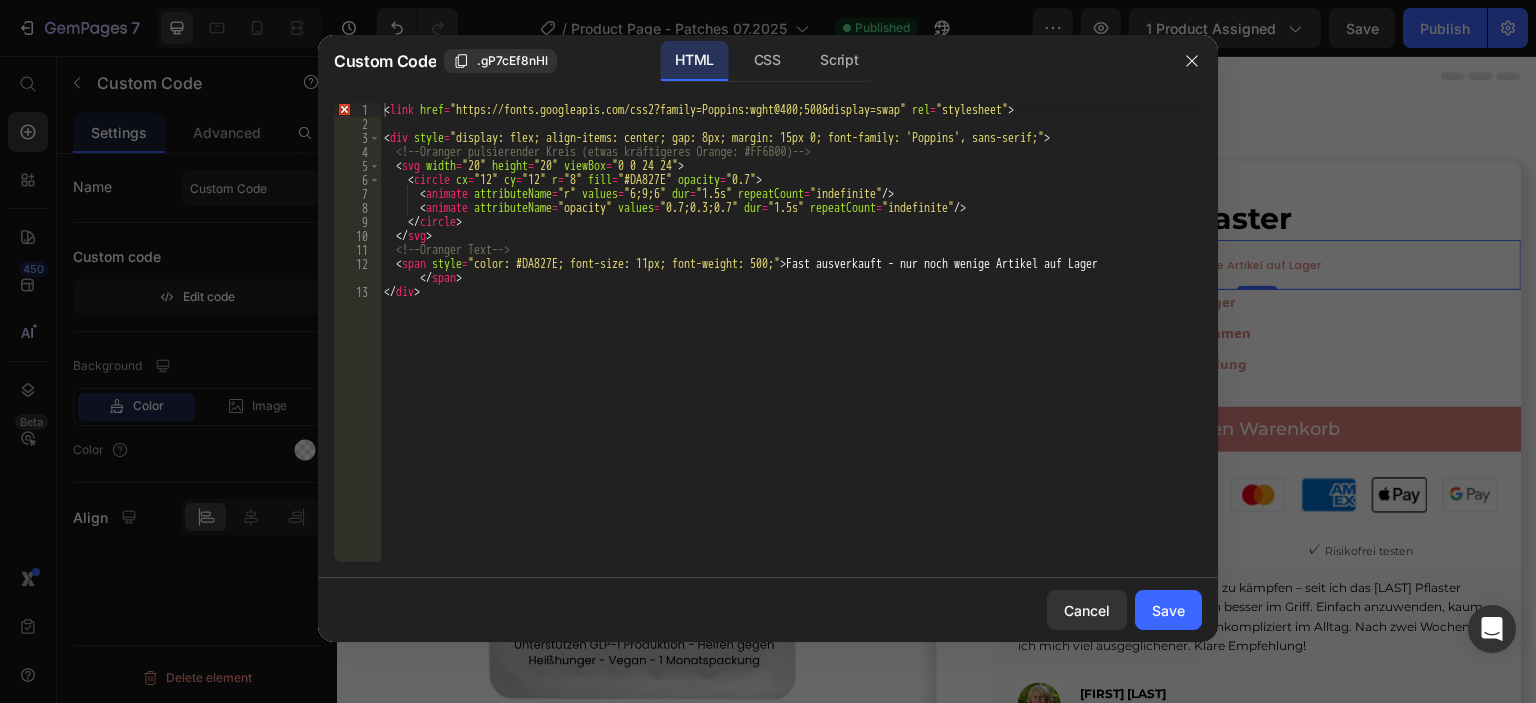 click on "< link   href = "https://fonts.googleapis.com/css2?family=Poppins:wght@400;500&display=swap"   rel = "stylesheet" > < div   style = "display: flex; align-items: center; gap: 8px; margin: 15px 0; font-family: 'Poppins', sans-serif;" >    <!--  Oranger pulsierender Kreis (etwas kräftigeres Orange: #FF6B00)  -->    < svg   width = "20"   height = "20"   viewBox = "0 0 24 24" >      < circle   cx = "12"   cy = "12"   r = "8"   fill = "#DA827E"   opacity = "0.7" >         < animate   attributeName = "r"   values = "6;9;6"   dur = "1.5s"   repeatCount = "indefinite" />         < animate   attributeName = "opacity"   values = "0.7;0.3;0.7"   dur = "1.5s"   repeatCount = "indefinite" />      </ circle >    </ svg >    <!--  Oranger Text  -->    < span   style = "color: #DA827E; font-size: 11px; font-weight: 500;" > Fast ausverkauft - nur noch wenige Artikel auf Lager        </ span > </ div >" at bounding box center [791, 346] 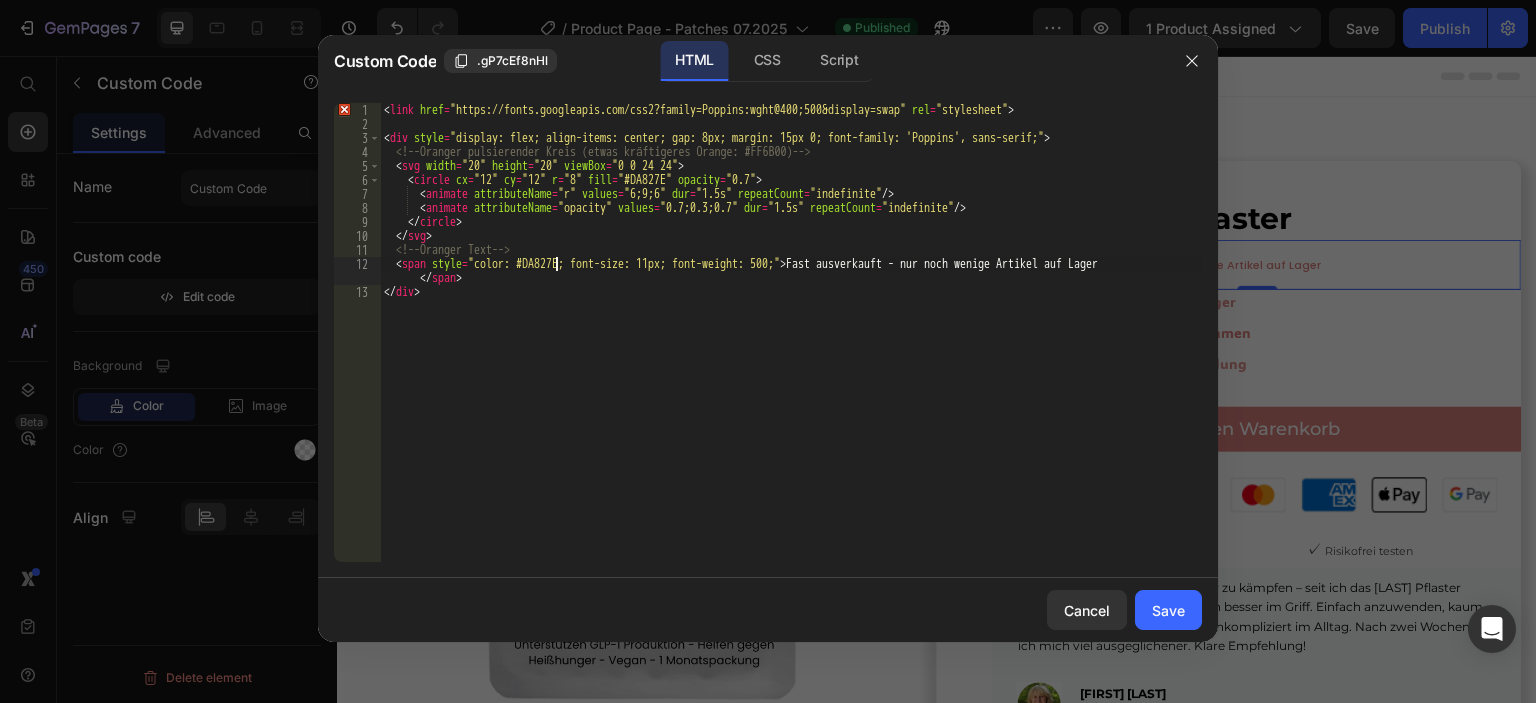 click on "< link   href = "https://fonts.googleapis.com/css2?family=Poppins:wght@400;500&display=swap"   rel = "stylesheet" > < div   style = "display: flex; align-items: center; gap: 8px; margin: 15px 0; font-family: 'Poppins', sans-serif;" >    <!--  Oranger pulsierender Kreis (etwas kräftigeres Orange: #FF6B00)  -->    < svg   width = "20"   height = "20"   viewBox = "0 0 24 24" >      < circle   cx = "12"   cy = "12"   r = "8"   fill = "#DA827E"   opacity = "0.7" >         < animate   attributeName = "r"   values = "6;9;6"   dur = "1.5s"   repeatCount = "indefinite" />         < animate   attributeName = "opacity"   values = "0.7;0.3;0.7"   dur = "1.5s"   repeatCount = "indefinite" />      </ circle >    </ svg >    <!--  Oranger Text  -->    < span   style = "color: #DA827E; font-size: 11px; font-weight: 500;" > Fast ausverkauft - nur noch wenige Artikel auf Lager        </ span > </ div >" at bounding box center (791, 346) 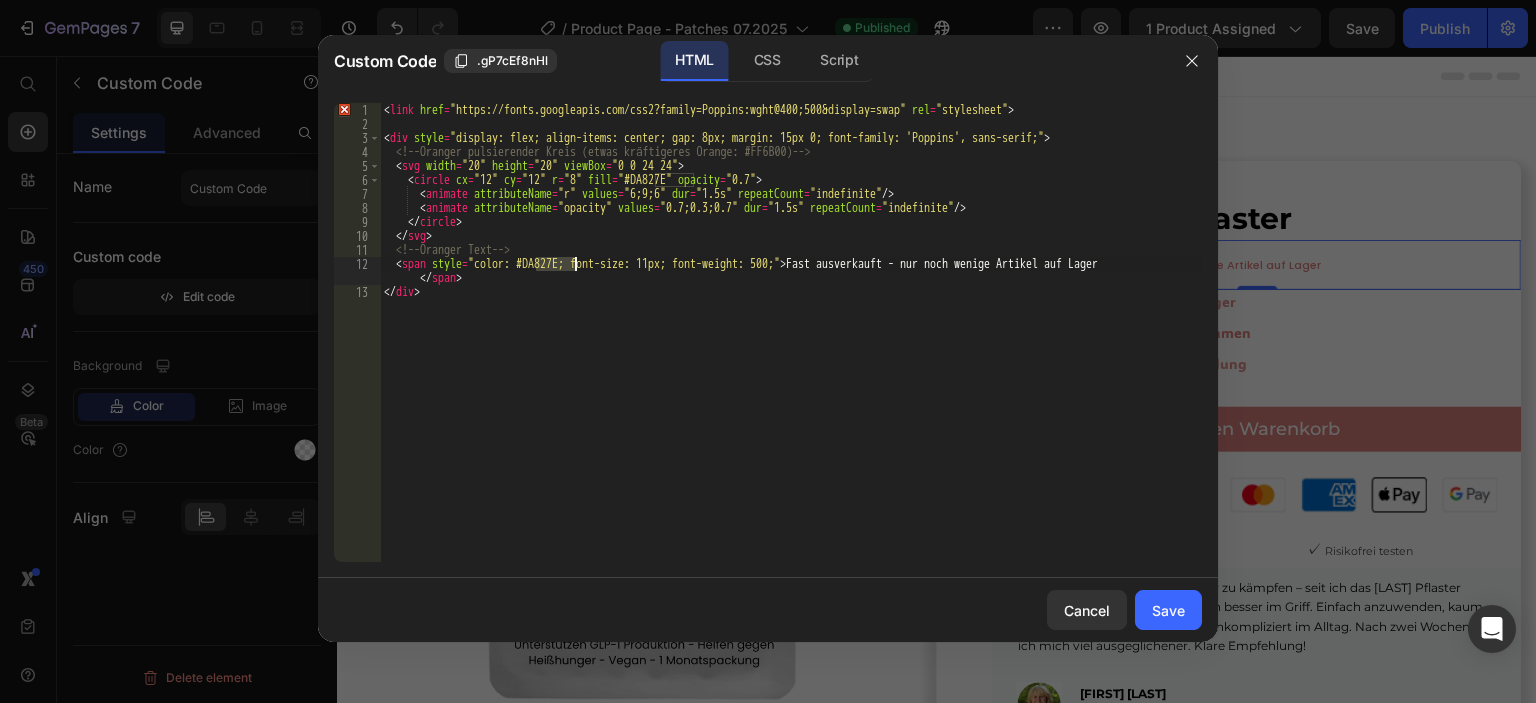 paste on "#ff0000" 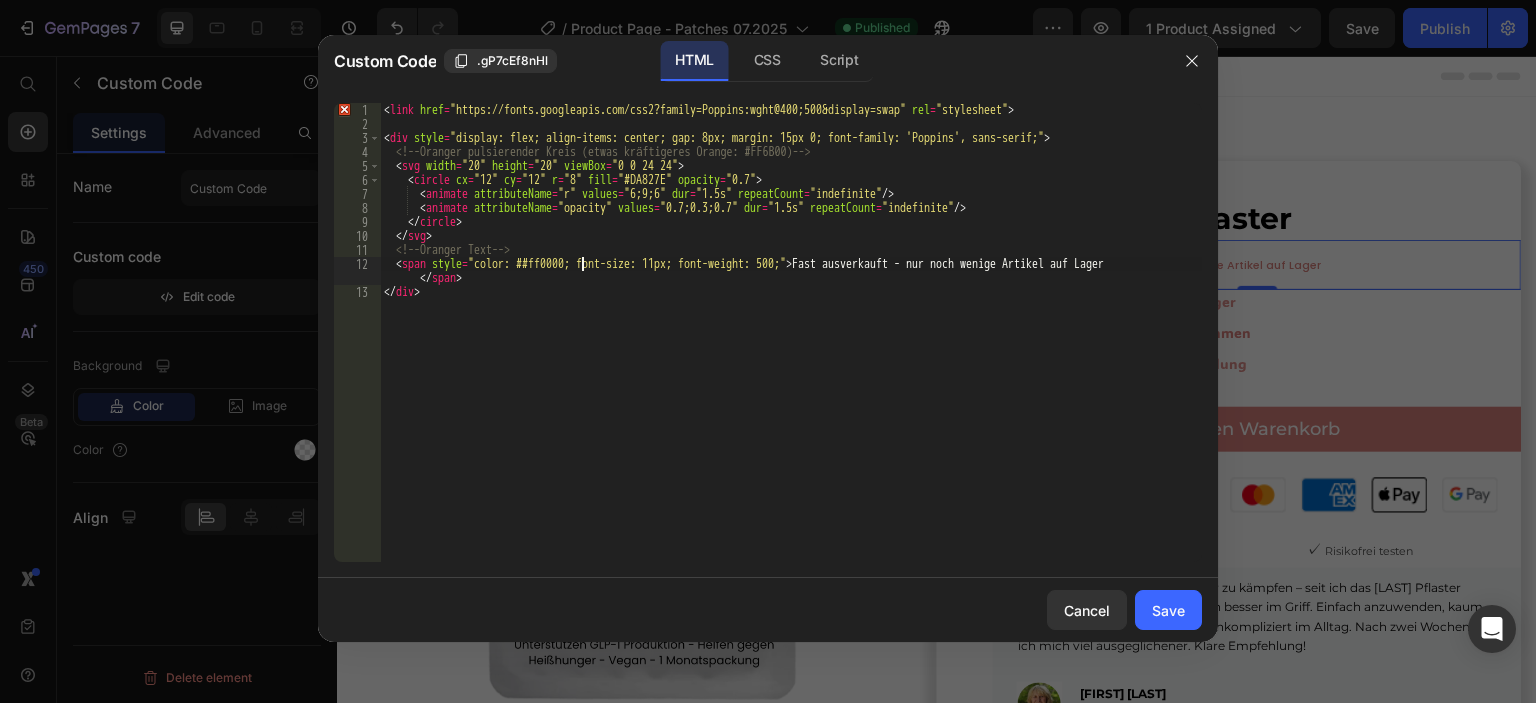 click on "< link   href = "https://fonts.googleapis.com/css2?family=Poppins:wght@400;500&display=swap"   rel = "stylesheet" > < div   style = "display: flex; align-items: center; gap: 8px; margin: 15px 0; font-family: 'Poppins', sans-serif;" >    <!--  Oranger pulsierender Kreis (etwas kräftigeres Orange: #FF6B00)  -->    < svg   width = "20"   height = "20"   viewBox = "0 0 24 24" >      < circle   cx = "12"   cy = "12"   r = "8"   fill = "#DA827E"   opacity = "0.7" >         < animate   attributeName = "r"   values = "6;9;6"   dur = "1.5s"   repeatCount = "indefinite" />         < animate   attributeName = "opacity"   values = "0.7;0.3;0.7"   dur = "1.5s"   repeatCount = "indefinite" />      </ circle >    </ svg >    <!--  Oranger Text  -->    < span   style = "color: ##ff0000; font-size: 11px; font-weight: 500;" > Fast ausverkauft - nur noch wenige Artikel auf Lager        </ span > </ div >" at bounding box center (791, 346) 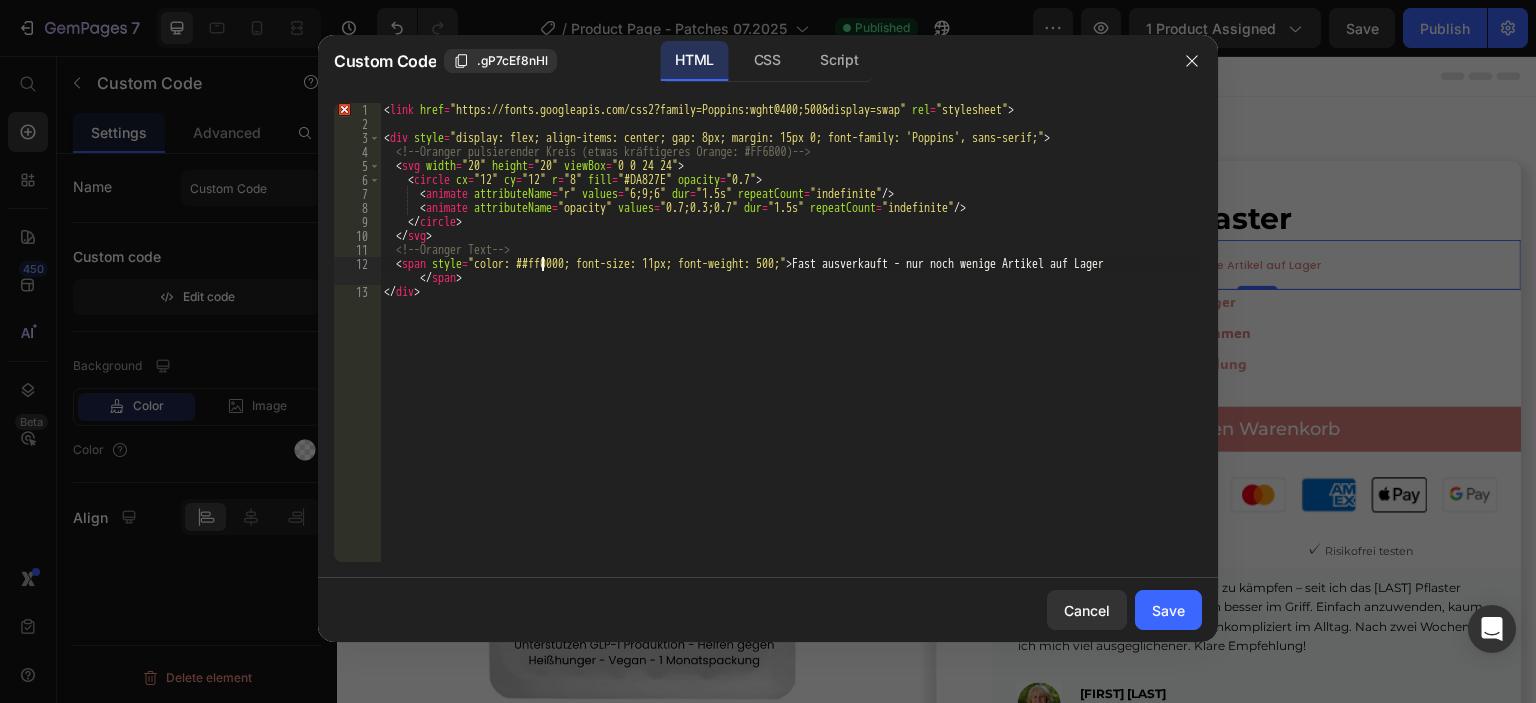 type on "<span style="color: #ff0000; font-size: 11px; font-weight: 500;">Fast ausverkauft - nur noch wenige Artikel auf Lager</span>" 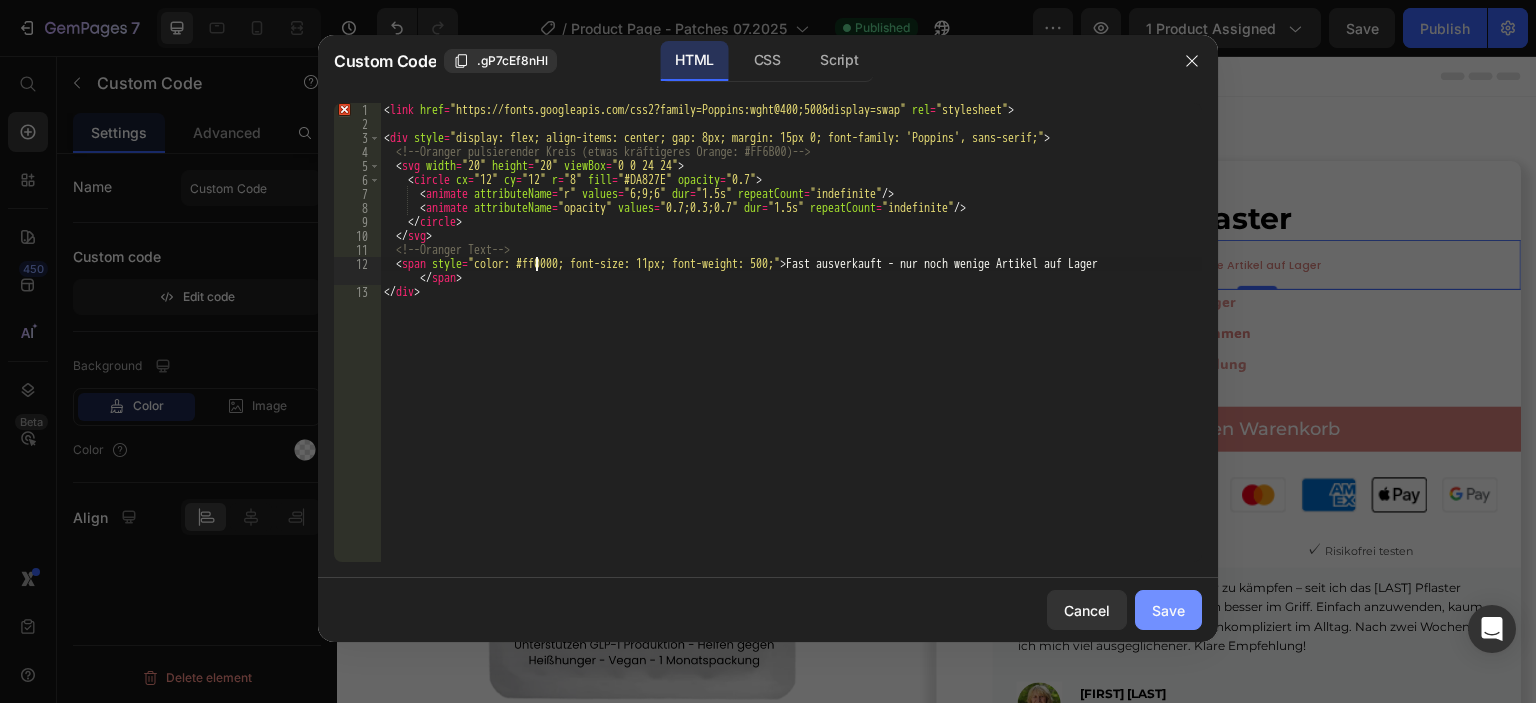 click on "Save" at bounding box center (1168, 610) 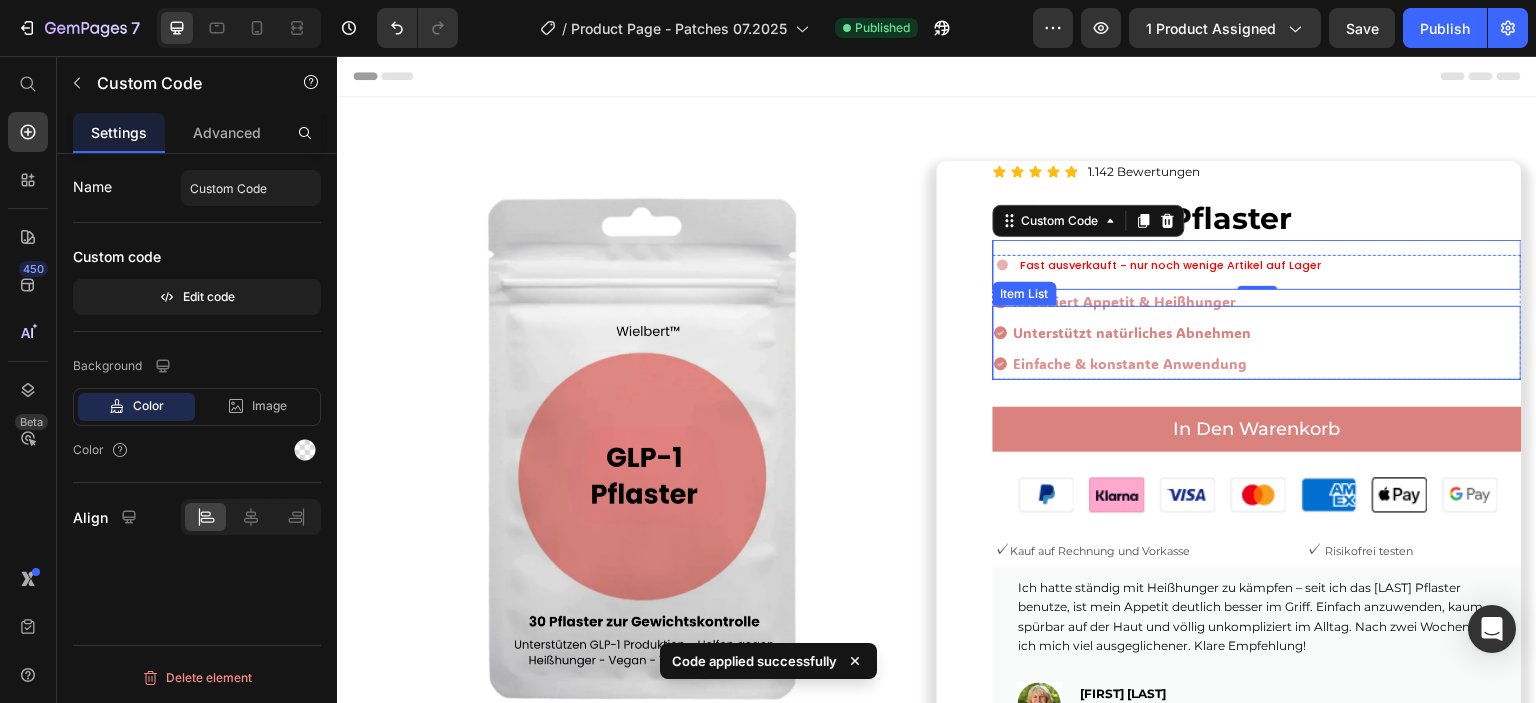 scroll, scrollTop: 100, scrollLeft: 0, axis: vertical 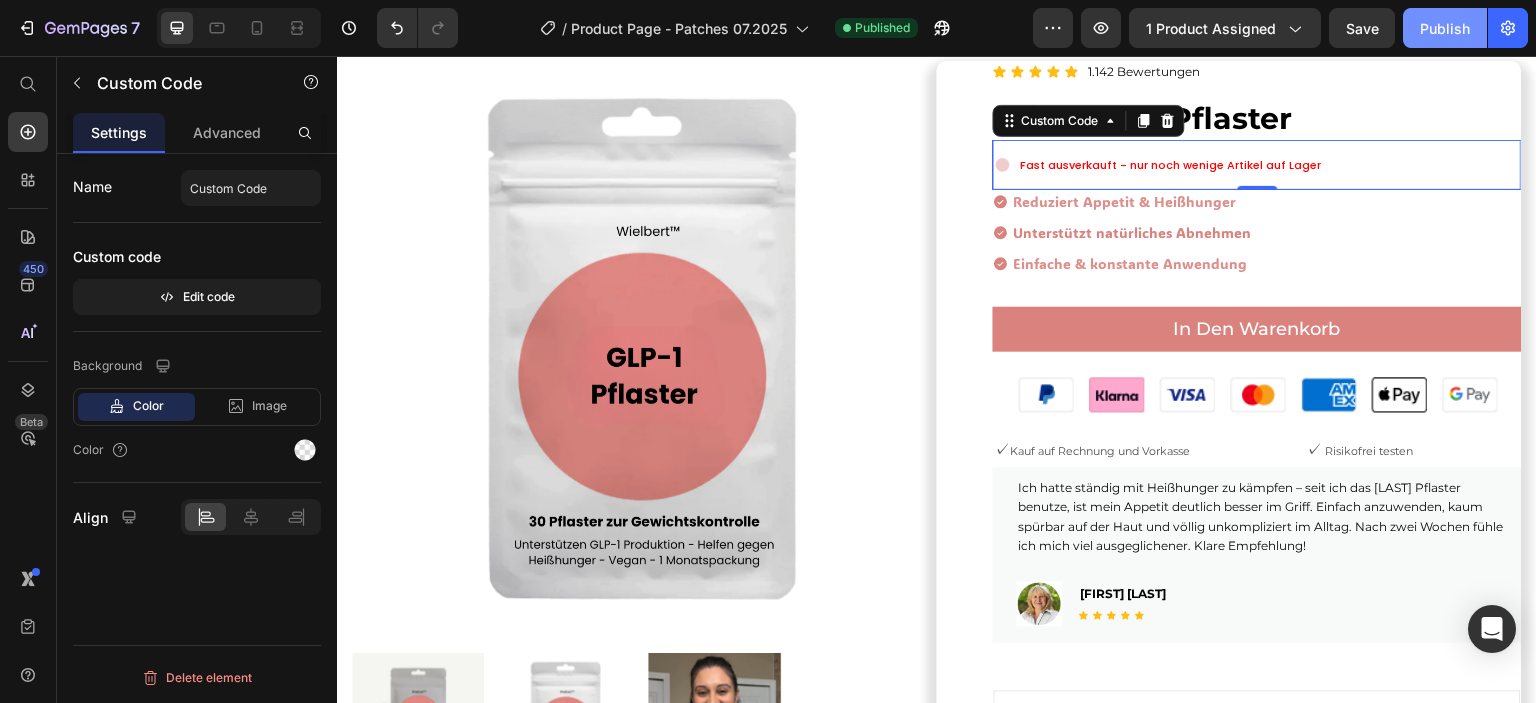 click on "Publish" at bounding box center (1445, 28) 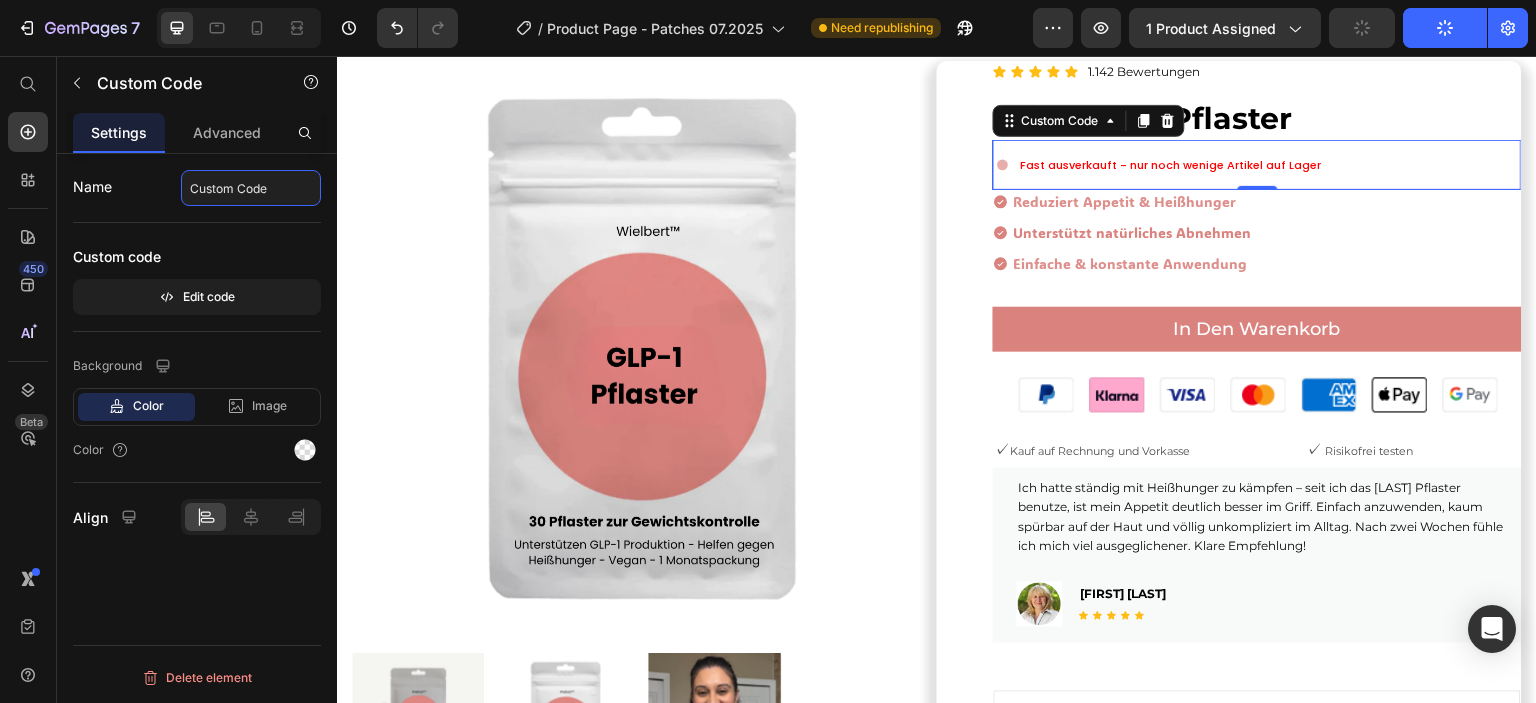 click on "Custom Code" 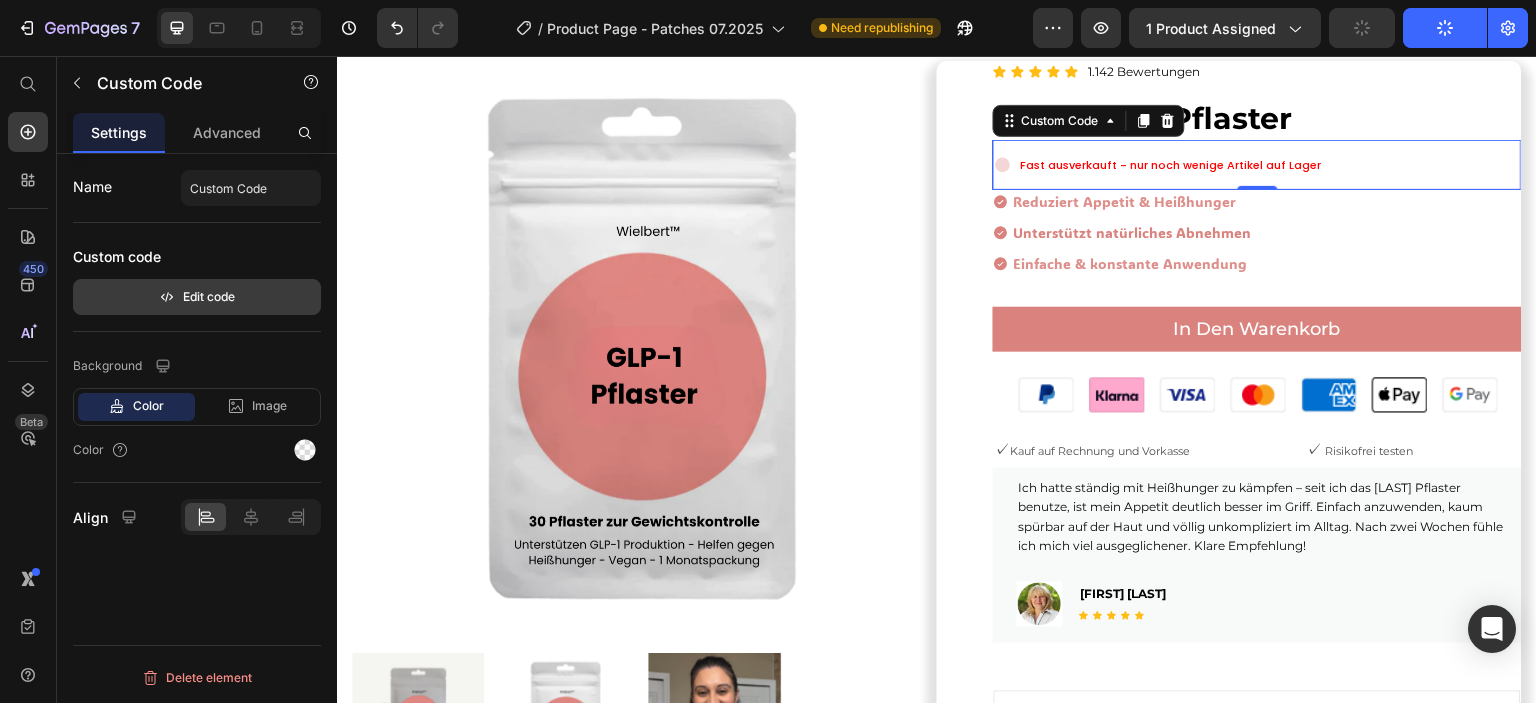 click on "Edit code" at bounding box center (197, 297) 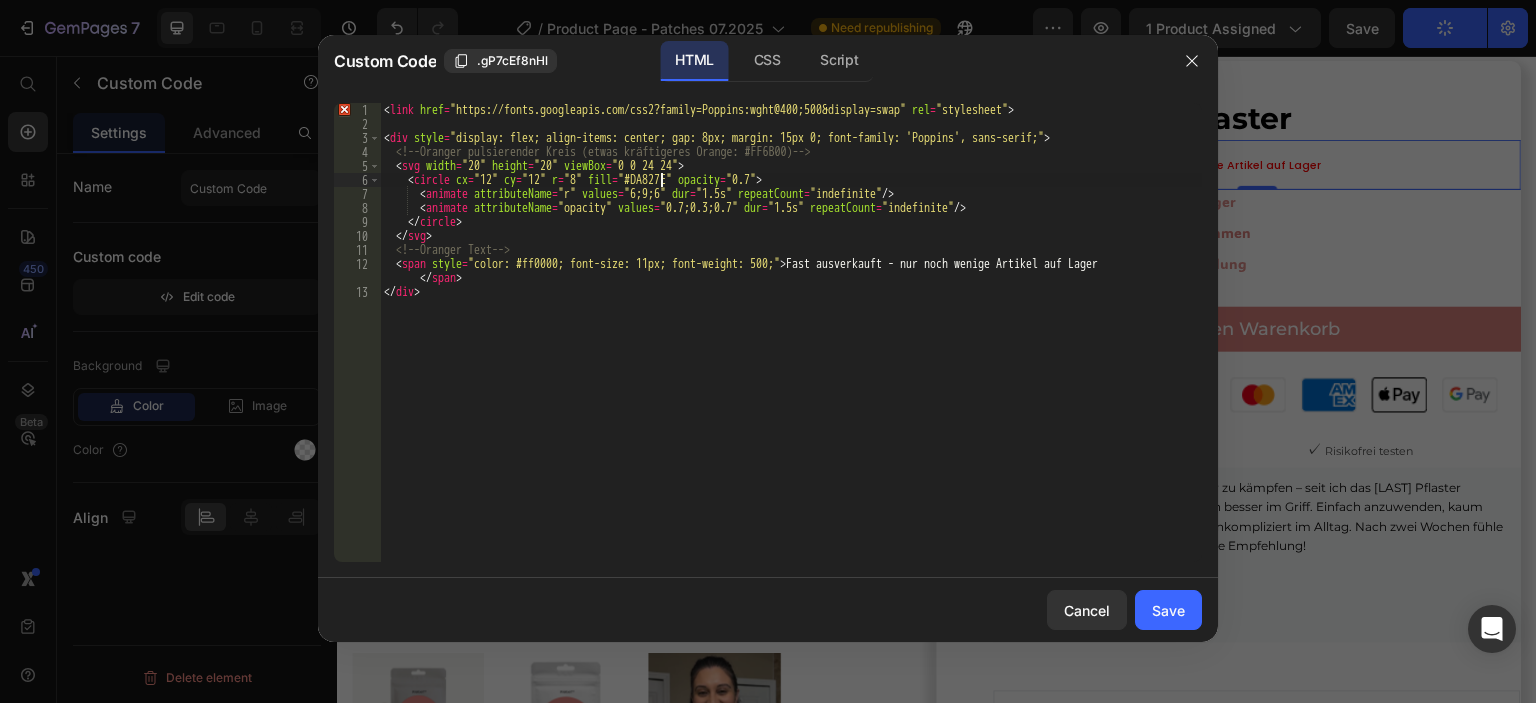 click on "< link   href = "https://fonts.googleapis.com/css2?family=Poppins:wght@400;500&display=swap"   rel = "stylesheet" > < div   style = "display: flex; align-items: center; gap: 8px; margin: 15px 0; font-family: 'Poppins', sans-serif;" >    <!--  Oranger pulsierender Kreis (etwas kräftigeres Orange: #FF6B00)  -->    < svg   width = "20"   height = "20"   viewBox = "0 0 24 24" >      < circle   cx = "12"   cy = "12"   r = "8"   fill = "#DA827E"   opacity = "0.7" >         < animate   attributeName = "r"   values = "6;9;6"   dur = "1.5s"   repeatCount = "indefinite" />         < animate   attributeName = "opacity"   values = "0.7;0.3;0.7"   dur = "1.5s"   repeatCount = "indefinite" />      </ circle >    </ svg >    <!--  Oranger Text  -->    < span   style = "color: #ff0000; font-size: 11px; font-weight: 500;" > Fast ausverkauft - nur noch wenige Artikel auf Lager        </ span > </ div >" at bounding box center [791, 346] 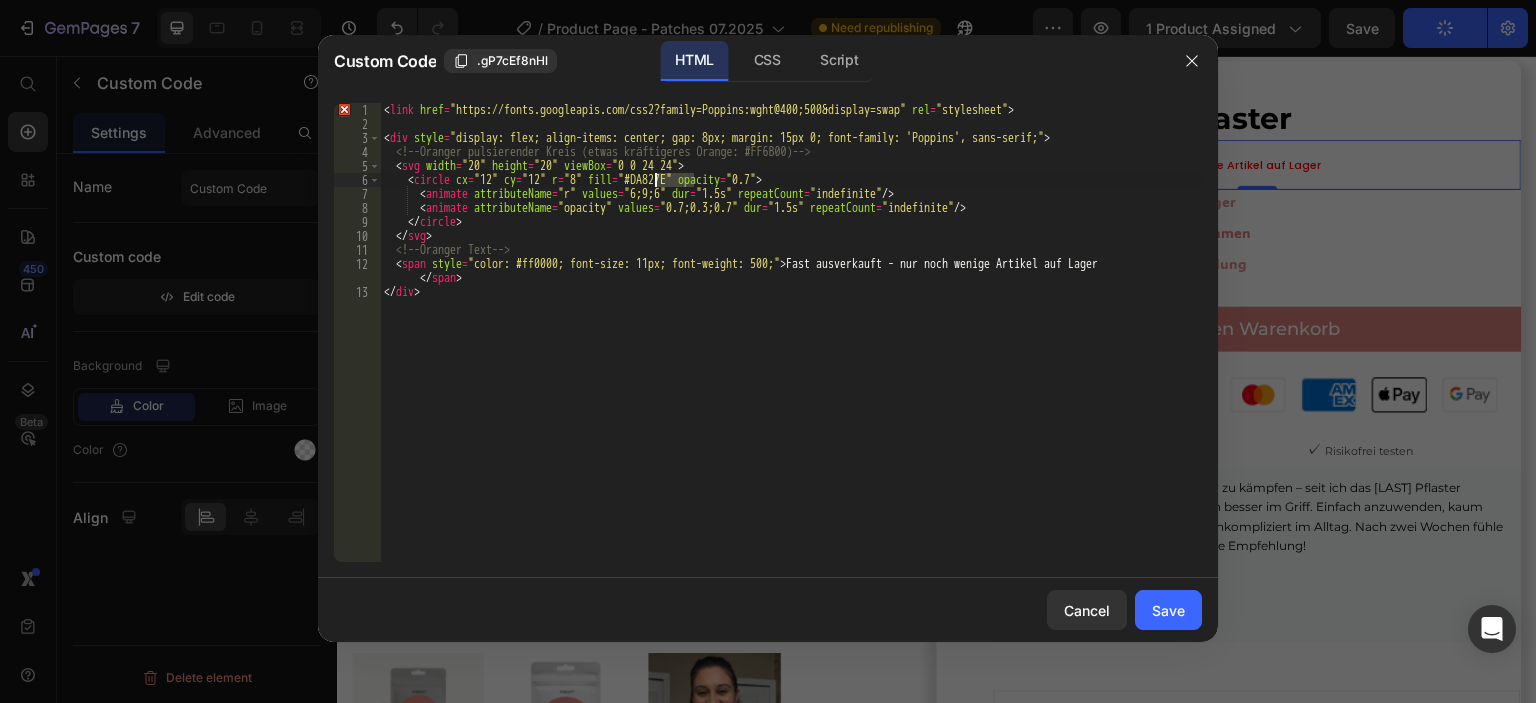 paste on "#ff0000" 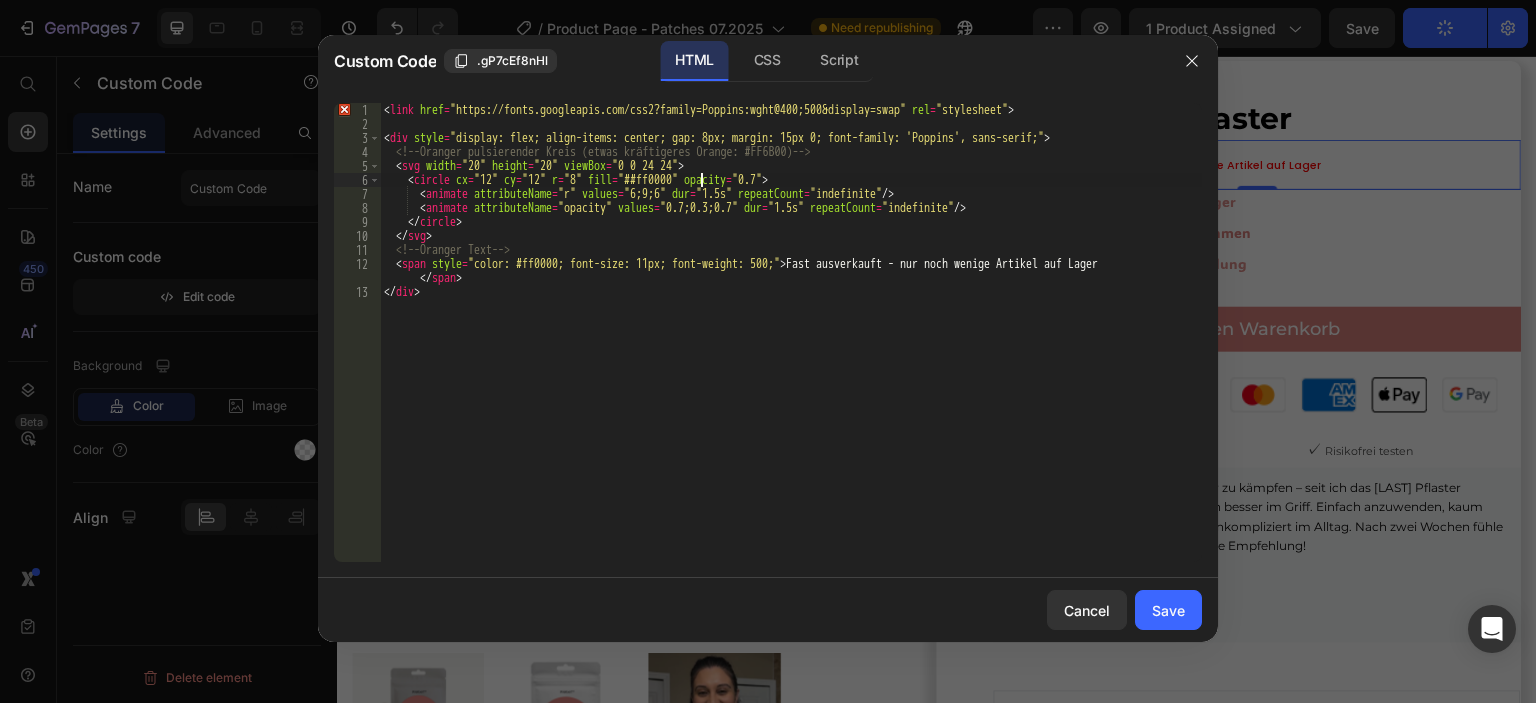 click on "< link   href = "https://fonts.googleapis.com/css2?family=Poppins:wght@400;500&display=swap"   rel = "stylesheet" > < div   style = "display: flex; align-items: center; gap: 8px; margin: 15px 0; font-family: 'Poppins', sans-serif;" >    <!--  Oranger pulsierender Kreis (etwas kräftigeres Orange: #FF6B00)  -->    < svg   width = "20"   height = "20"   viewBox = "0 0 24 24" >      < circle   cx = "12"   cy = "12"   r = "8"   fill = "##ff0000"   opacity = "0.7" >         < animate   attributeName = "r"   values = "6;9;6"   dur = "1.5s"   repeatCount = "indefinite" />         < animate   attributeName = "opacity"   values = "0.7;0.3;0.7"   dur = "1.5s"   repeatCount = "indefinite" />      </ circle >    </ svg >    <!--  Oranger Text  -->    < span   style = "color: #ff0000; font-size: 11px; font-weight: 500;" > Fast ausverkauft - nur noch wenige Artikel auf Lager        </ span > </ div >" at bounding box center (791, 346) 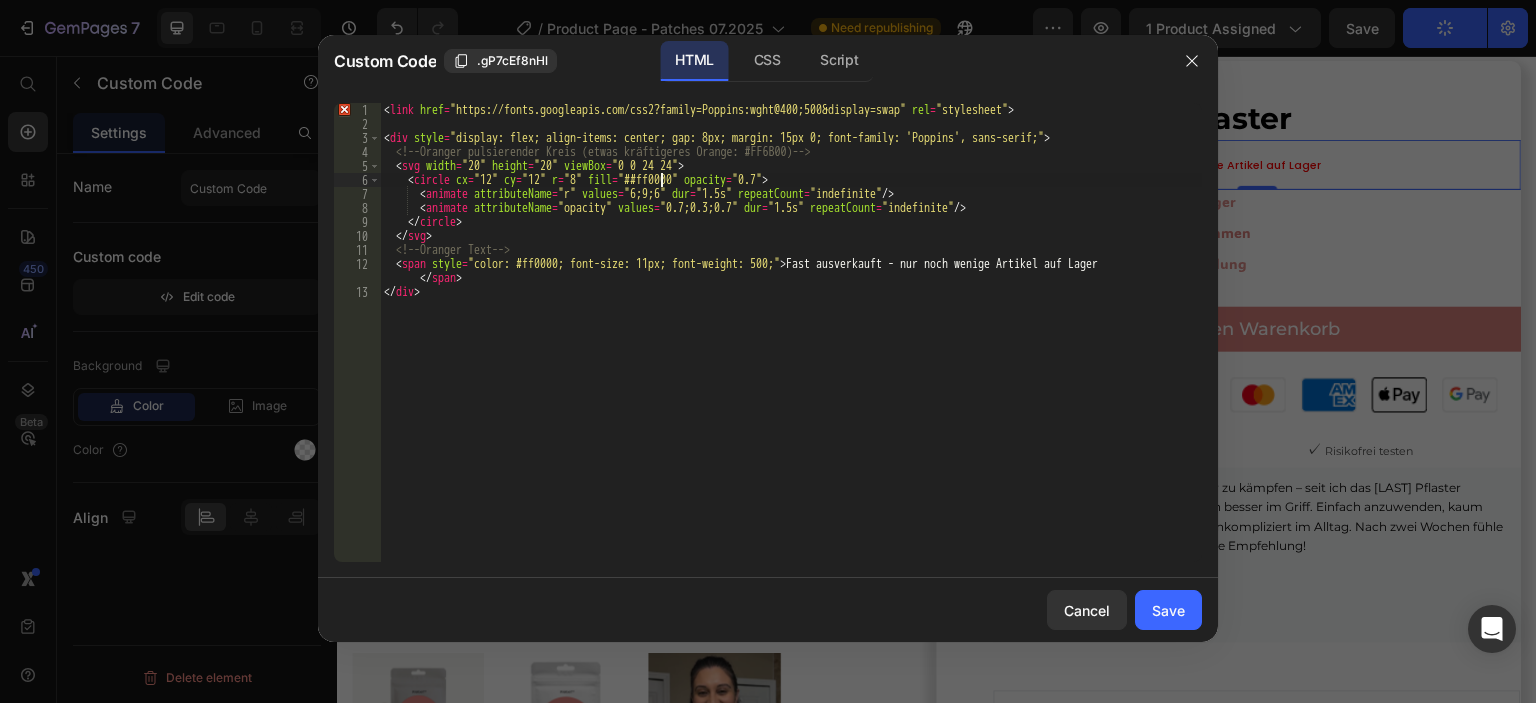 type on "<circle cx="12" cy="12" r="8" fill="#ff0000" opacity="0.7">" 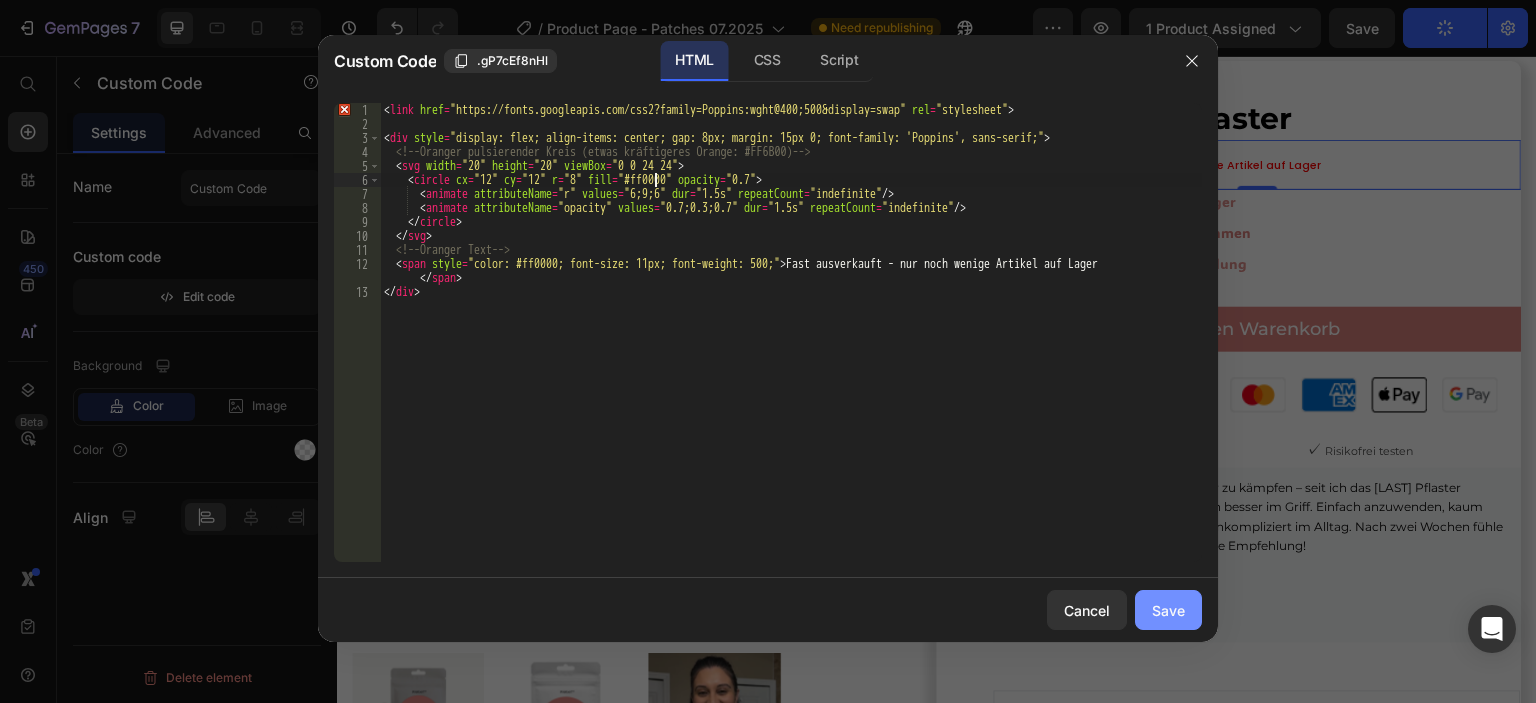 drag, startPoint x: 1156, startPoint y: 611, endPoint x: 921, endPoint y: 512, distance: 255.00197 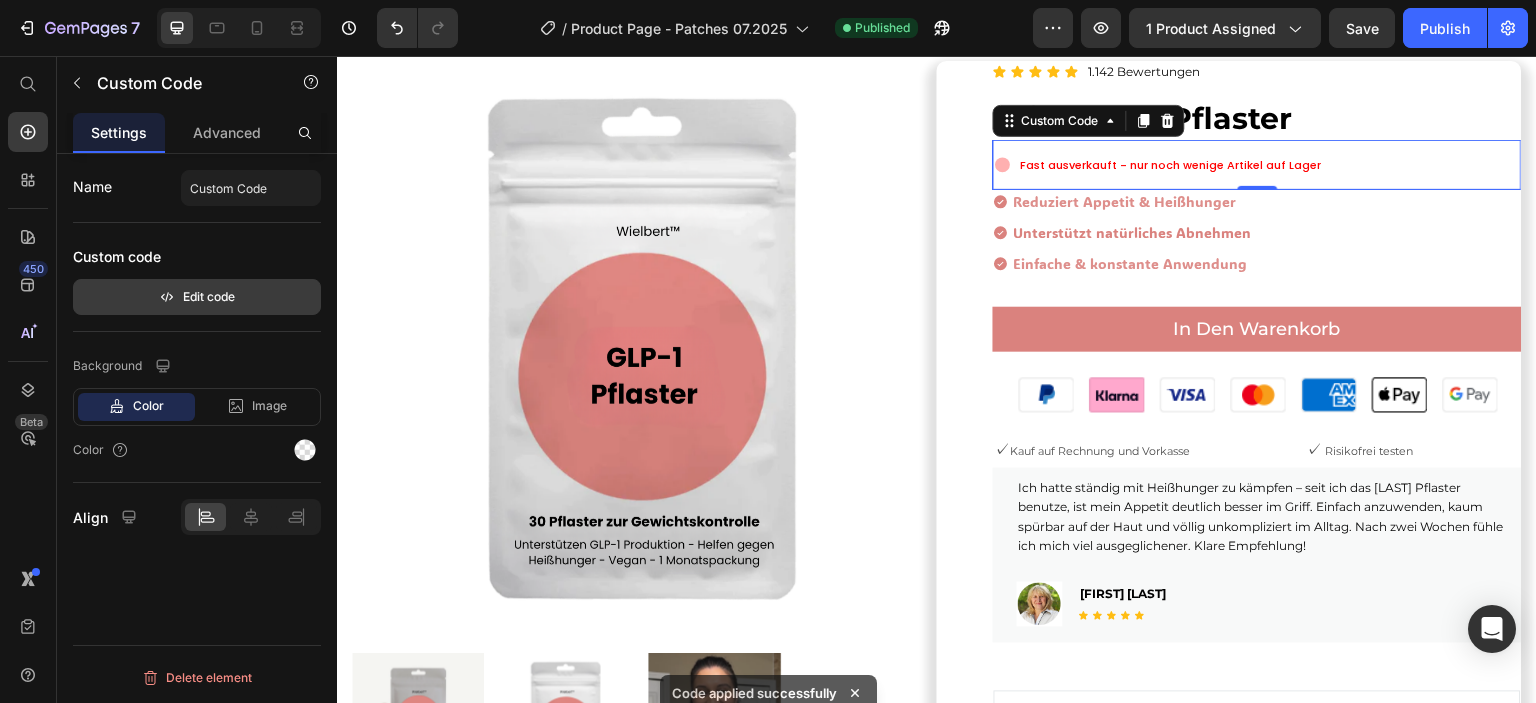 click on "Edit code" at bounding box center (197, 297) 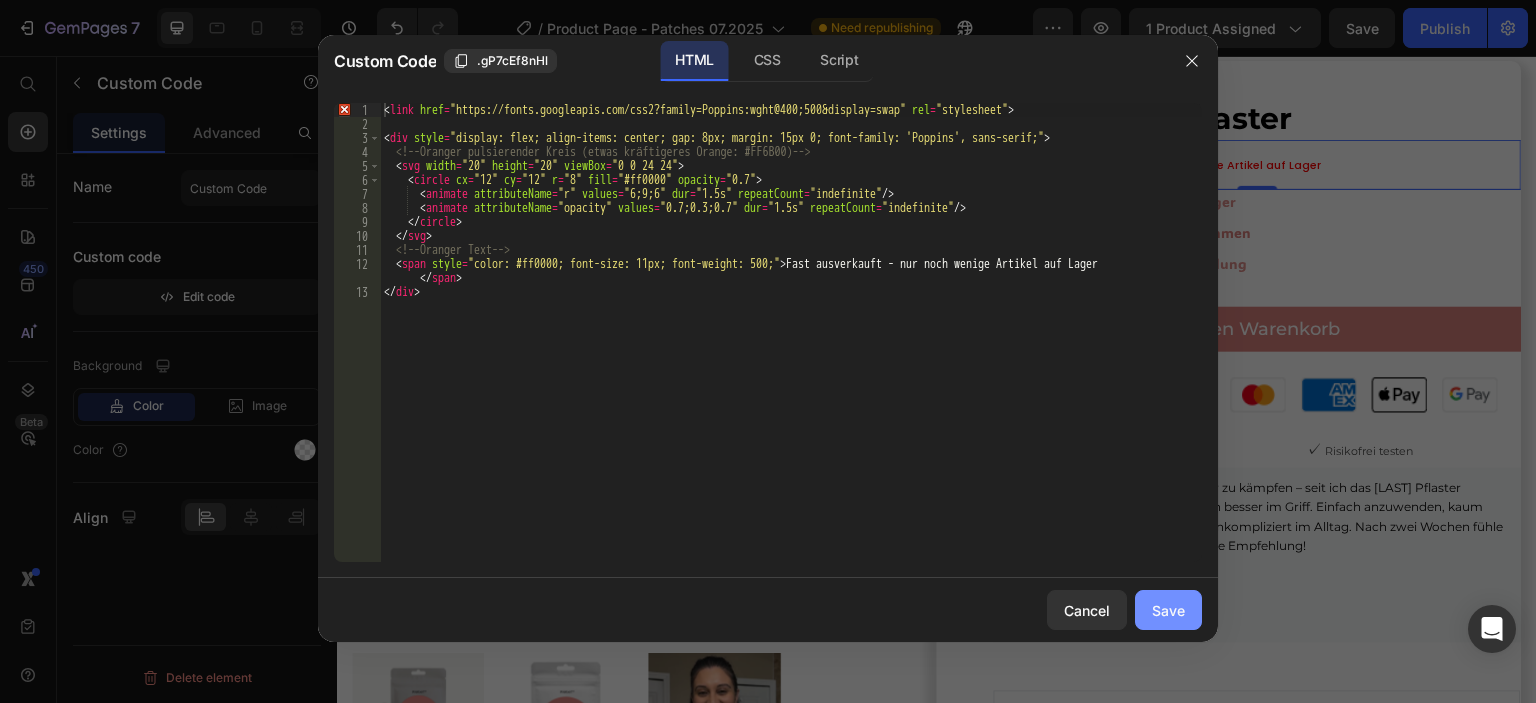 click on "Save" at bounding box center [1168, 610] 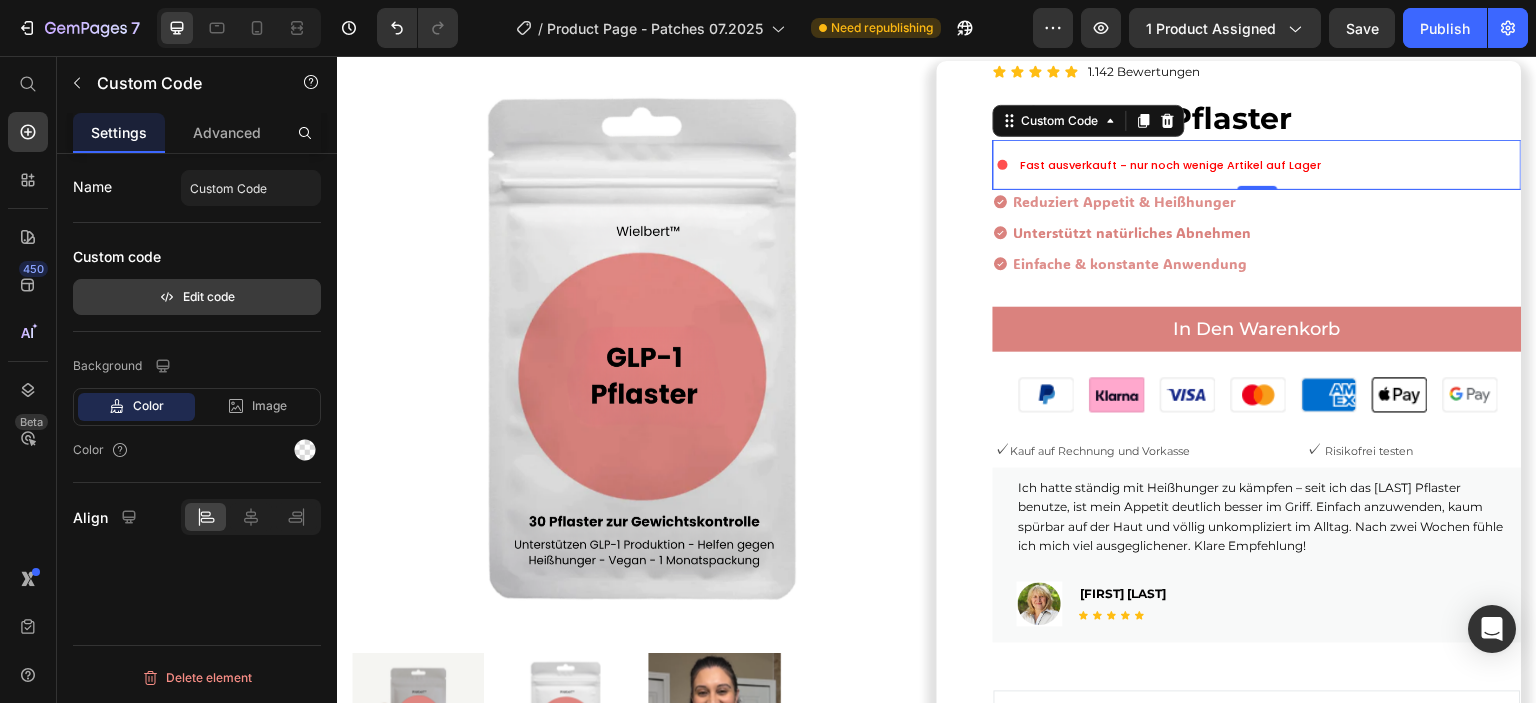 click on "Edit code" at bounding box center (197, 297) 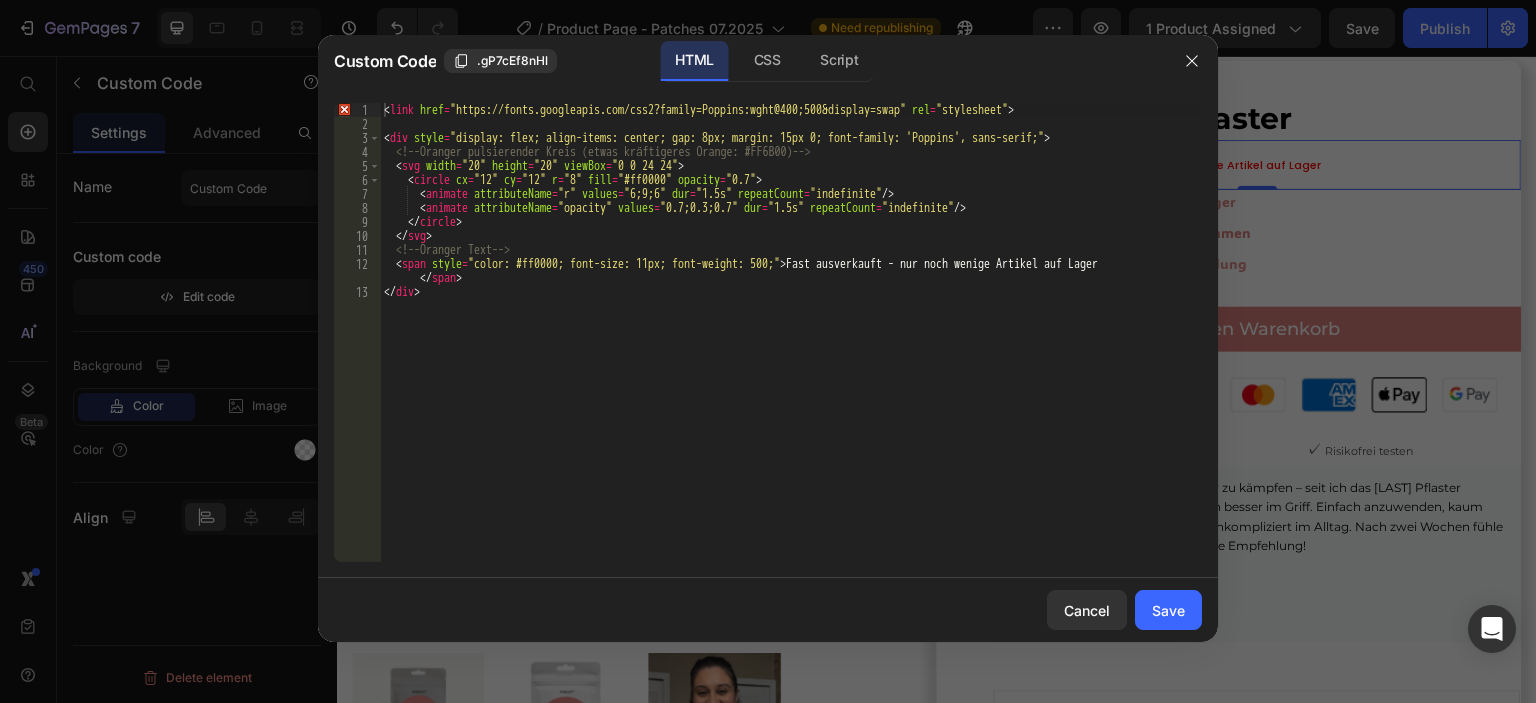 click on "< link   href = "https://fonts.googleapis.com/css2?family=Poppins:wght@400;500&display=swap"   rel = "stylesheet" > < div   style = "display: flex; align-items: center; gap: 8px; margin: 15px 0; font-family: 'Poppins', sans-serif;" >    <!--  Oranger pulsierender Kreis (etwas kräftigeres Orange: #FF6B00)  -->    < svg   width = "20"   height = "20"   viewBox = "0 0 24 24" >      < circle   cx = "12"   cy = "12"   r = "8"   fill = "#ff0000"   opacity = "0.7" >         < animate   attributeName = "r"   values = "6;9;6"   dur = "1.5s"   repeatCount = "indefinite" />         < animate   attributeName = "opacity"   values = "0.7;0.3;0.7"   dur = "1.5s"   repeatCount = "indefinite" />      </ circle >    </ svg >    <!--  Oranger Text  -->    < span   style = "color: #ff0000; font-size: 11px; font-weight: 500;" > Fast ausverkauft - nur noch wenige Artikel auf Lager        </ span > </ div >" at bounding box center [791, 346] 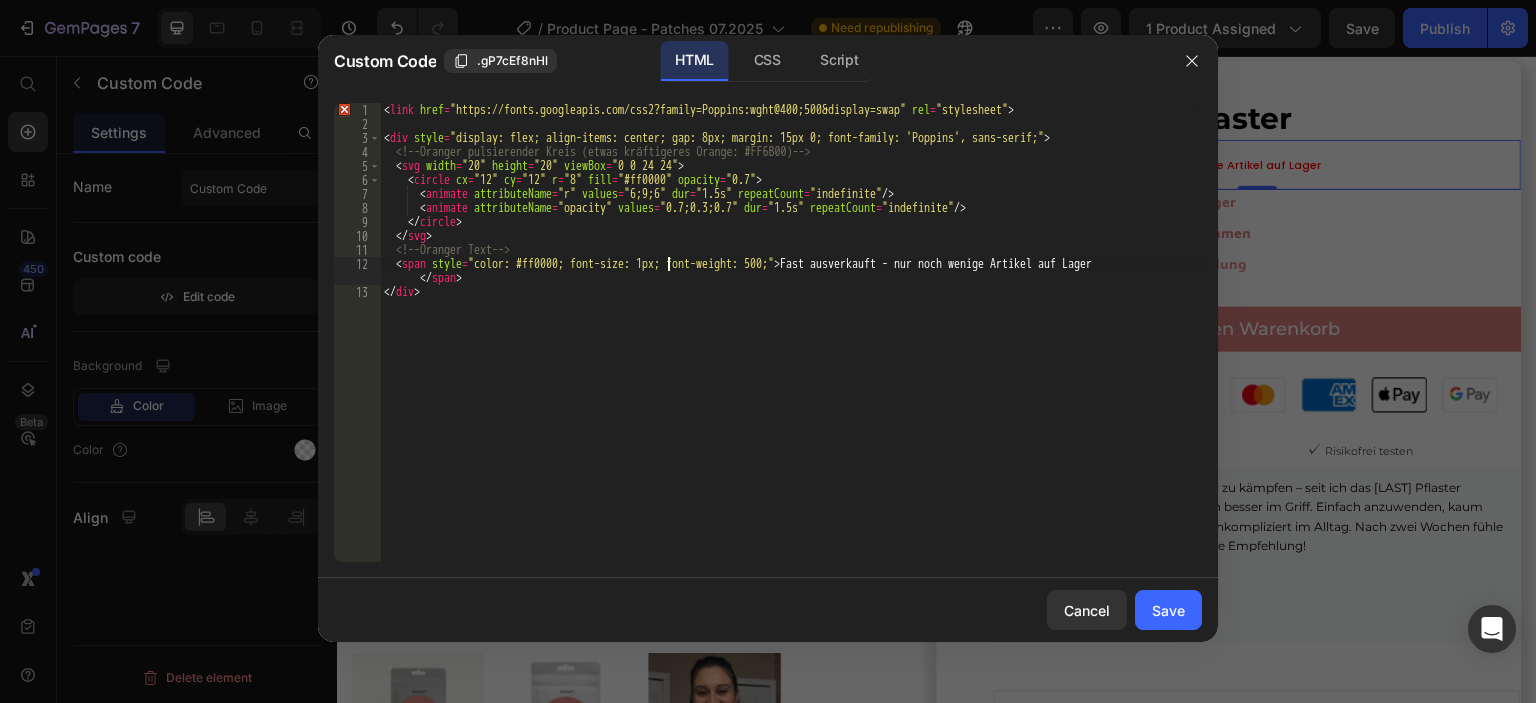 scroll, scrollTop: 0, scrollLeft: 24, axis: horizontal 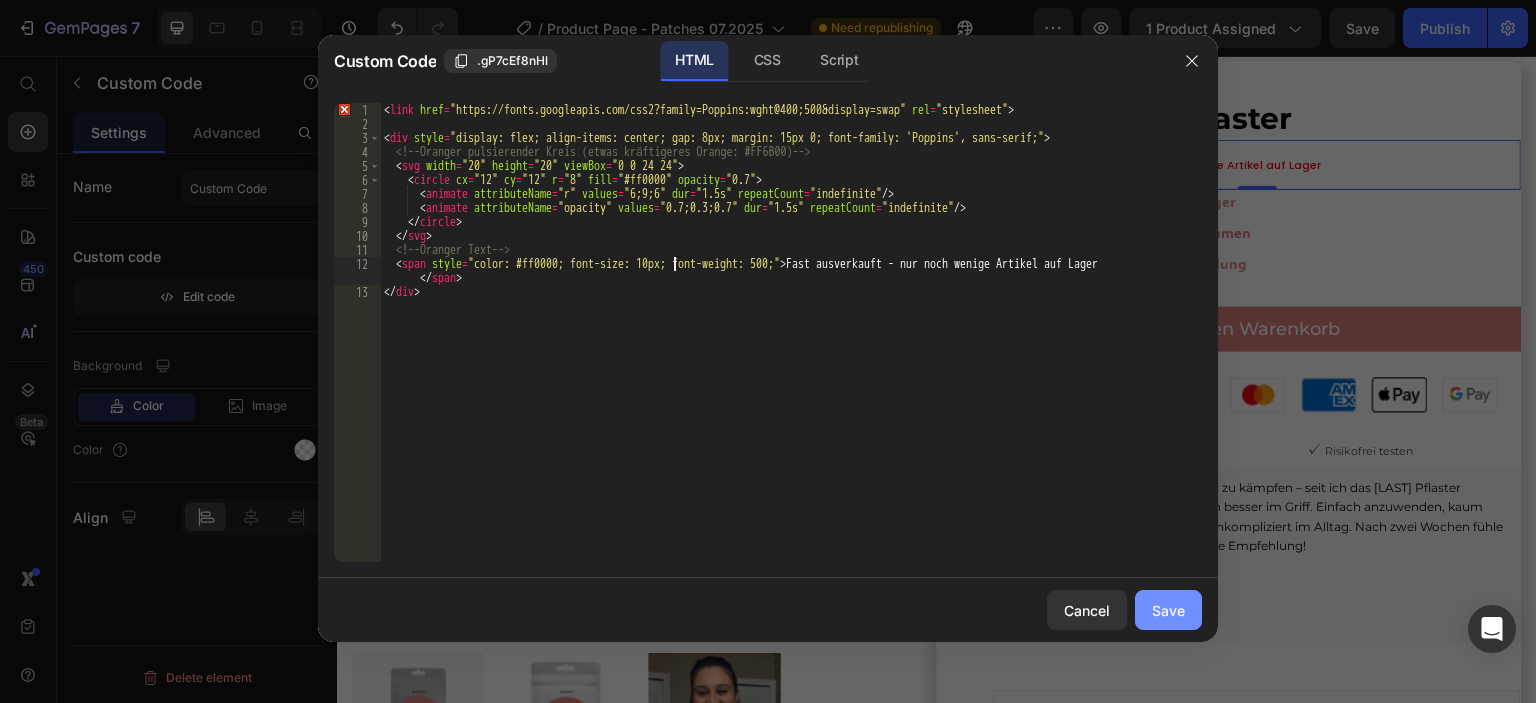 type on "<span style="color: #ff0000; font-size: 10px; font-weight: 500;">Fast ausverkauft - nur noch wenige Artikel auf Lager</span>" 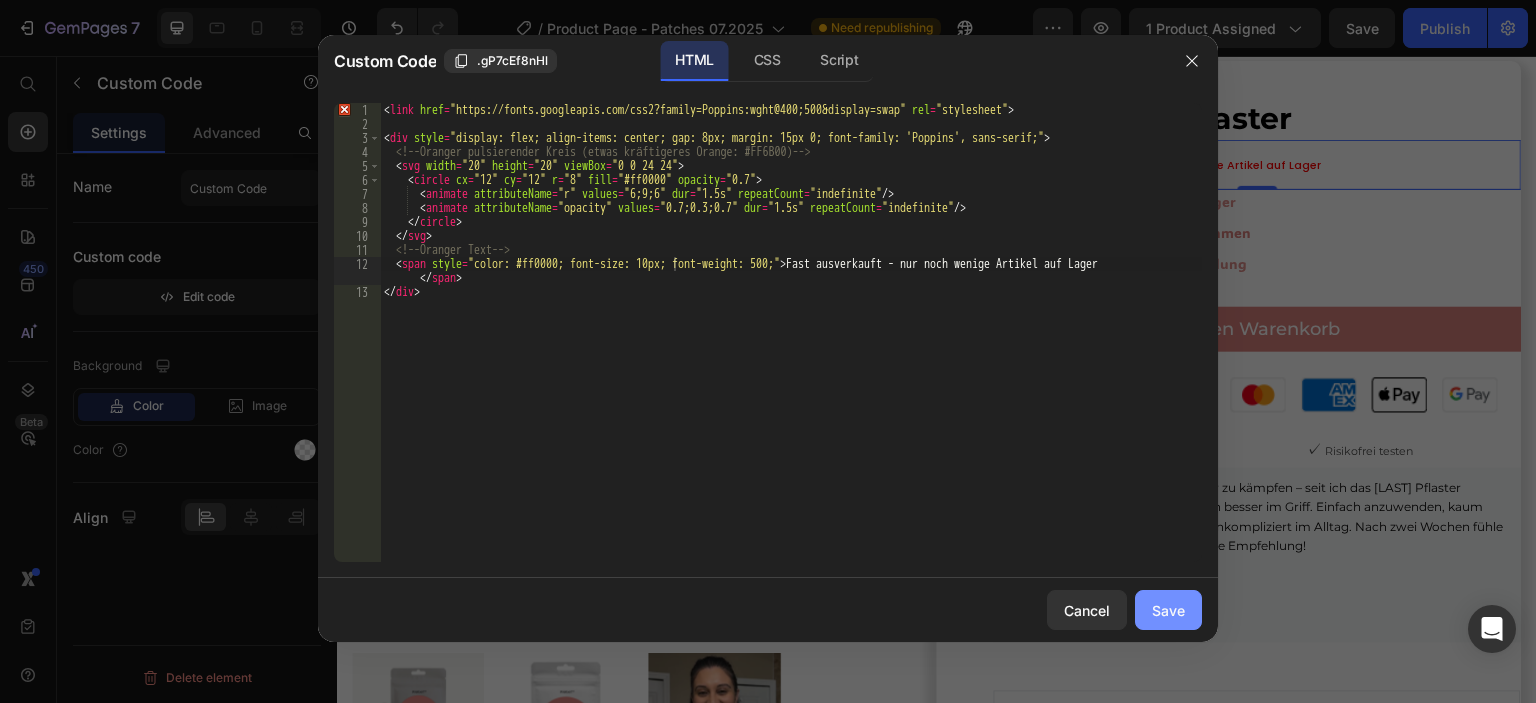 click on "Save" 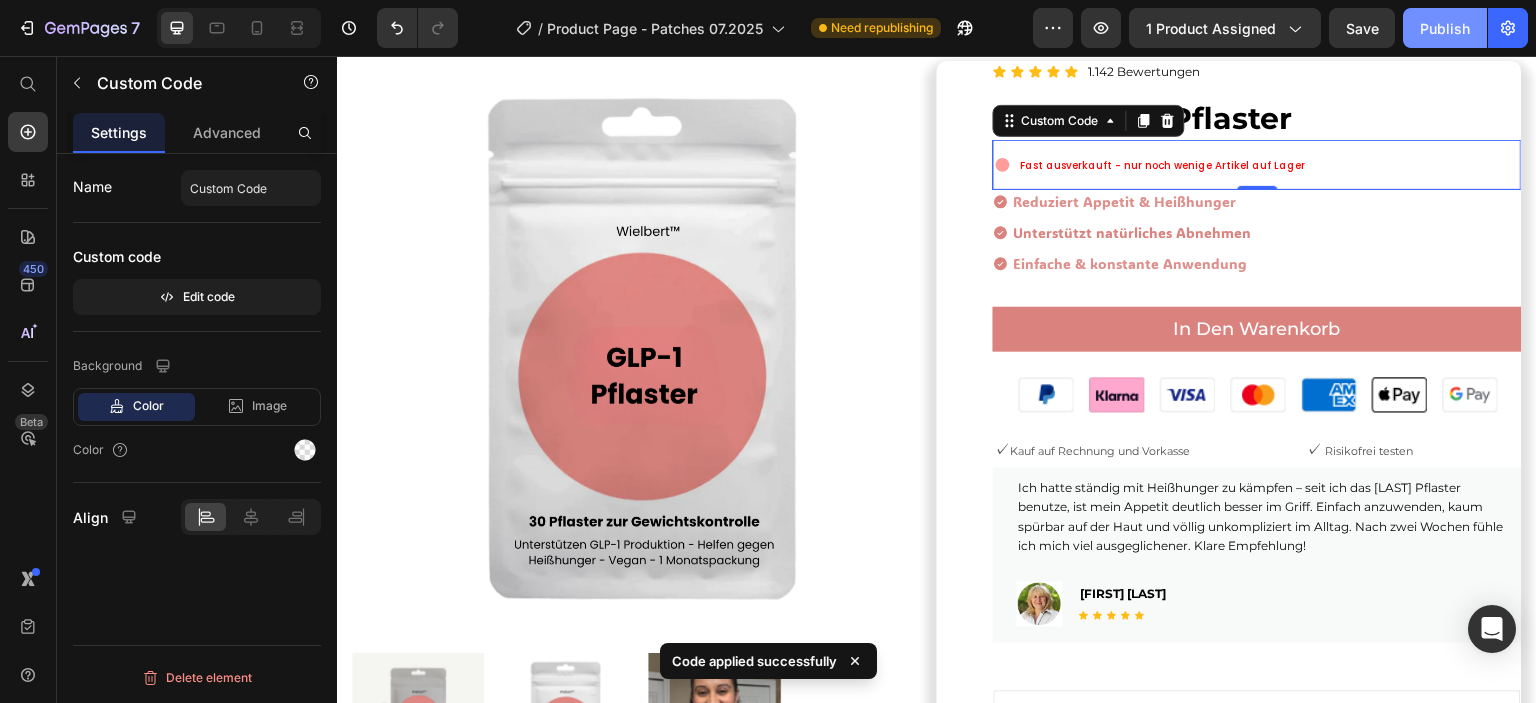 click on "Publish" 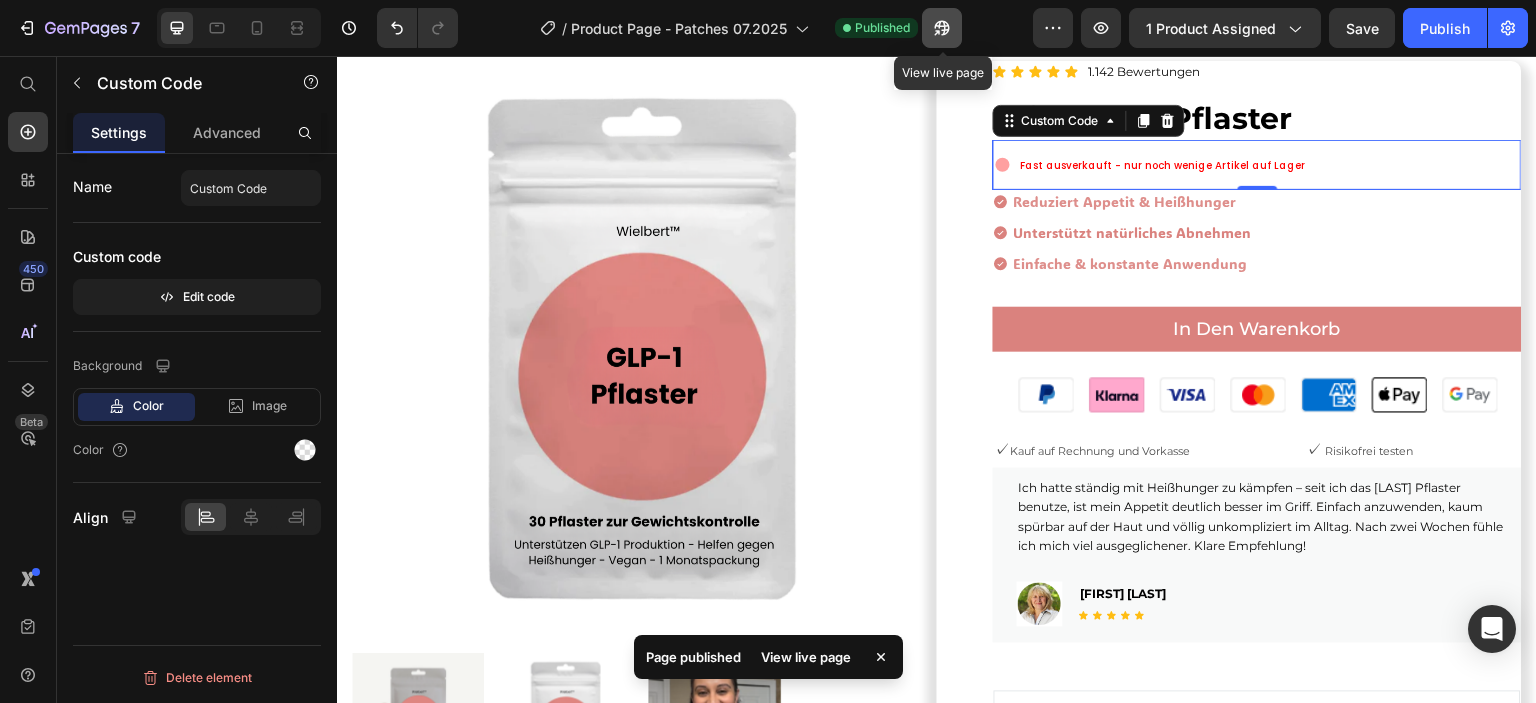 click 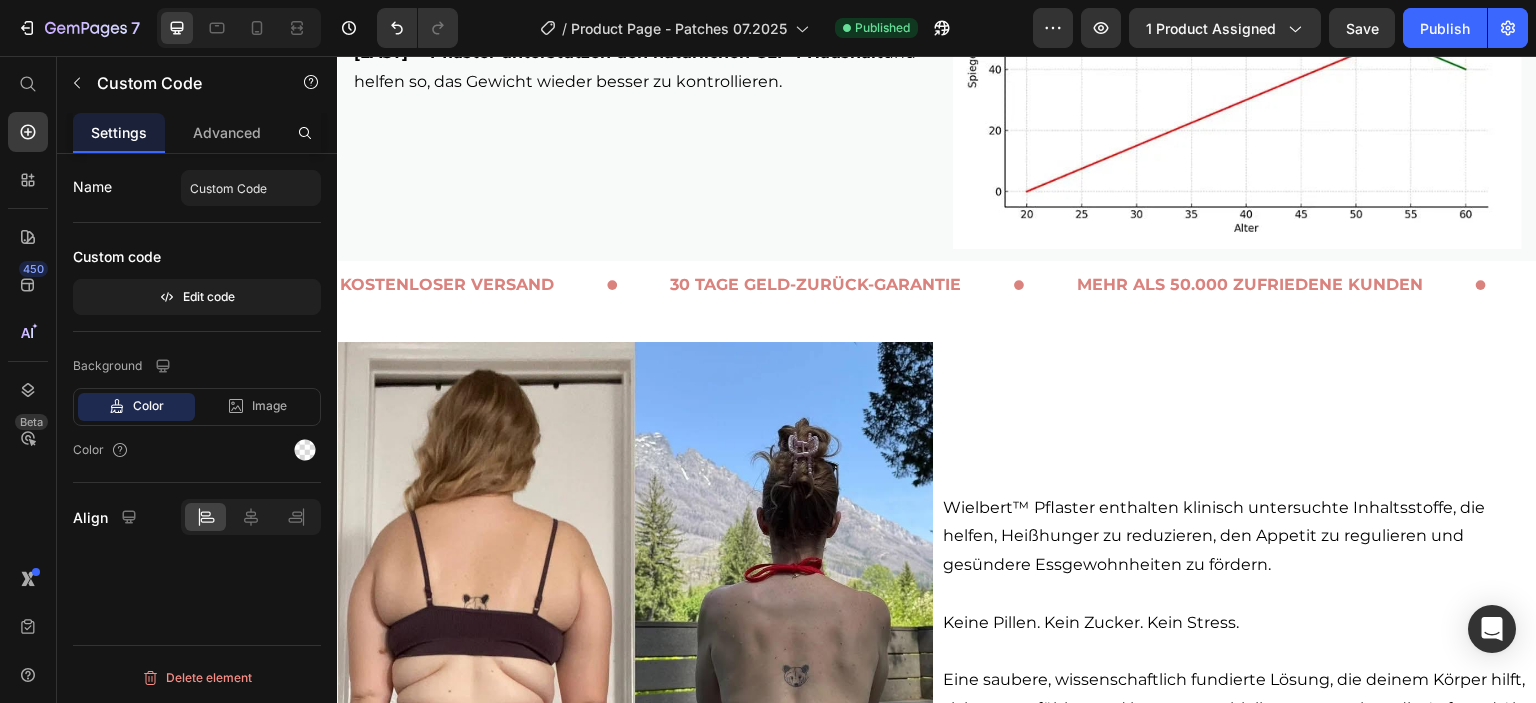 scroll, scrollTop: 1500, scrollLeft: 0, axis: vertical 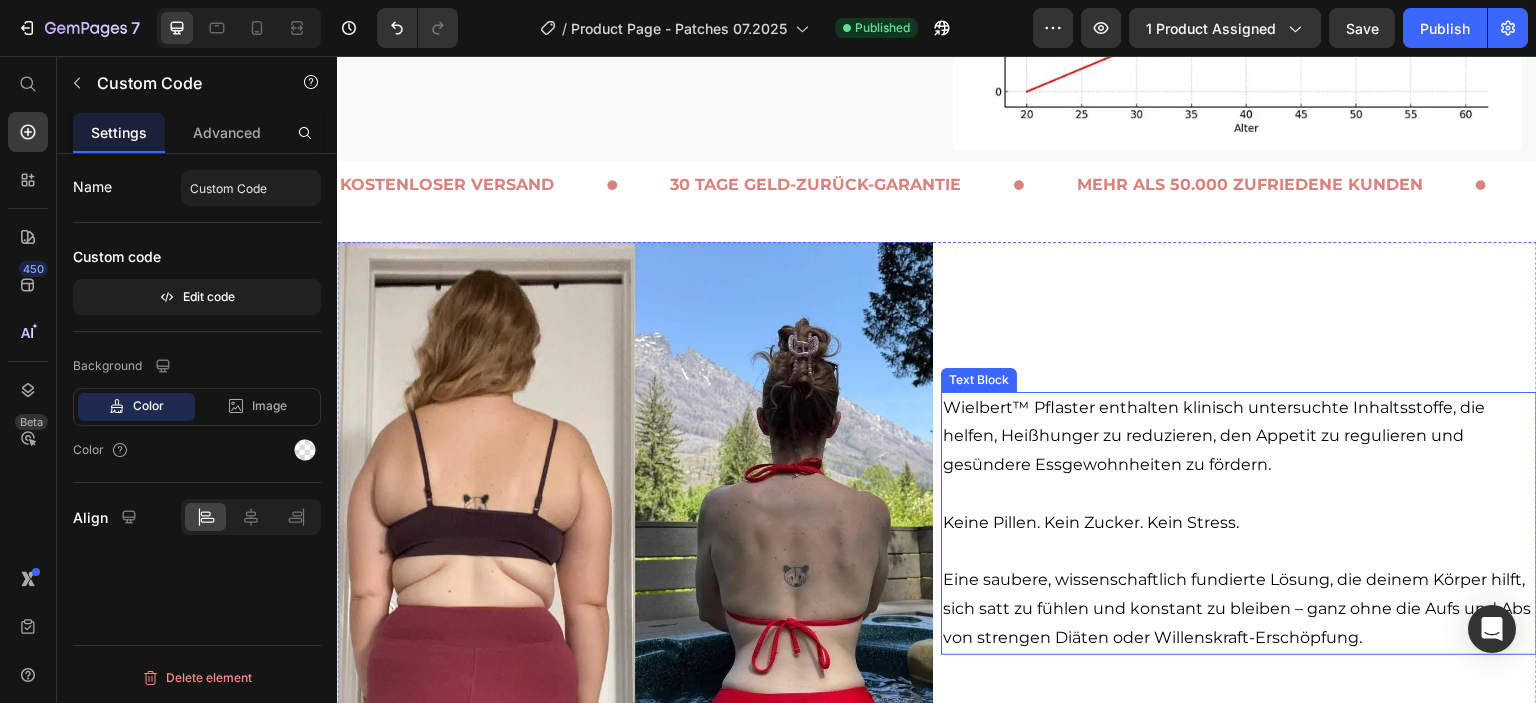 click on "[LAST]™   Pflaster enthalten klinisch untersuchte Inhaltsstoffe, die helfen, Heißhunger zu reduzieren, den Appetit zu regulieren und gesündere Essgewohnheiten zu fördern." at bounding box center (1239, 437) 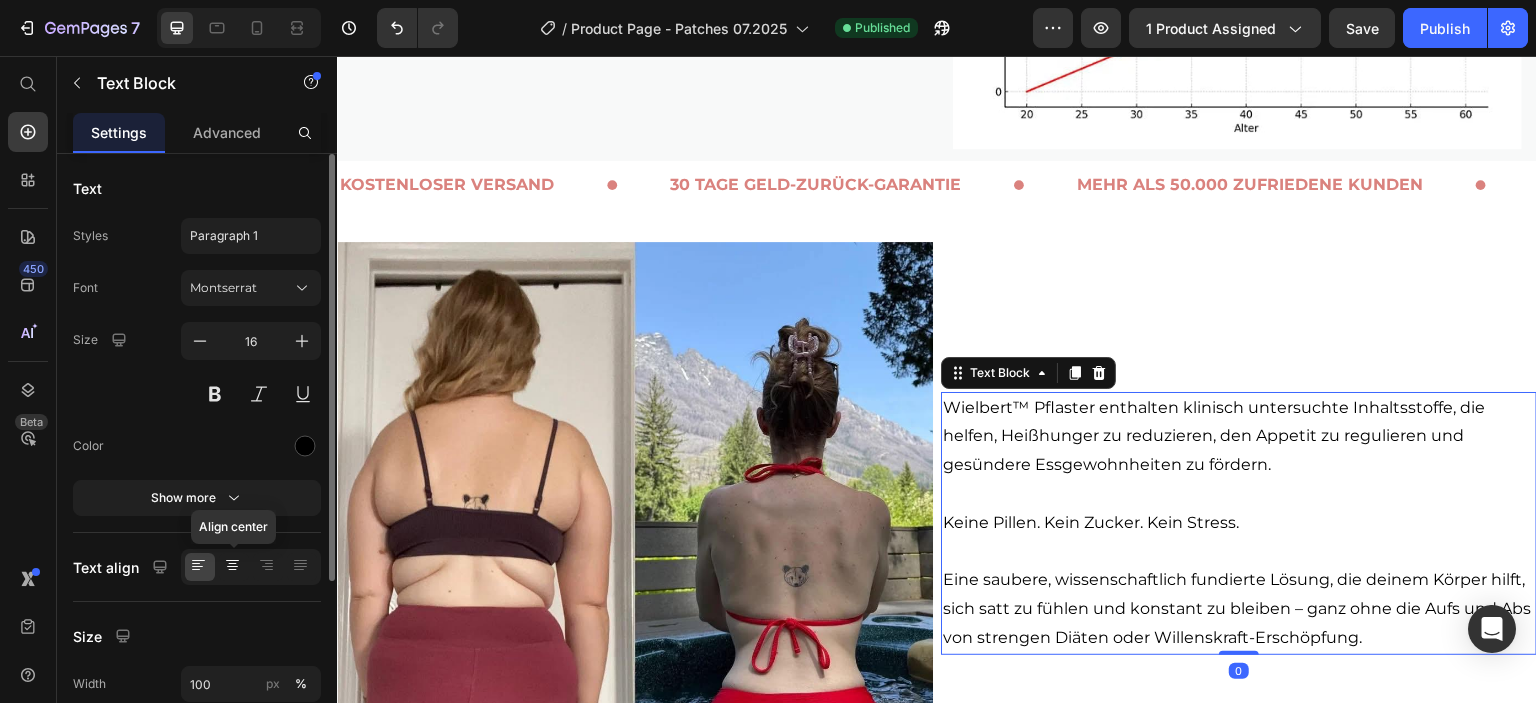 click 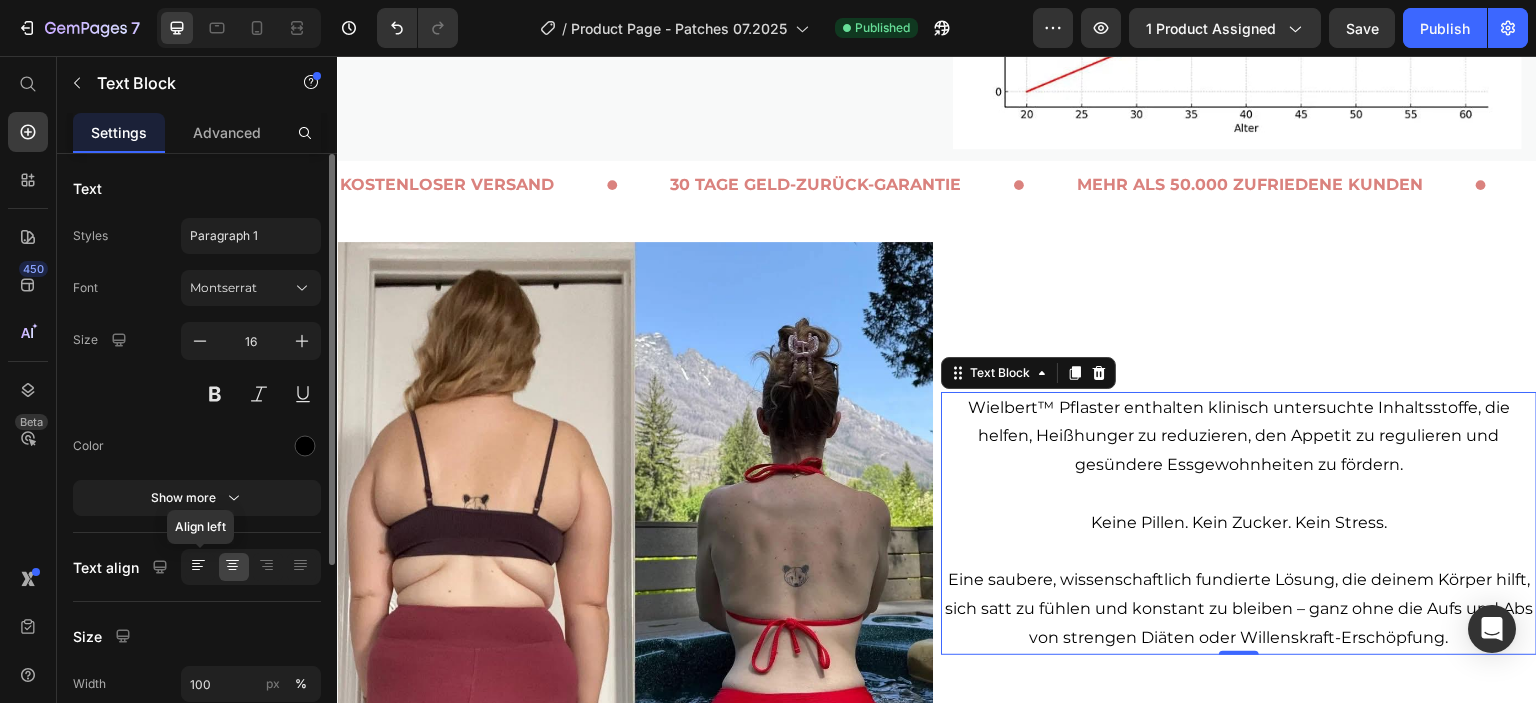 click 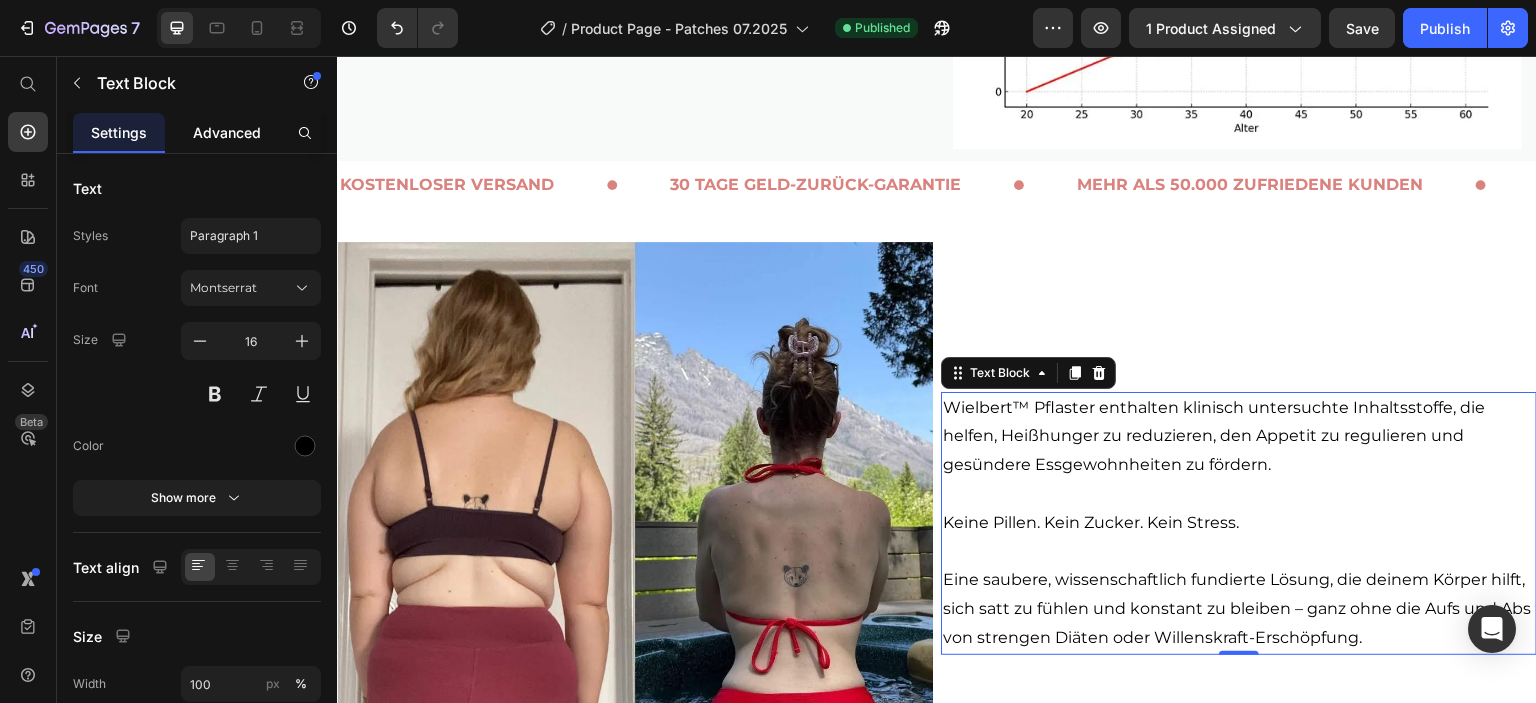 click on "Advanced" at bounding box center (227, 132) 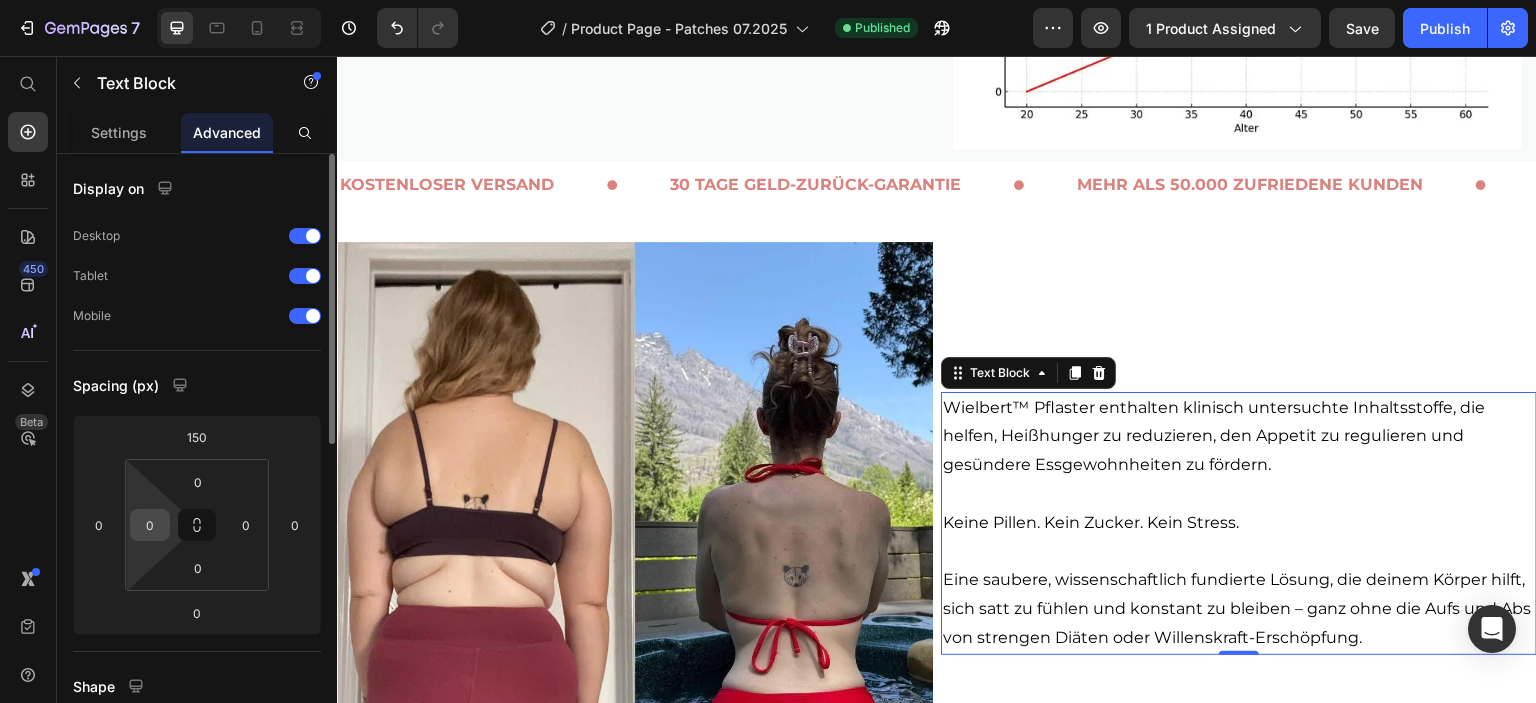 click on "0" at bounding box center (150, 525) 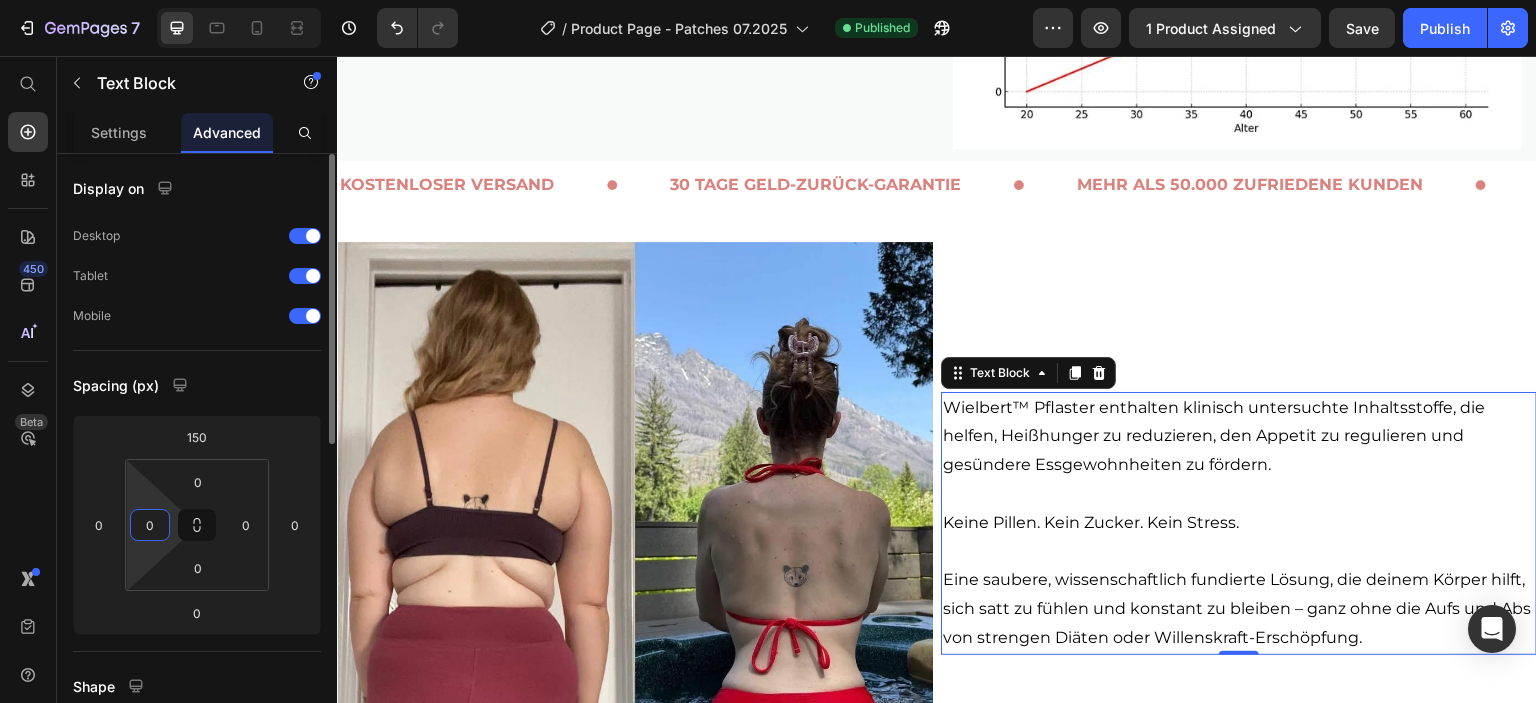 click on "0" at bounding box center [150, 525] 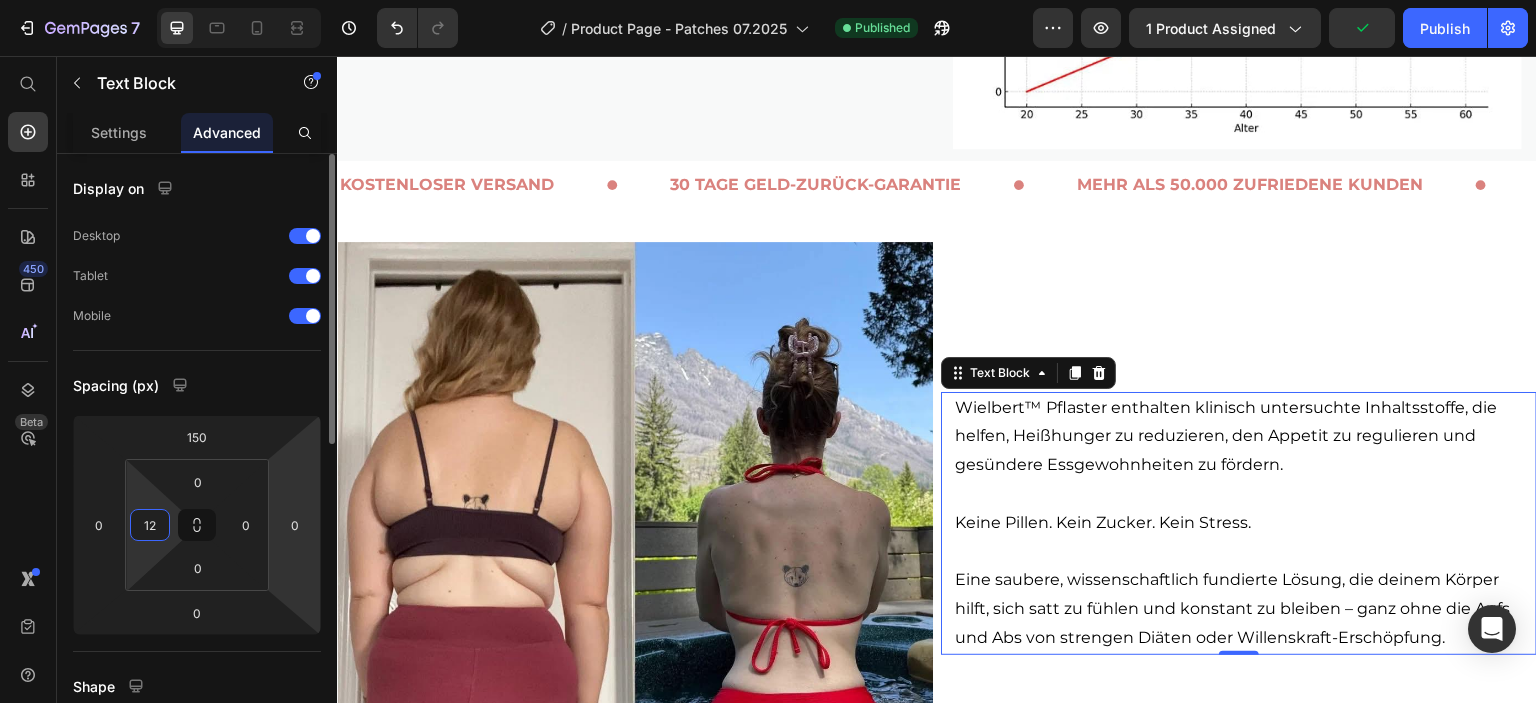 type on "1" 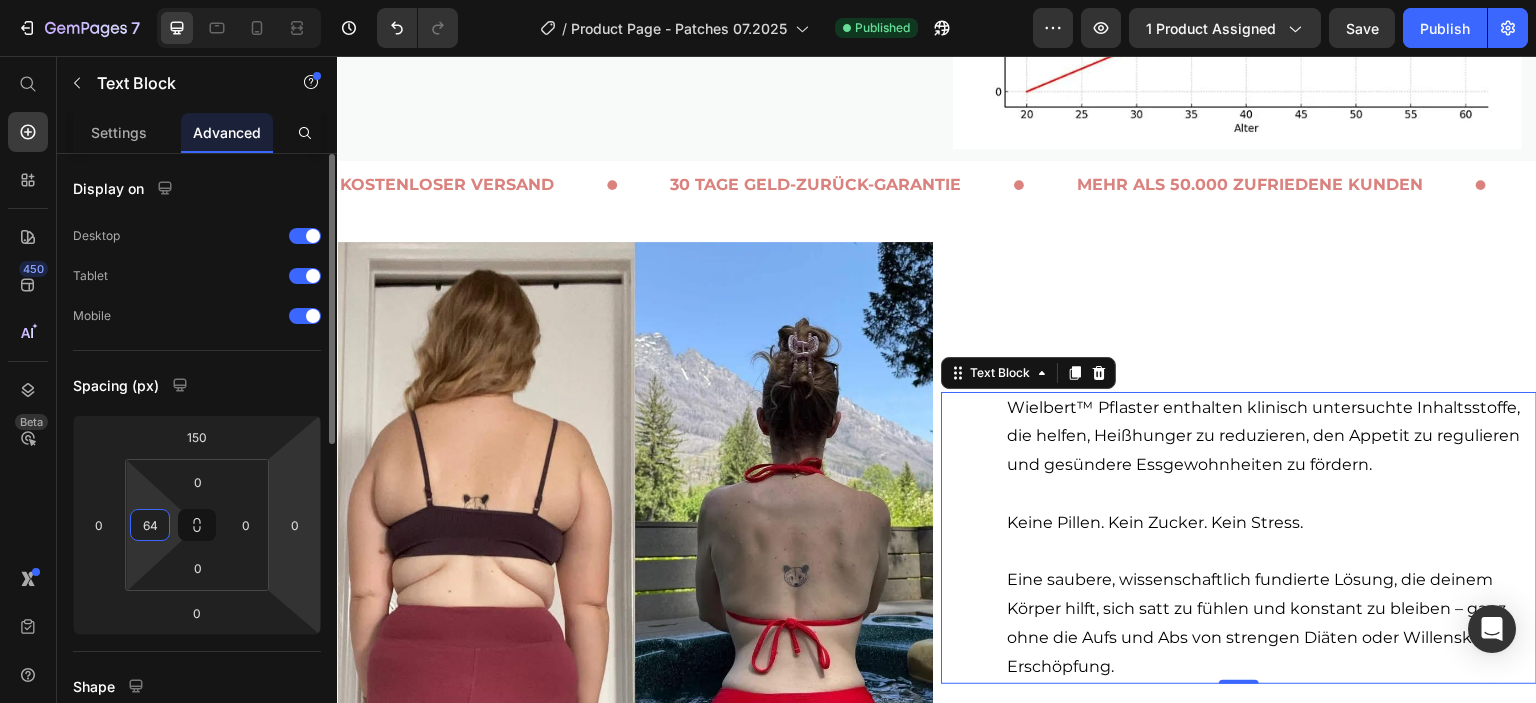 type on "6" 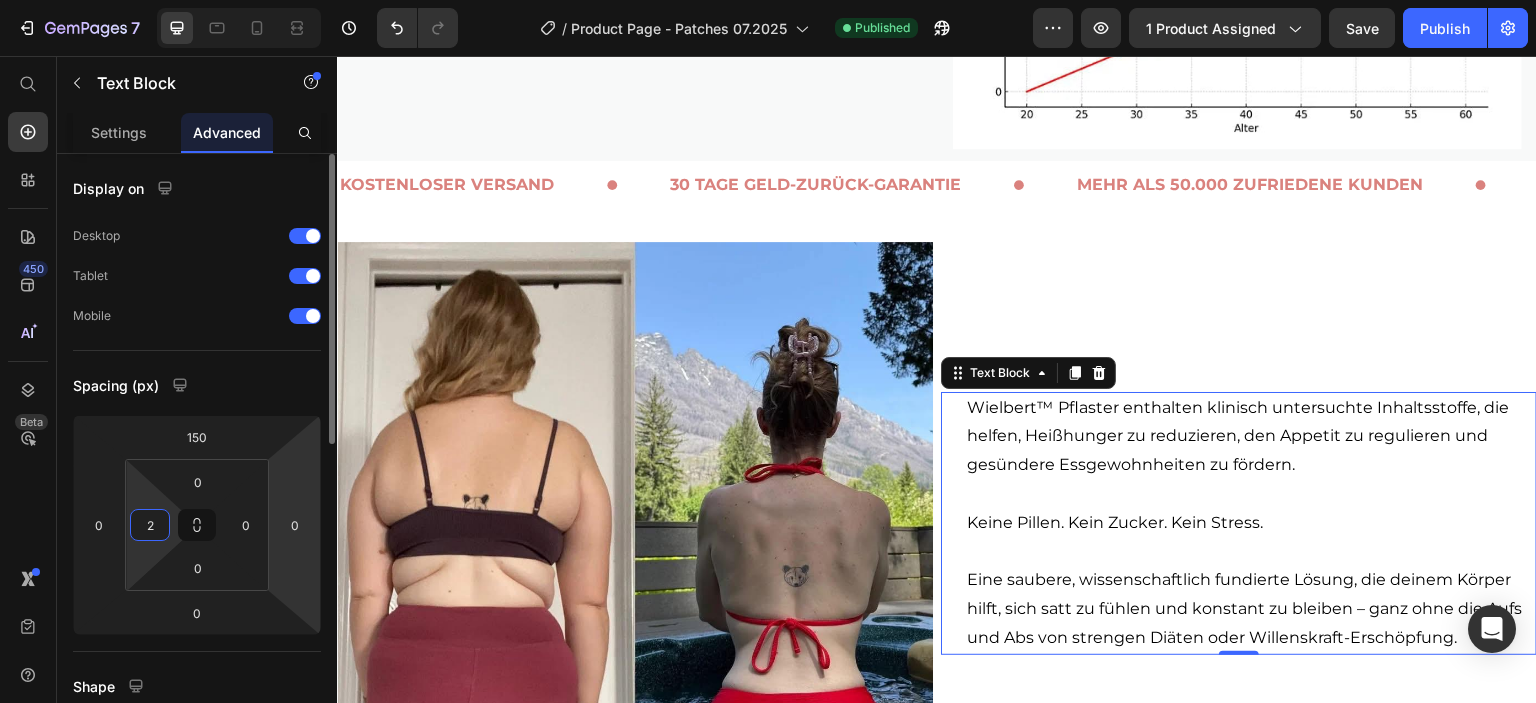 type on "24" 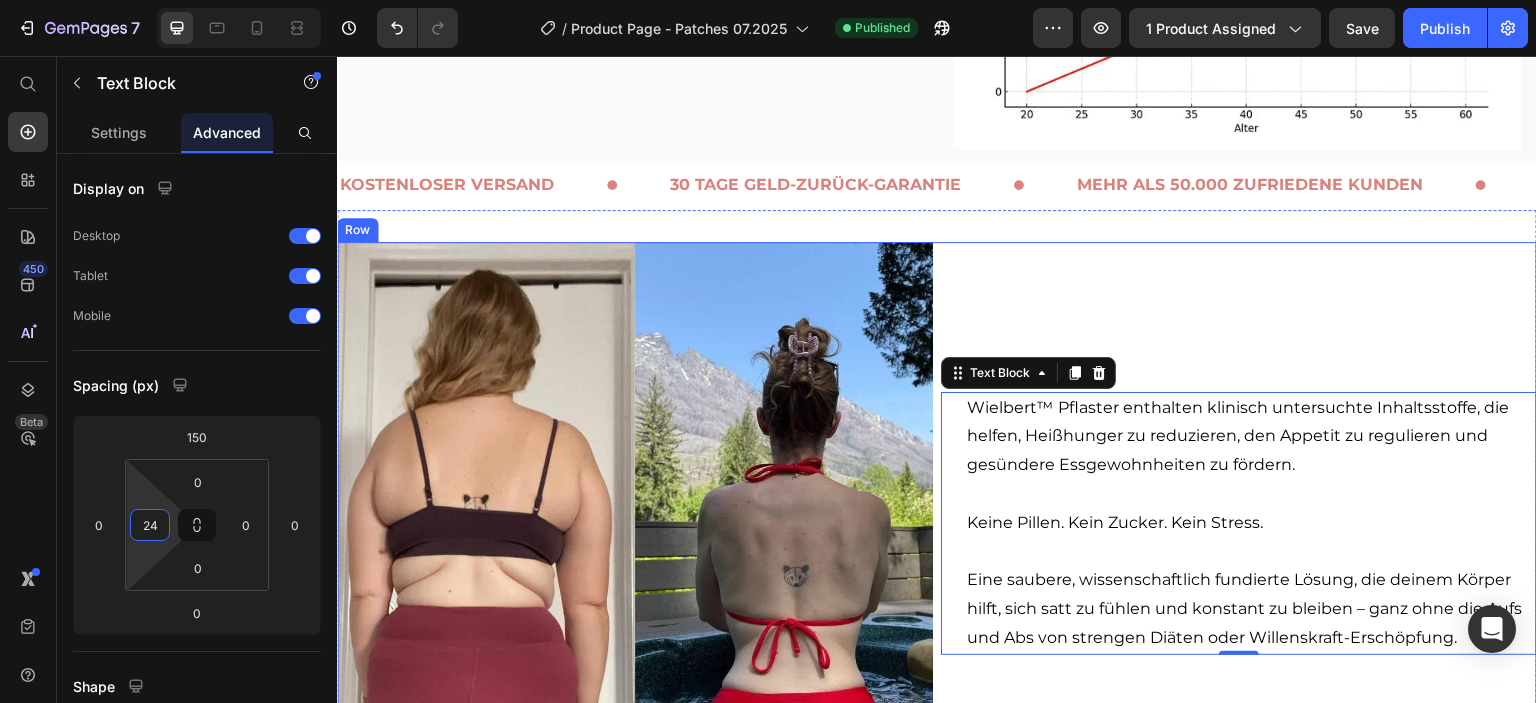 click on "Row [LAST]™   Pflaster enthalten klinisch untersuchte Inhaltsstoffe, die helfen, Heißhunger zu reduzieren, den Appetit zu regulieren und gesündere Essgewohnheiten zu fördern.   Keine Pillen. Kein Zucker. Kein Stress.   Eine saubere, wissenschaftlich fundierte Lösung, die deinem Körper hilft, sich satt zu fühlen und konstant zu bleiben – ganz ohne die Aufs und Abs von strengen Diäten oder Willenskraft-Erschöpfung. Text Block   0" at bounding box center [1239, 540] 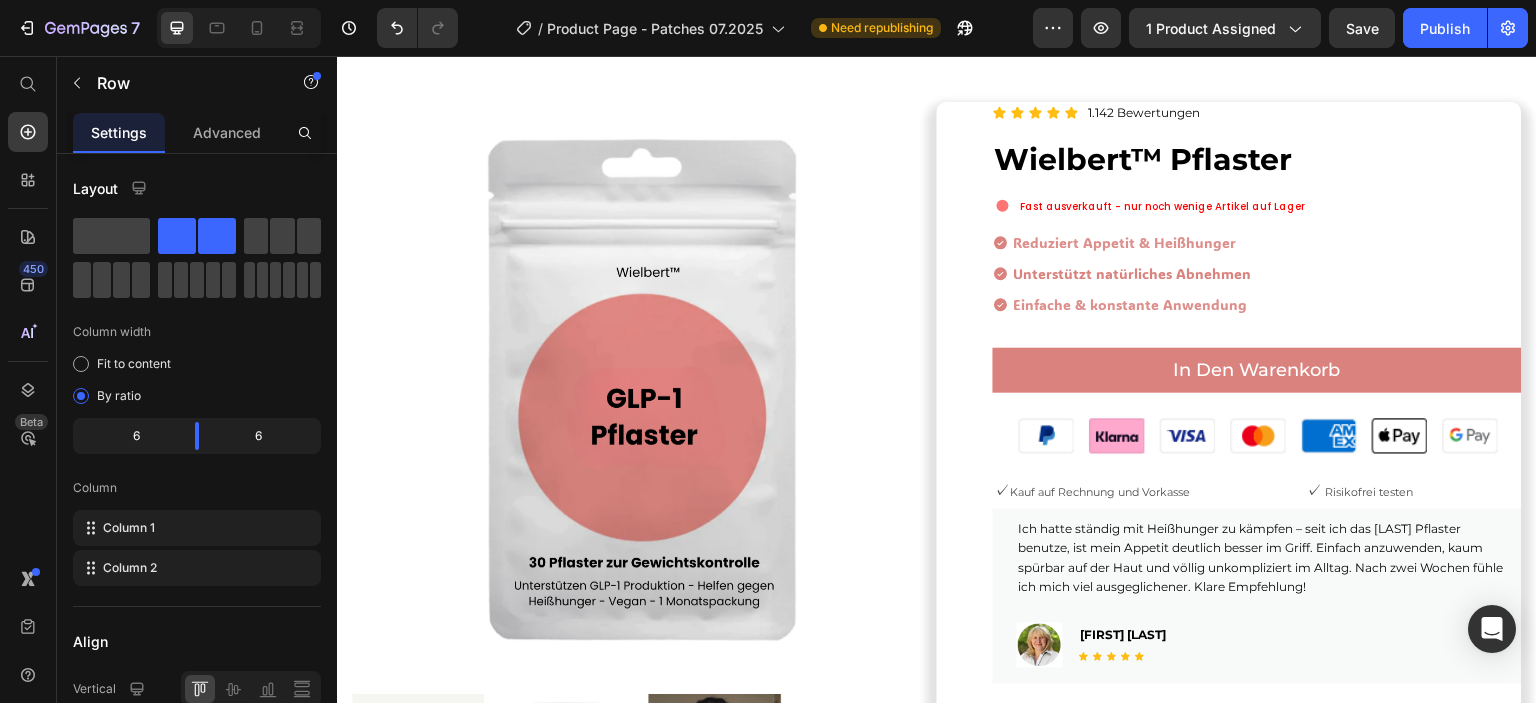scroll, scrollTop: 0, scrollLeft: 0, axis: both 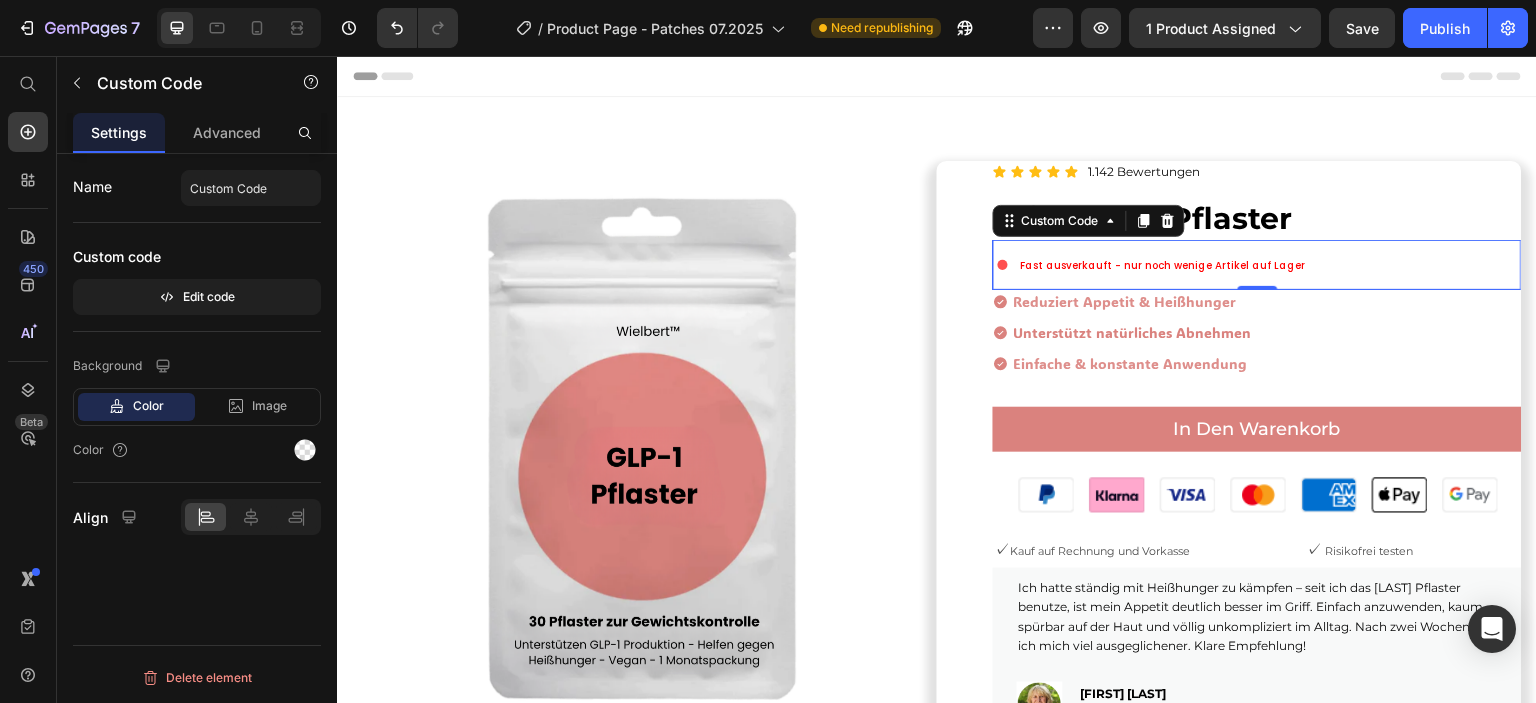 click on "Fast ausverkauft - nur noch wenige Artikel auf Lager" at bounding box center [1163, 265] 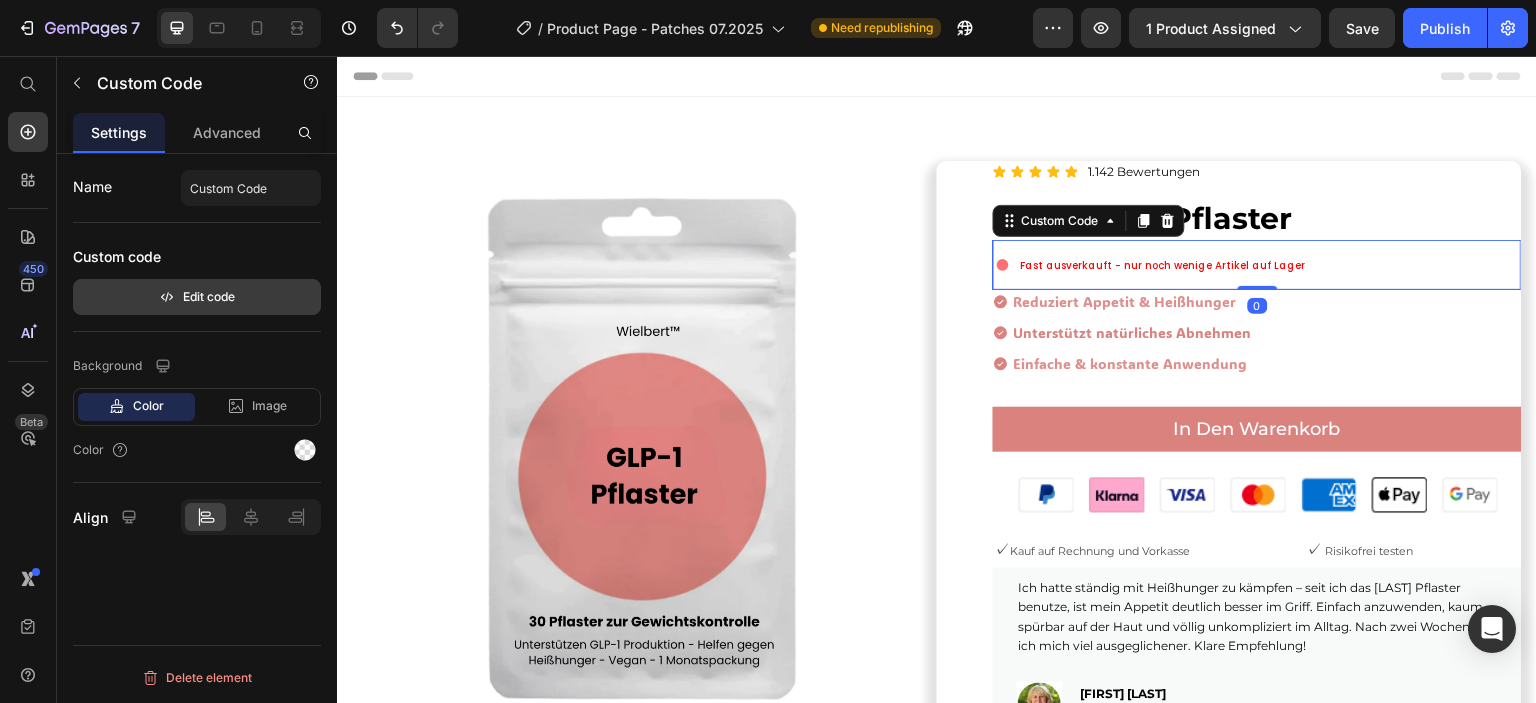 click on "Edit code" at bounding box center [197, 297] 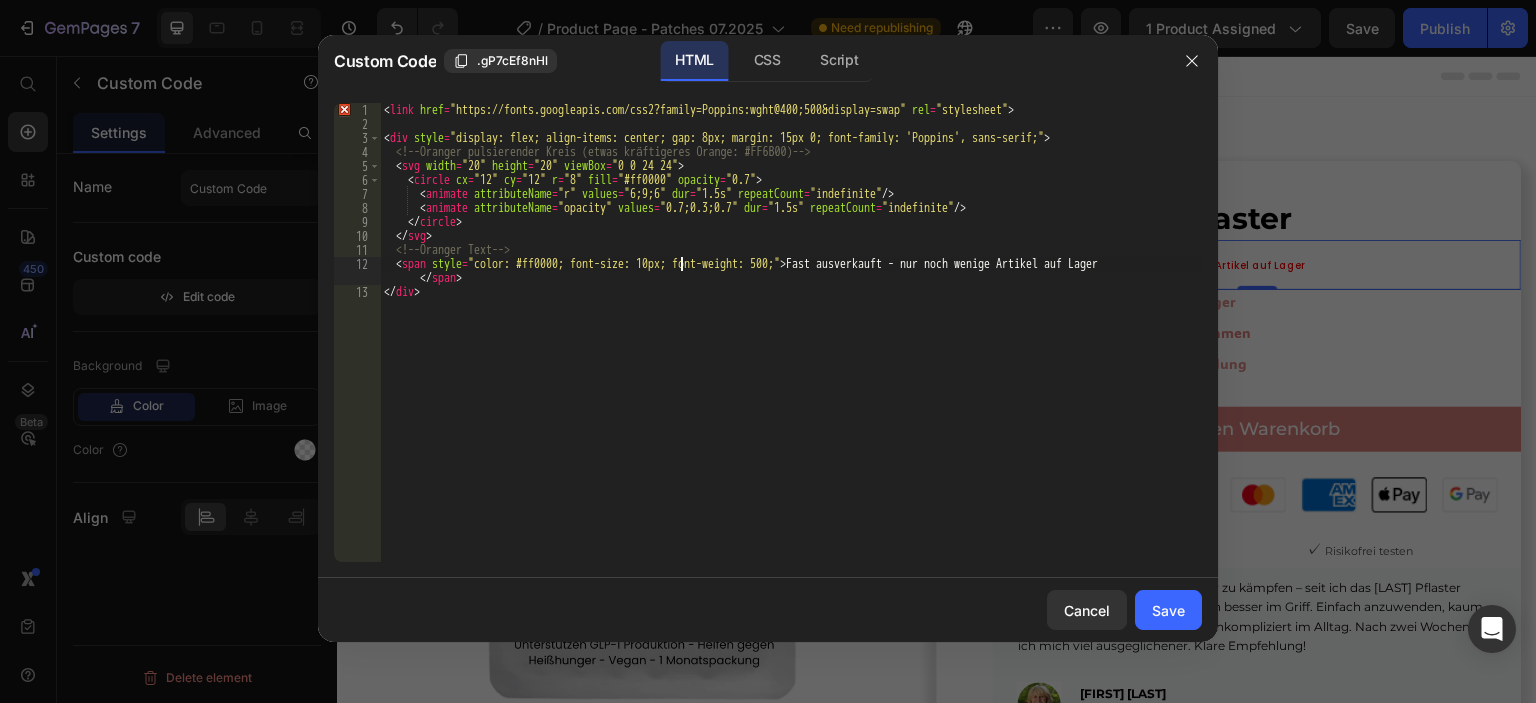 click on "< link   href = "https://fonts.googleapis.com/css2?family=Poppins:wght@400;500&display=swap"   rel = "stylesheet" > < div   style = "display: flex; align-items: center; gap: 8px; margin: 15px 0; font-family: 'Poppins', sans-serif;" >    <!--  Oranger pulsierender Kreis (etwas kräftigeres Orange: #FF6B00)  -->    < svg   width = "20"   height = "20"   viewBox = "0 0 24 24" >      < circle   cx = "12"   cy = "12"   r = "8"   fill = "#ff0000"   opacity = "0.7" >         < animate   attributeName = "r"   values = "6;9;6"   dur = "1.5s"   repeatCount = "indefinite" />         < animate   attributeName = "opacity"   values = "0.7;0.3;0.7"   dur = "1.5s"   repeatCount = "indefinite" />      </ circle >    </ svg >    <!--  Oranger Text  -->    < span   style = "color: #ff0000; font-size: 10px; font-weight: 500;" > Fast ausverkauft - nur noch wenige Artikel auf Lager        </ span > </ div >" at bounding box center (791, 346) 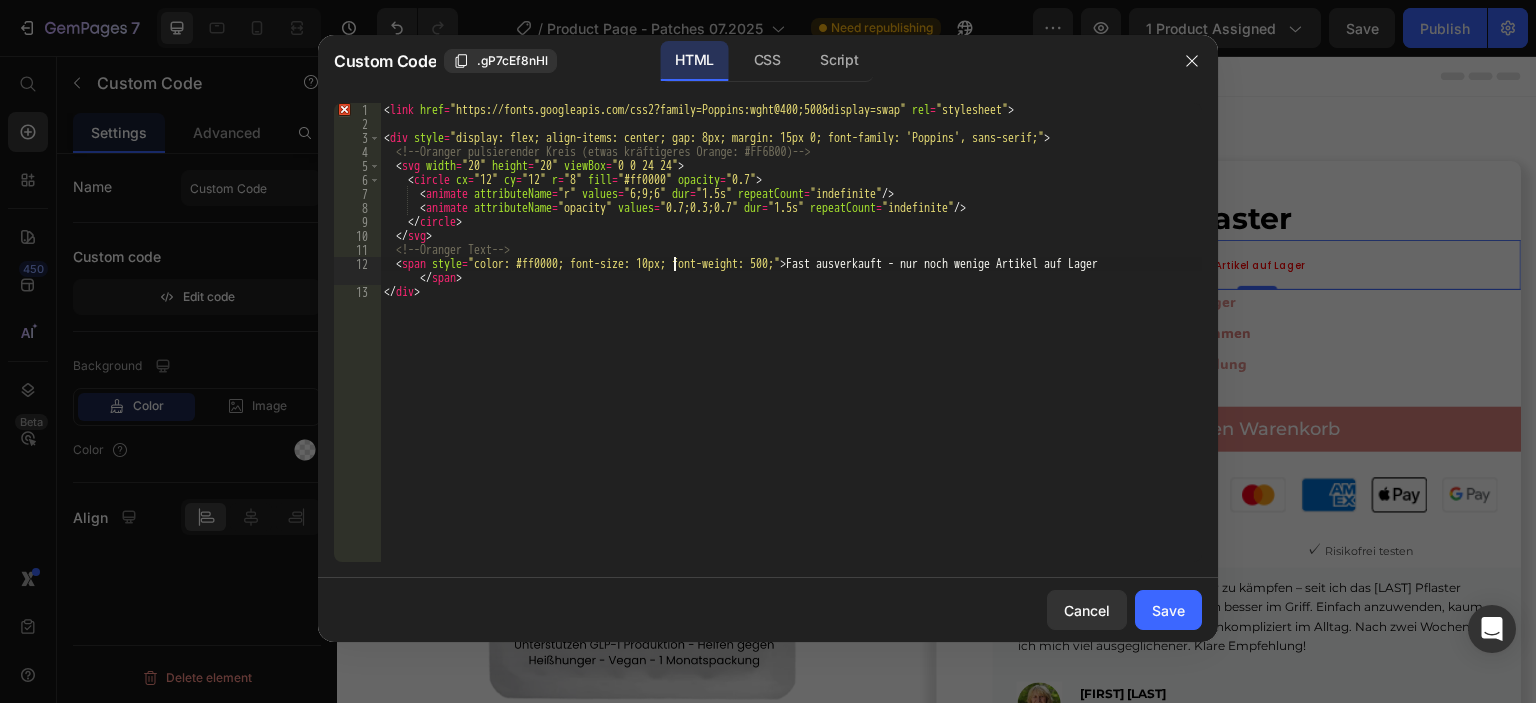 scroll, scrollTop: 0, scrollLeft: 24, axis: horizontal 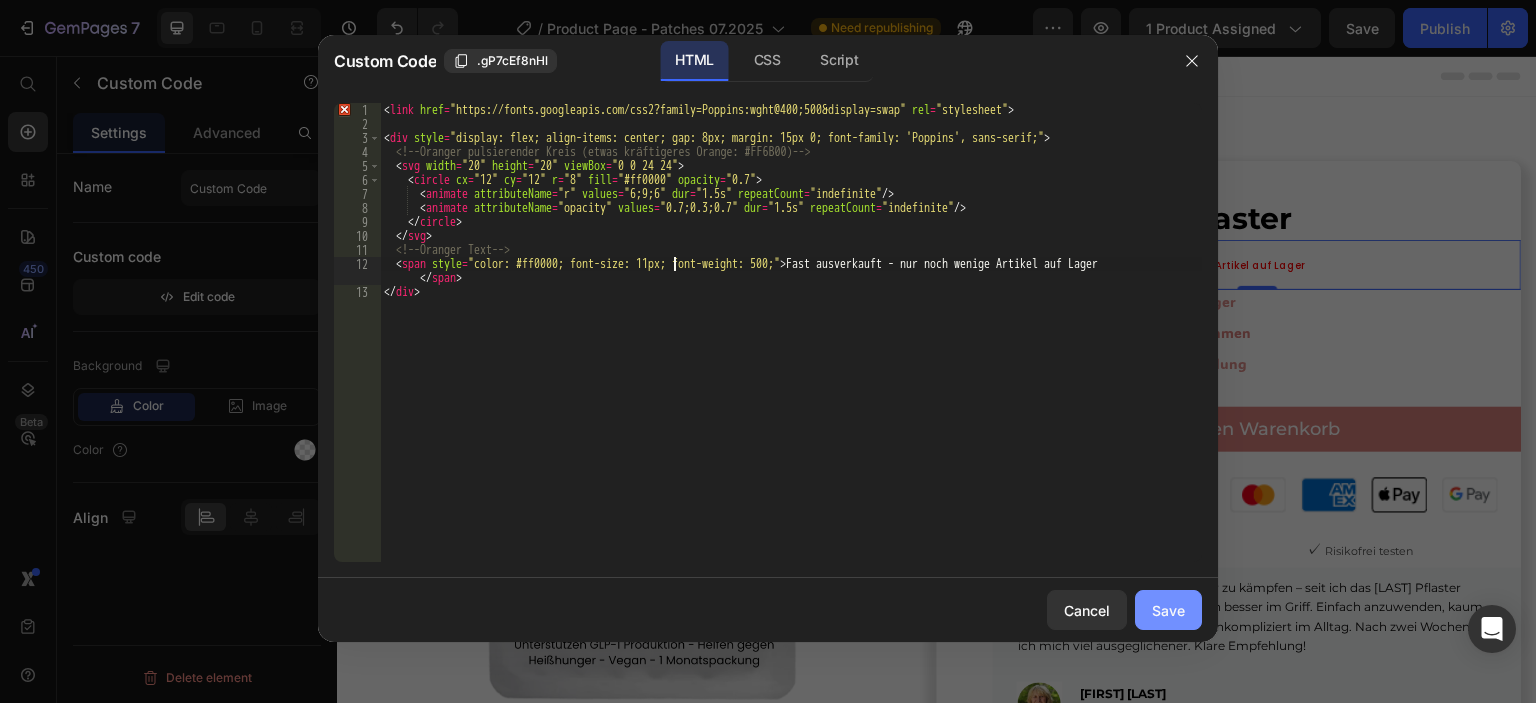 type on "<span style="color: #ff0000; font-size: 11px; font-weight: 500;">Fast ausverkauft - nur noch wenige Artikel auf Lager</span>" 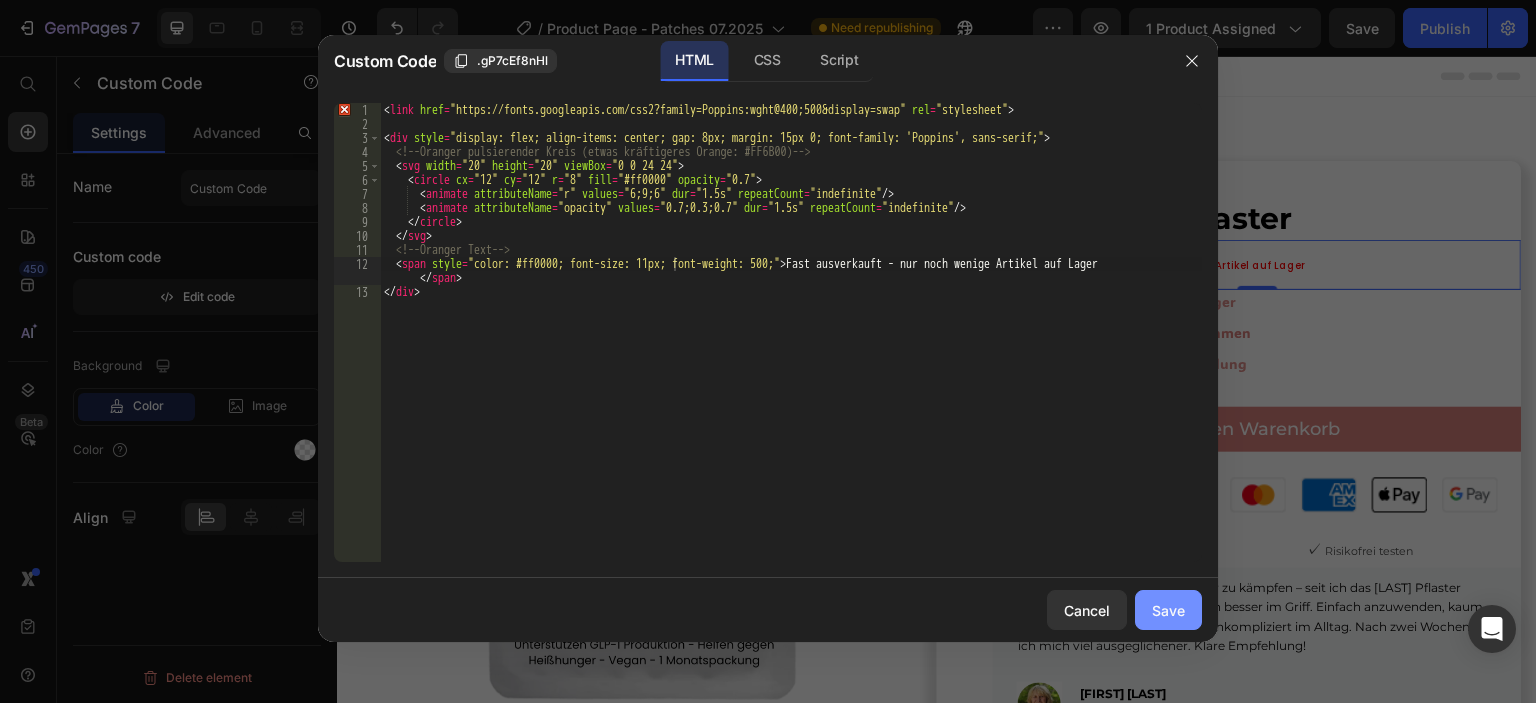 drag, startPoint x: 1195, startPoint y: 603, endPoint x: 916, endPoint y: 531, distance: 288.1406 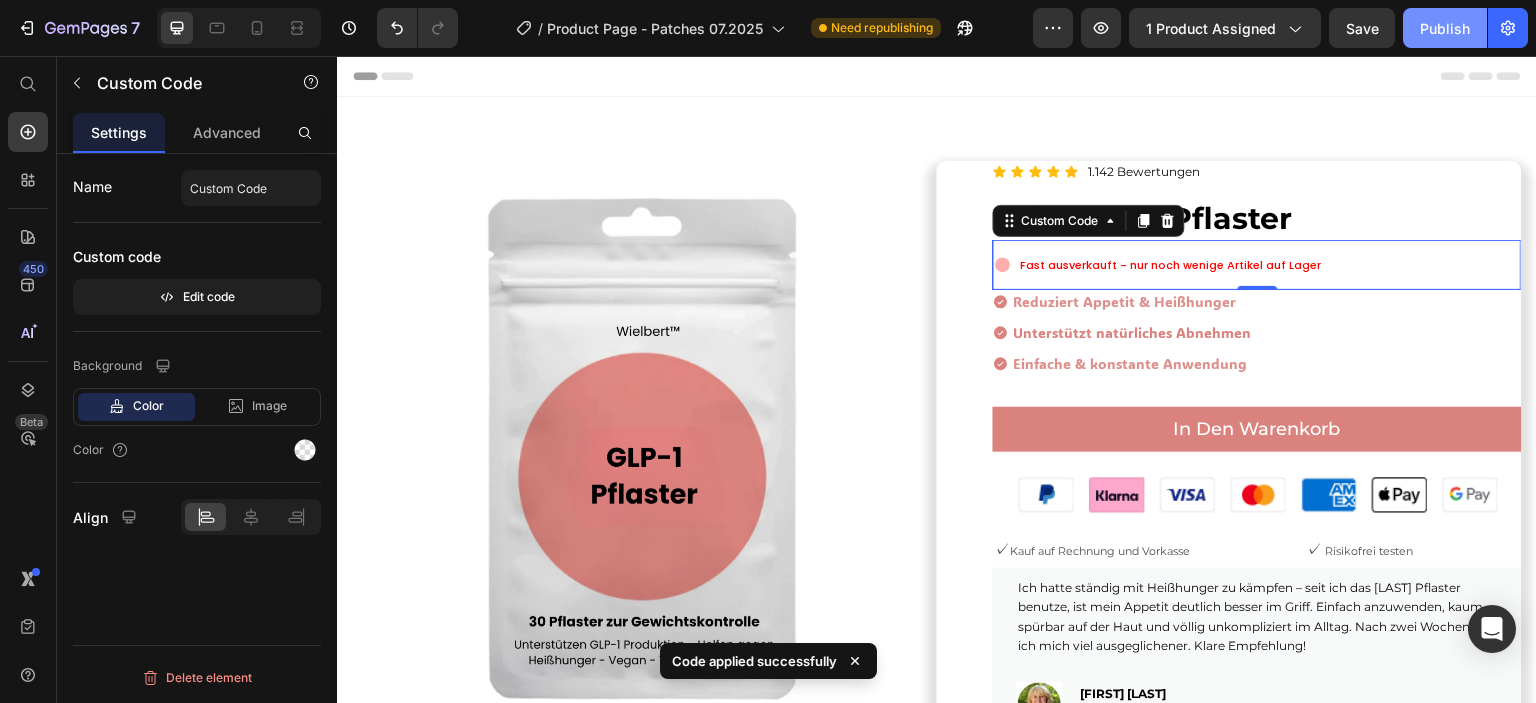 click on "Publish" at bounding box center [1445, 28] 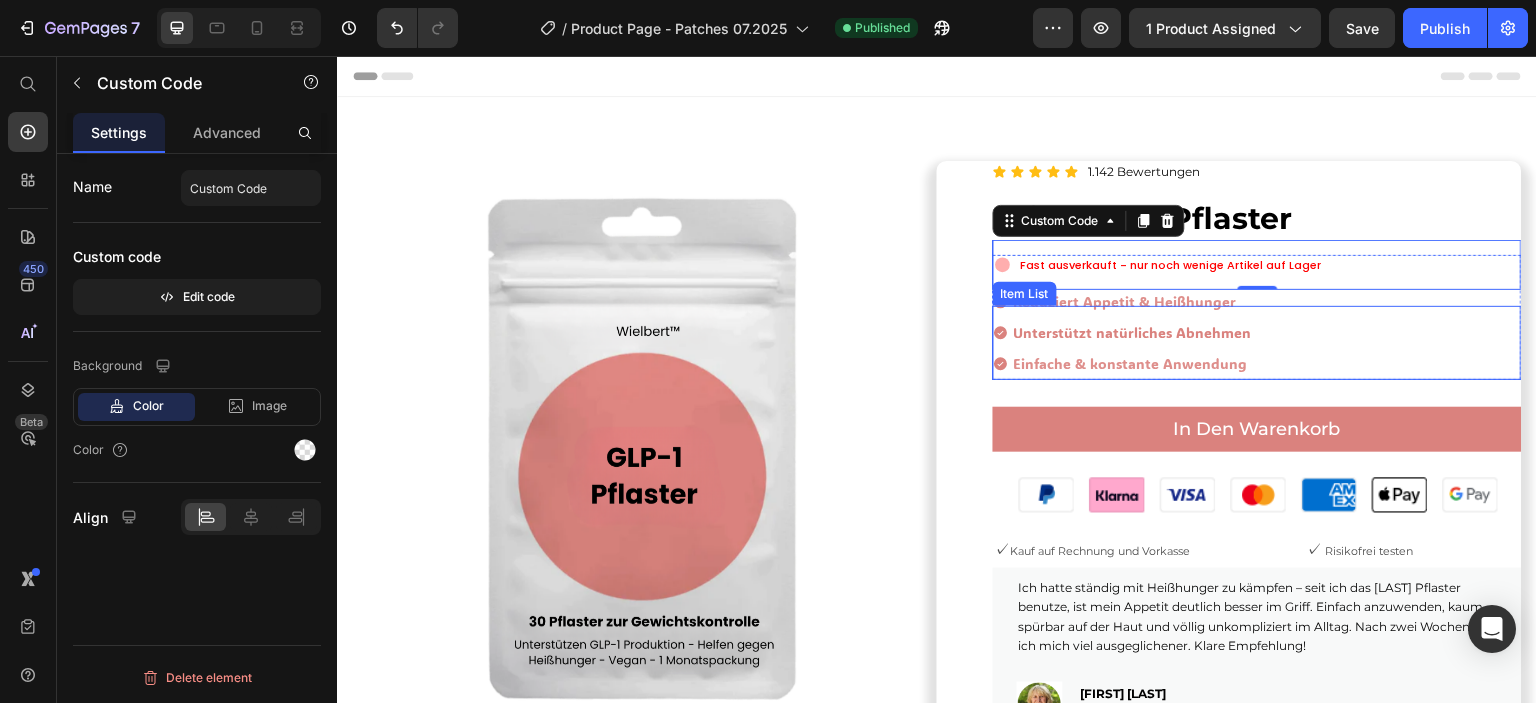 click on "Reduziert Appetit & Heißhunger
Unterstützt natürliches Abnehmen
Einfache & konstante Anwendung" at bounding box center [1257, 333] 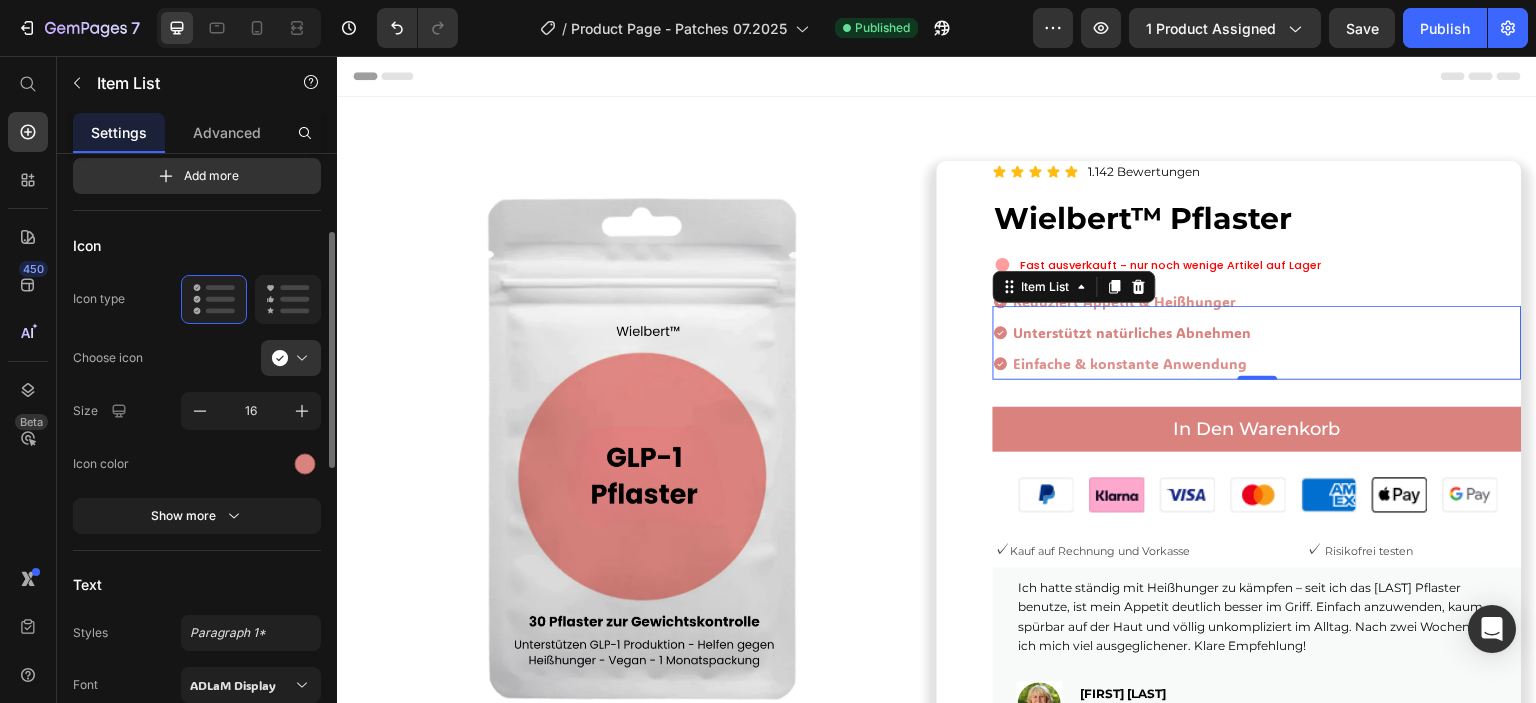 scroll, scrollTop: 0, scrollLeft: 0, axis: both 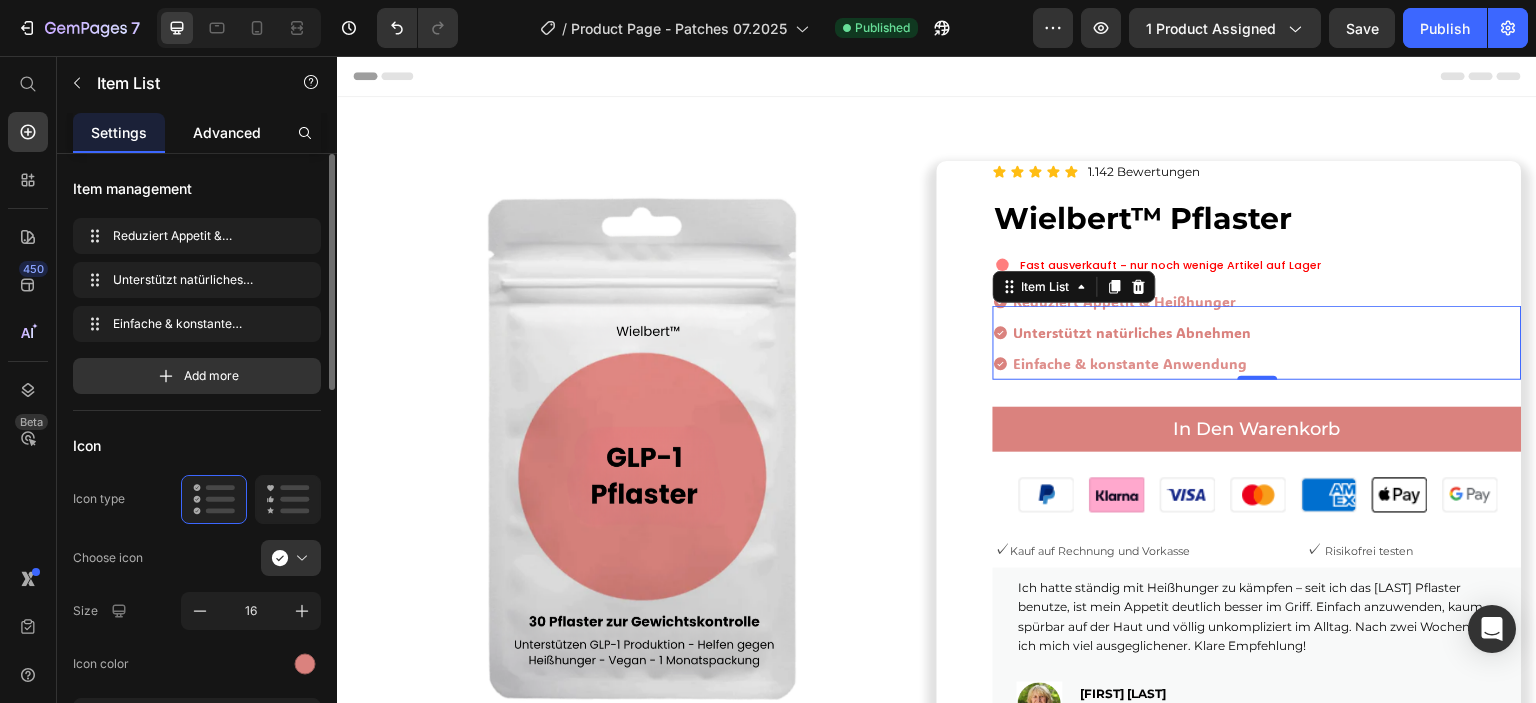click on "Advanced" at bounding box center [227, 132] 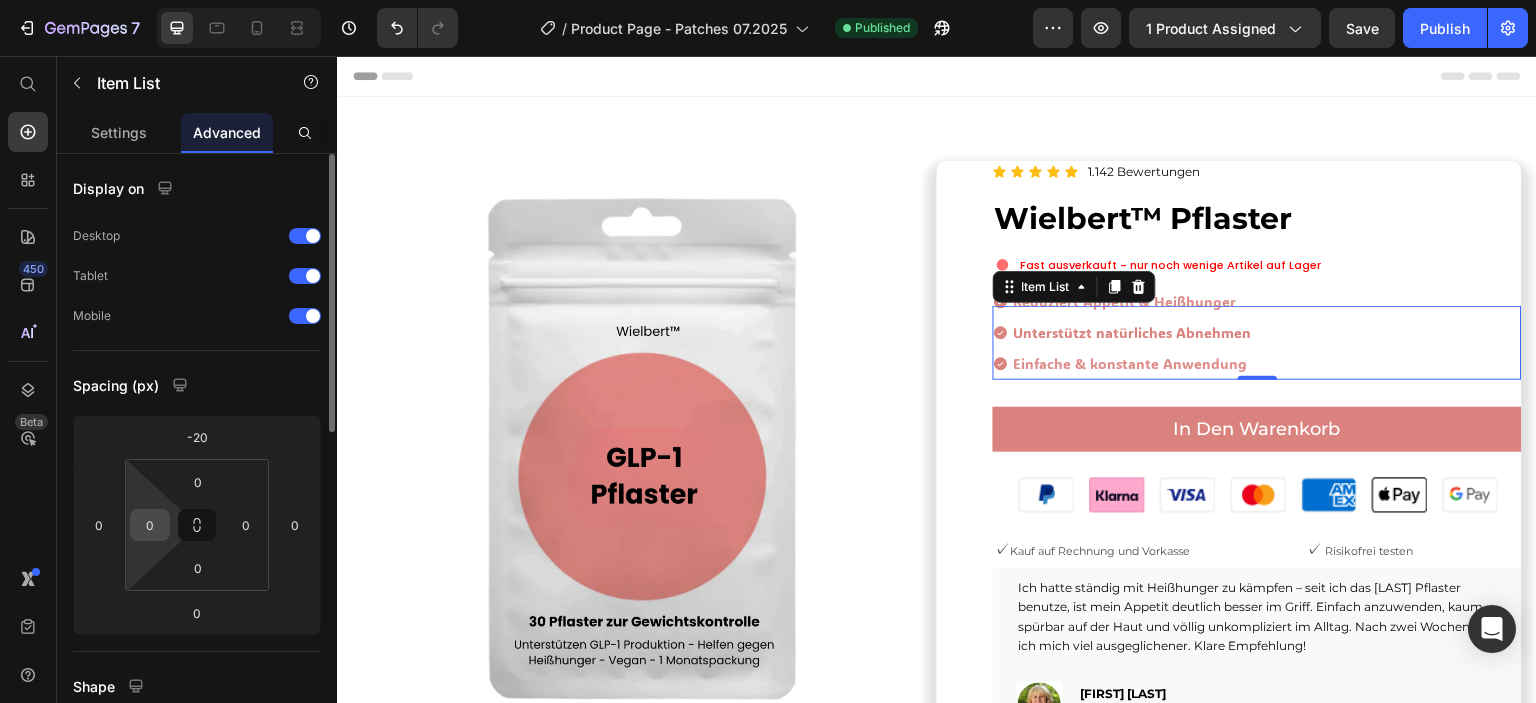 click on "0" at bounding box center (150, 525) 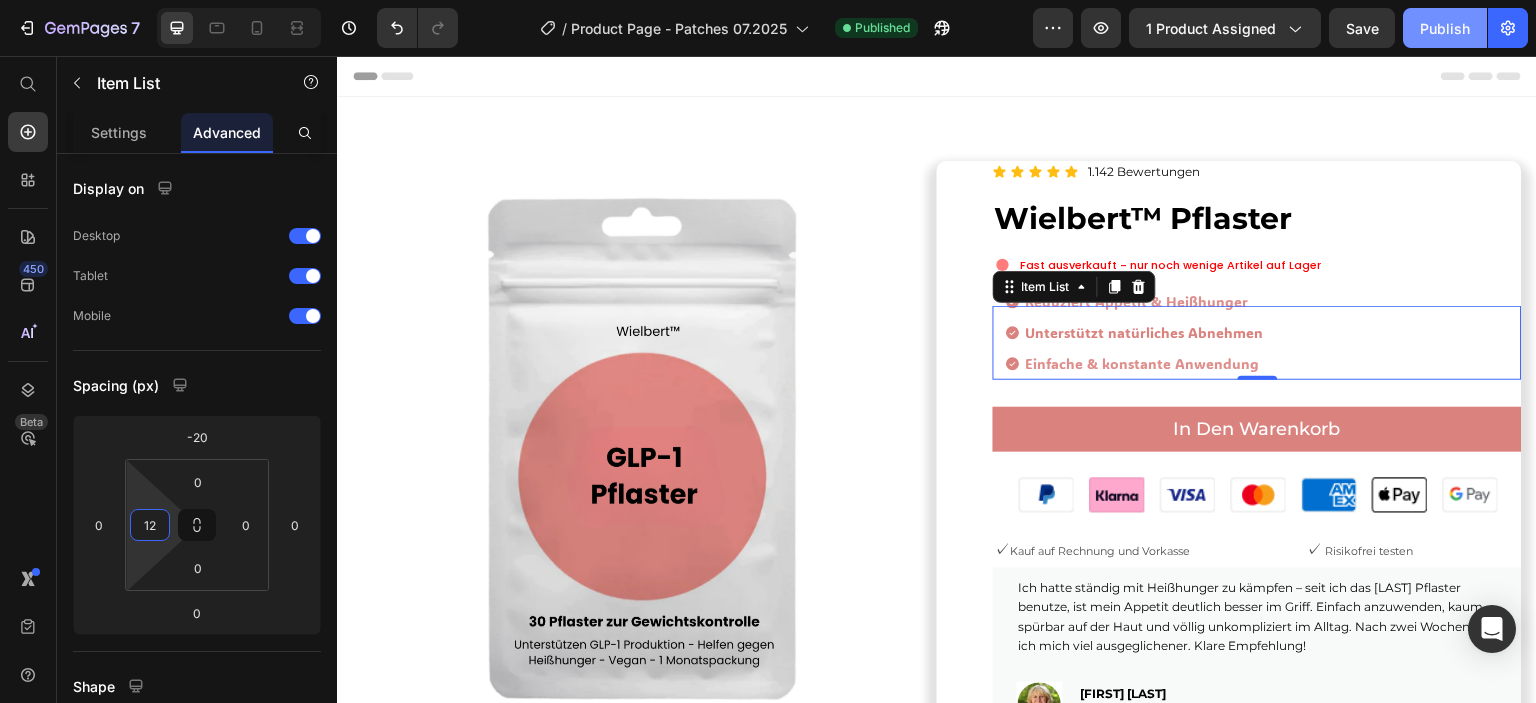 type on "12" 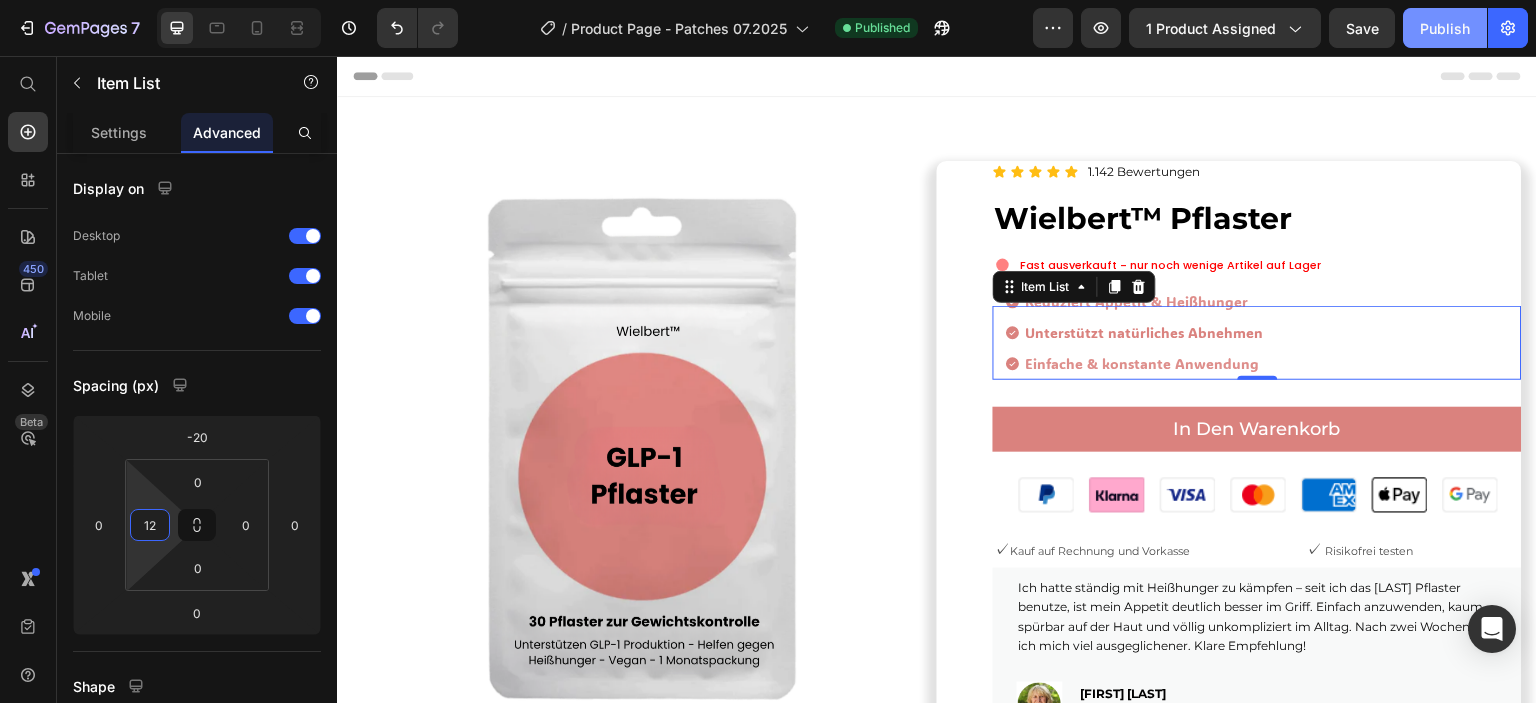 click on "Publish" at bounding box center [1445, 28] 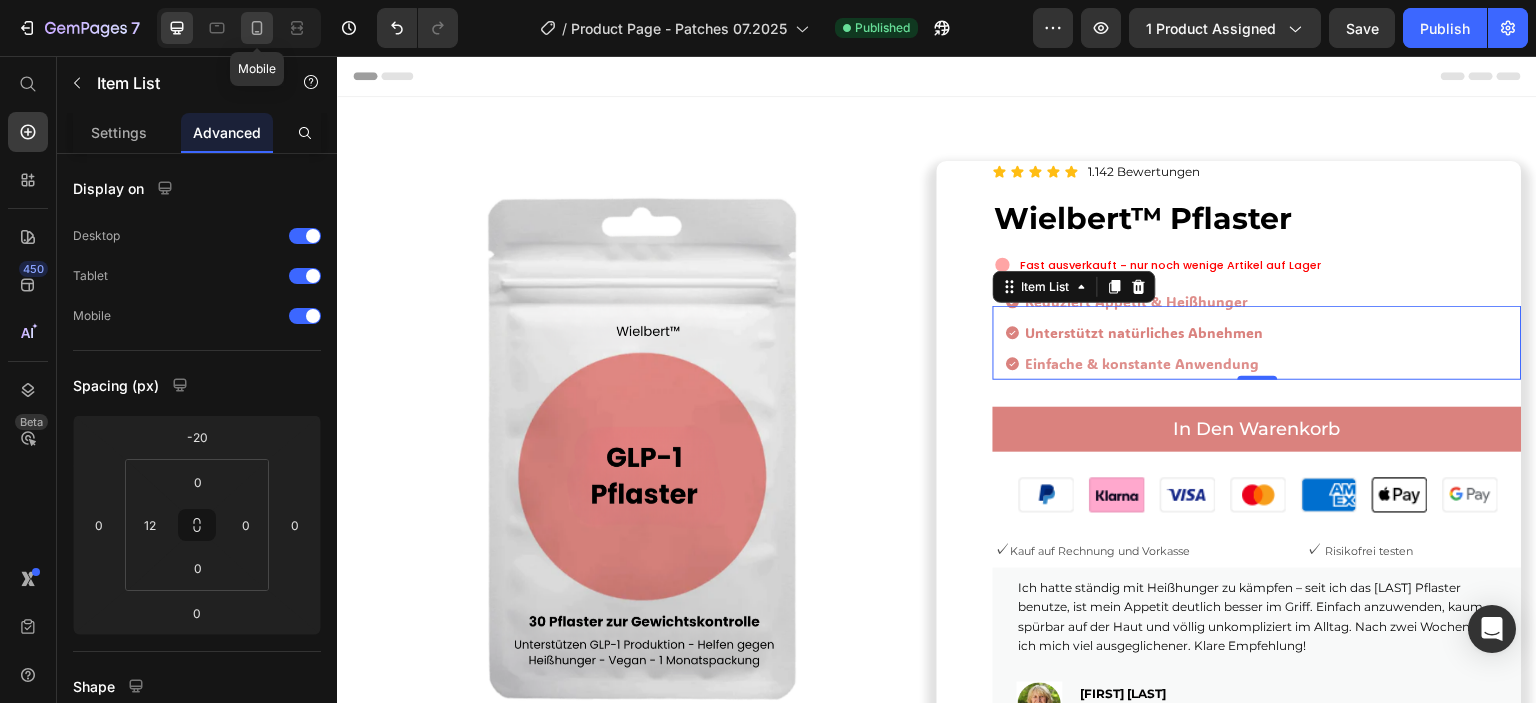 click 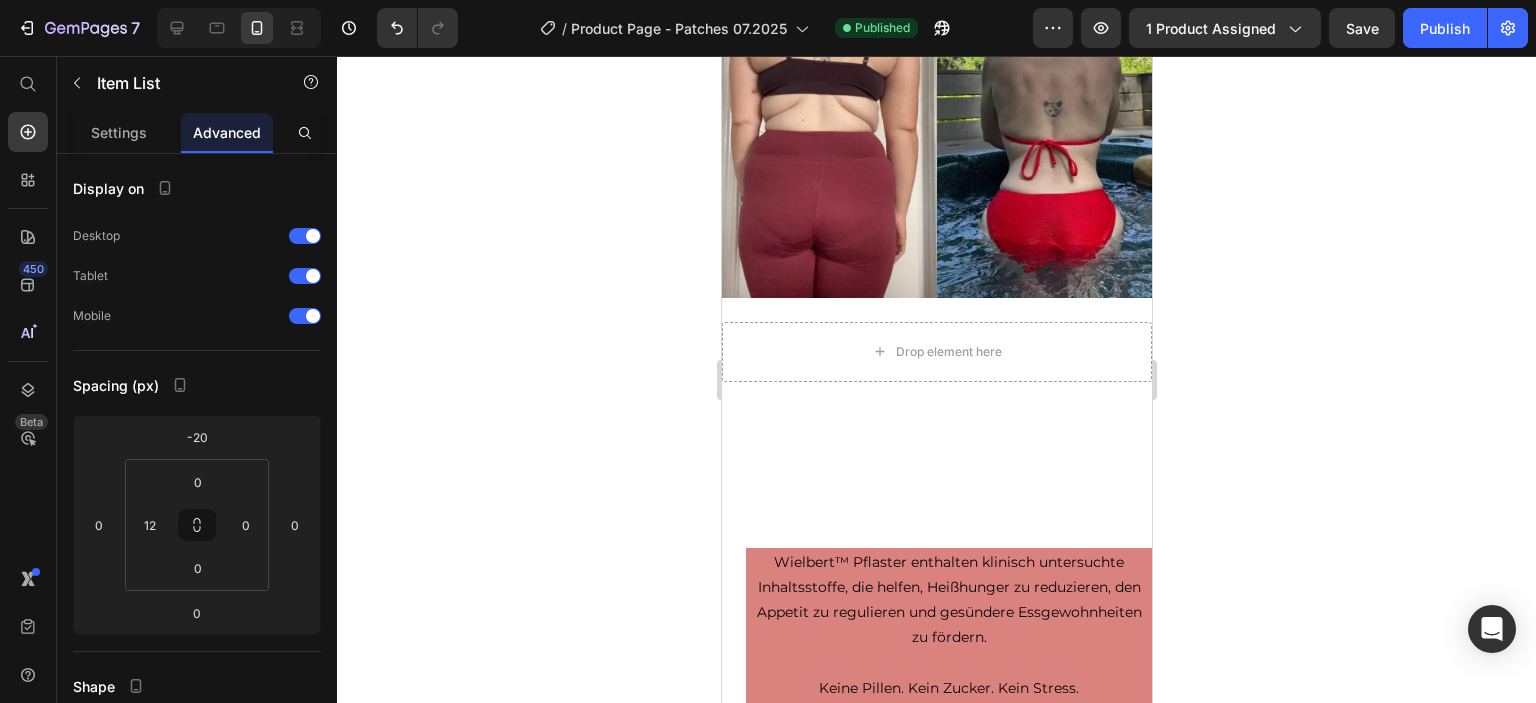 scroll, scrollTop: 2785, scrollLeft: 0, axis: vertical 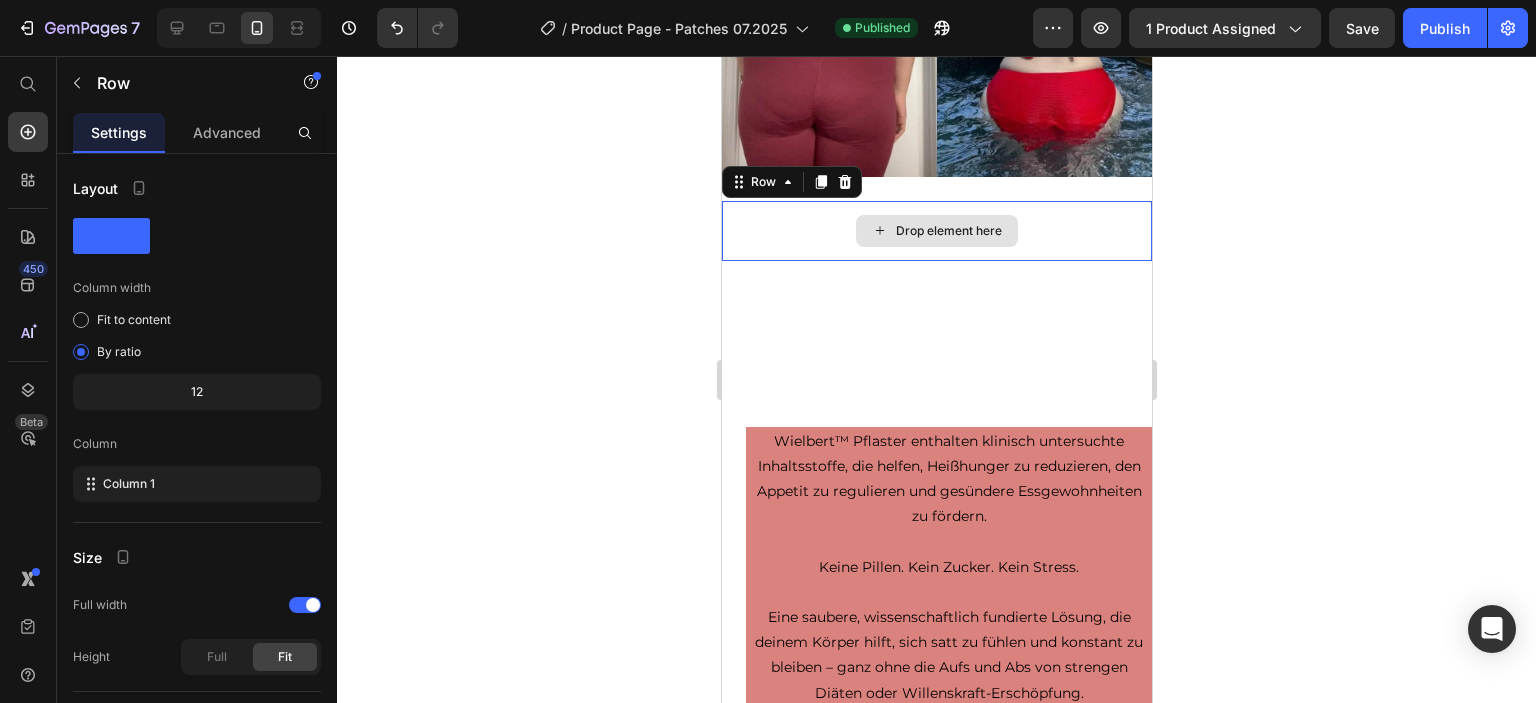click on "Drop element here" at bounding box center (936, 231) 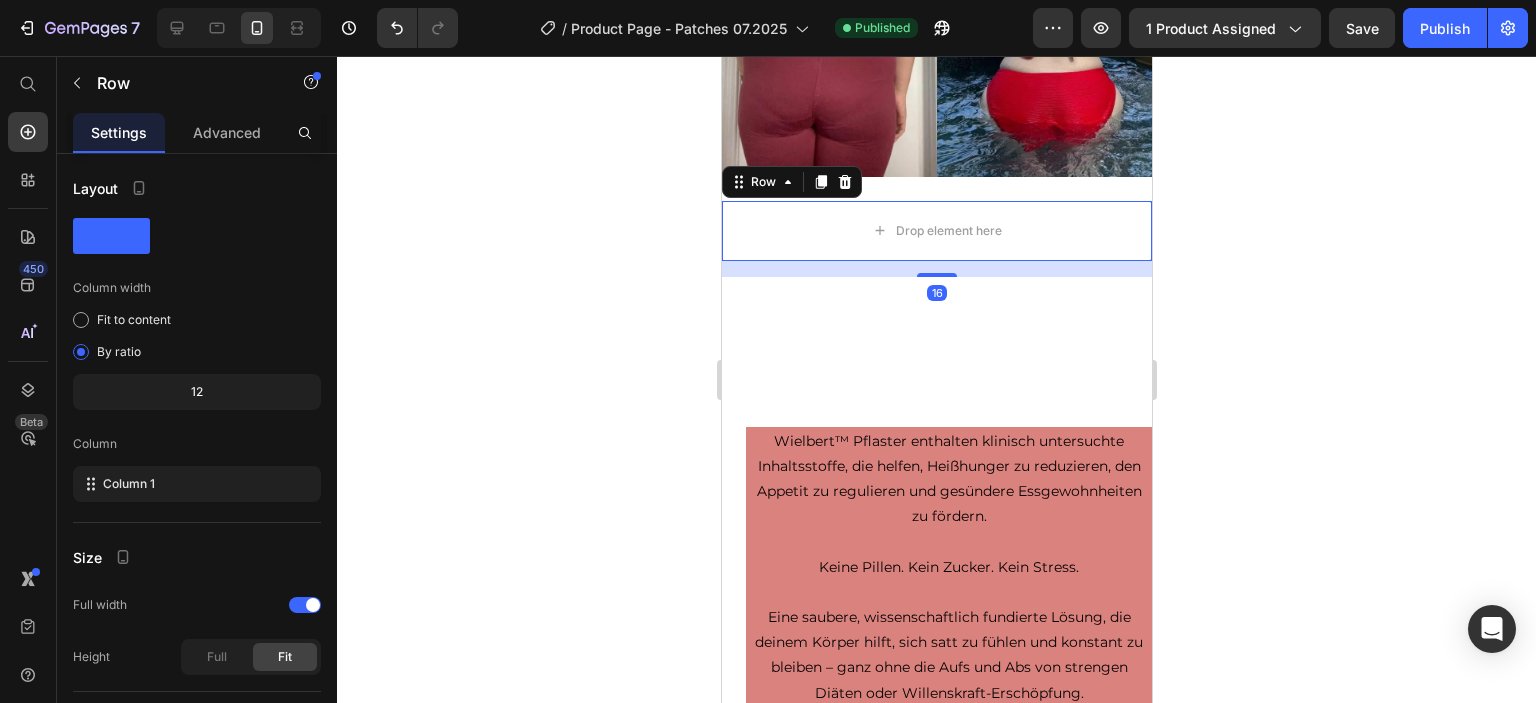 click 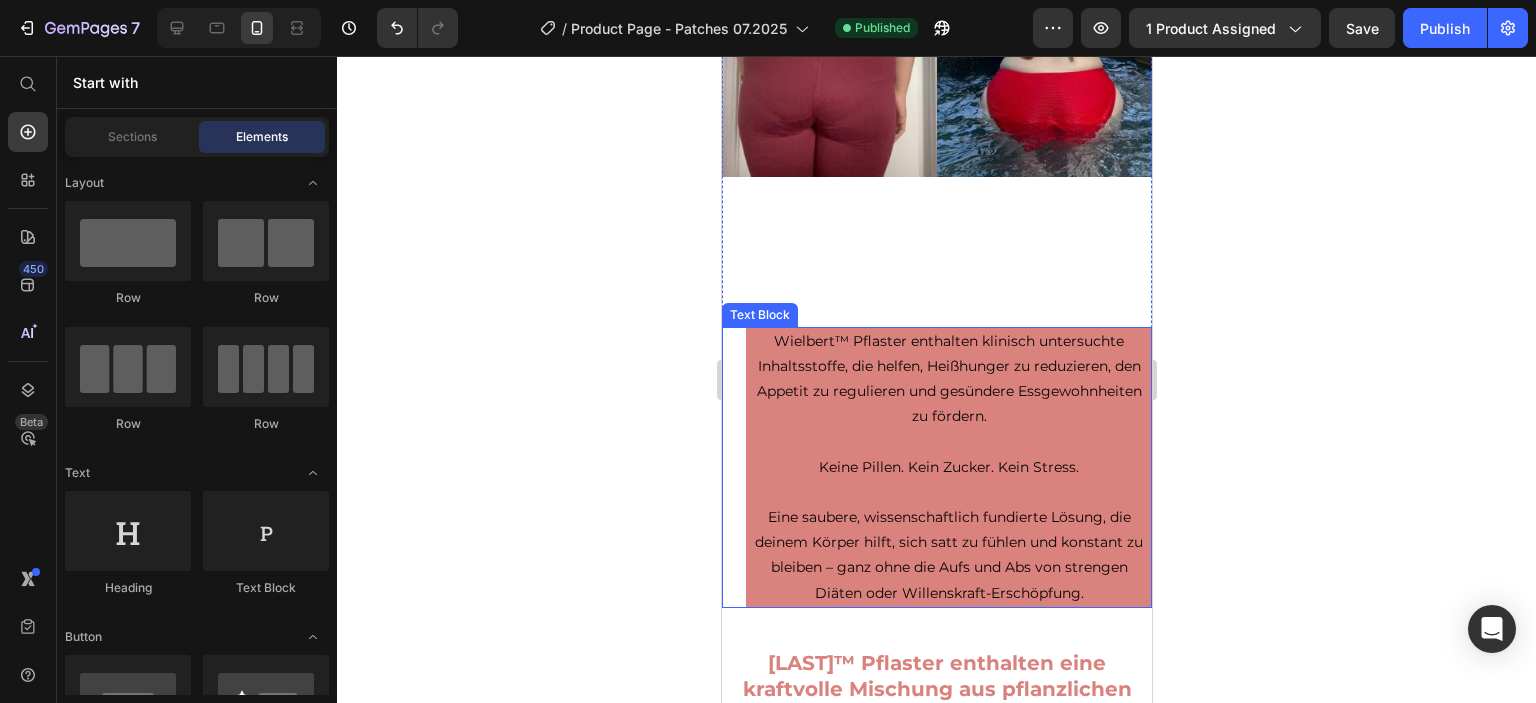click on "[LAST]™   Pflaster enthalten klinisch untersuchte Inhaltsstoffe, die helfen, Heißhunger zu reduzieren, den Appetit zu regulieren und gesündere Essgewohnheiten zu fördern." at bounding box center [948, 379] 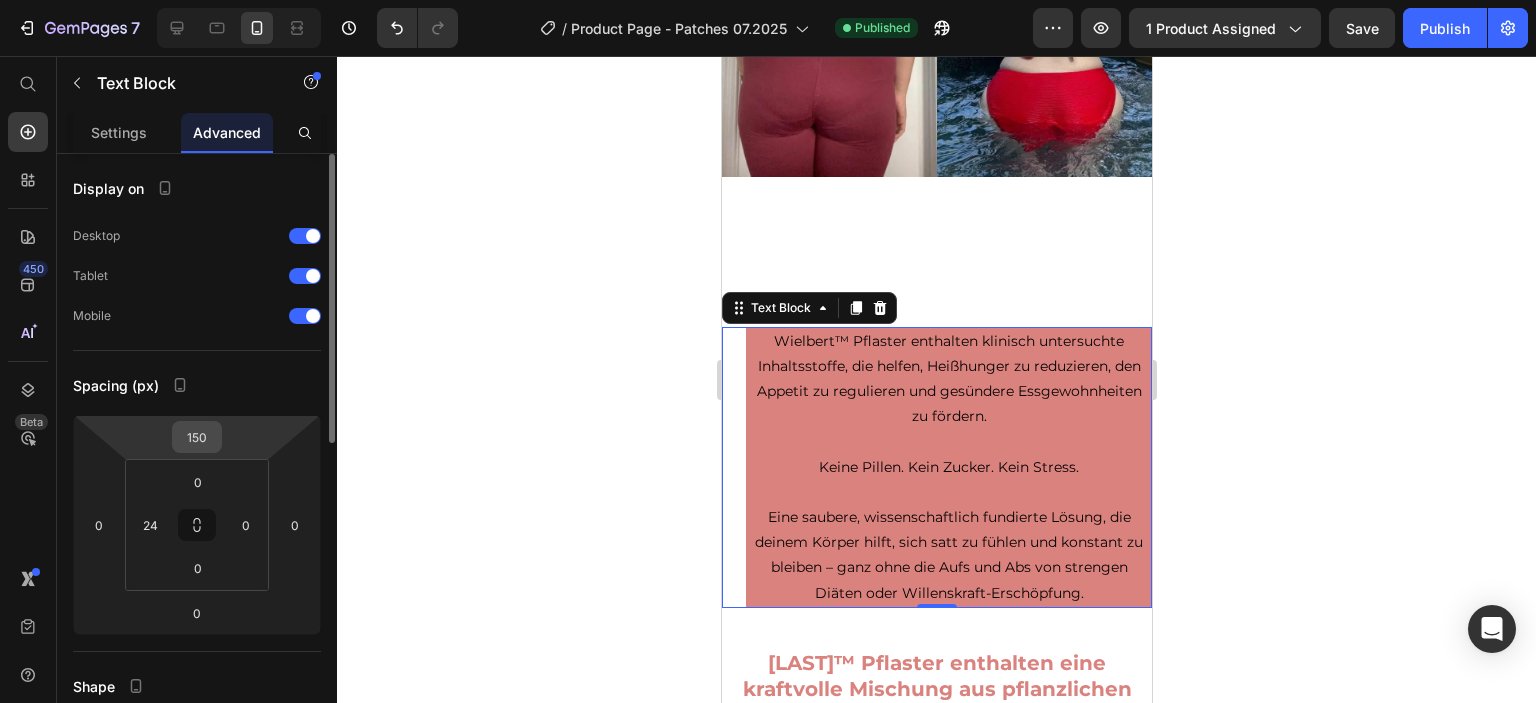click on "150" at bounding box center (197, 437) 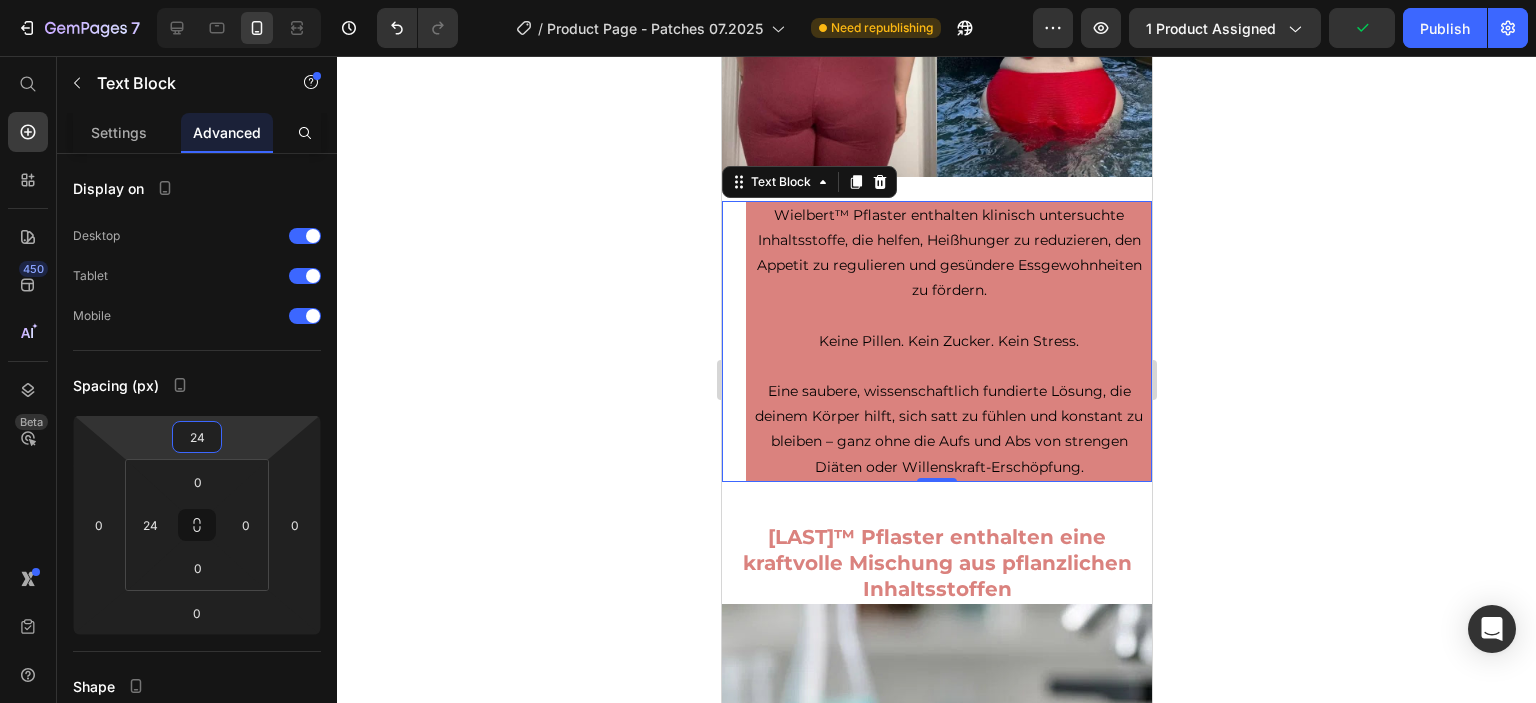 type on "24" 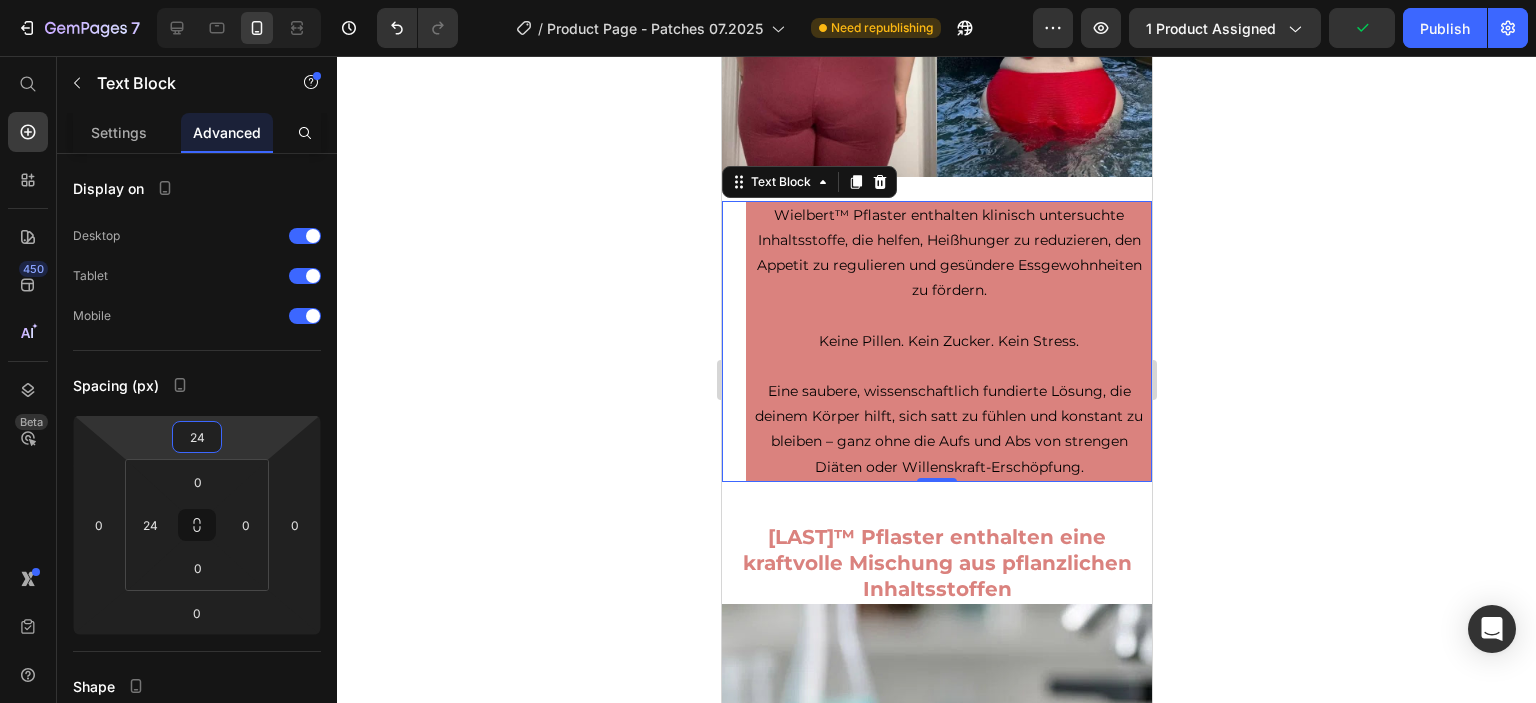 click at bounding box center (948, 315) 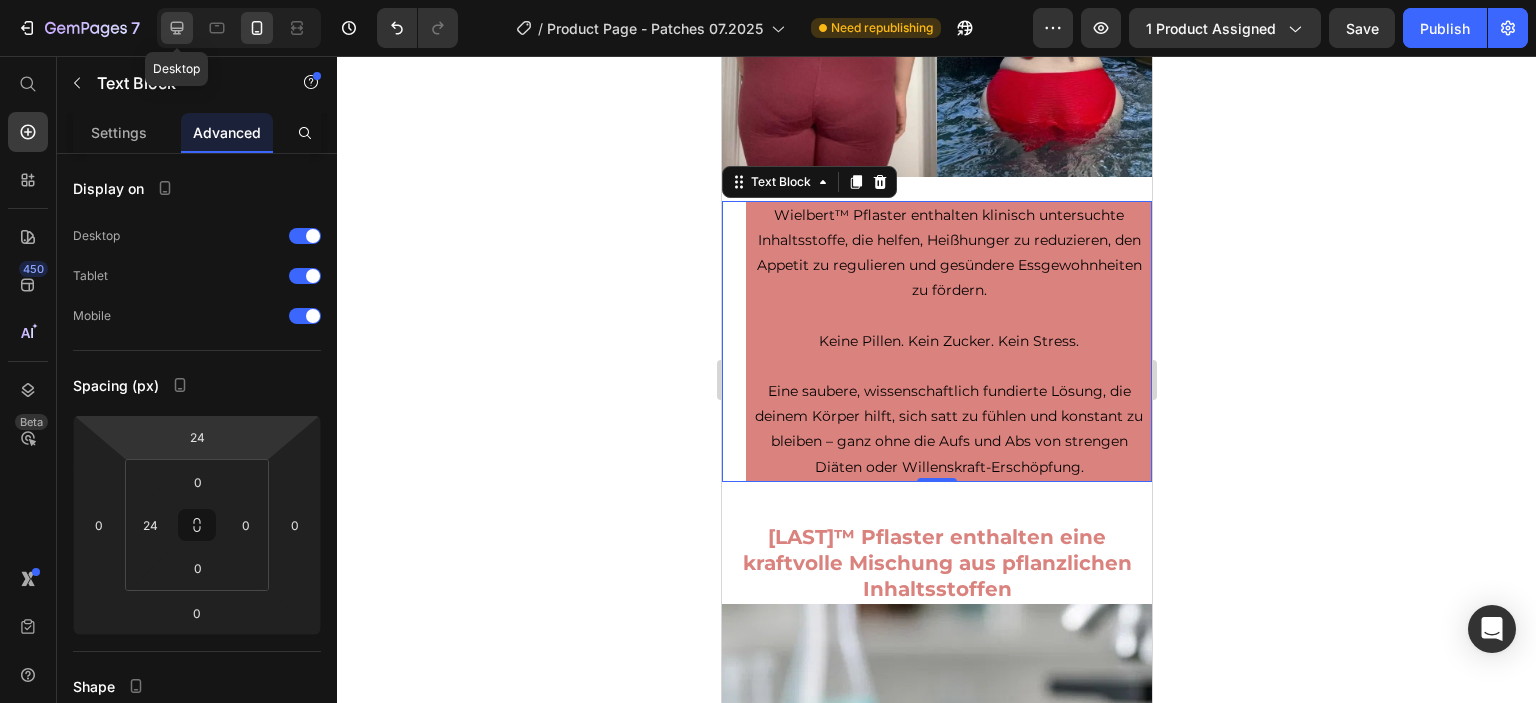 drag, startPoint x: 178, startPoint y: 31, endPoint x: 259, endPoint y: 276, distance: 258.04263 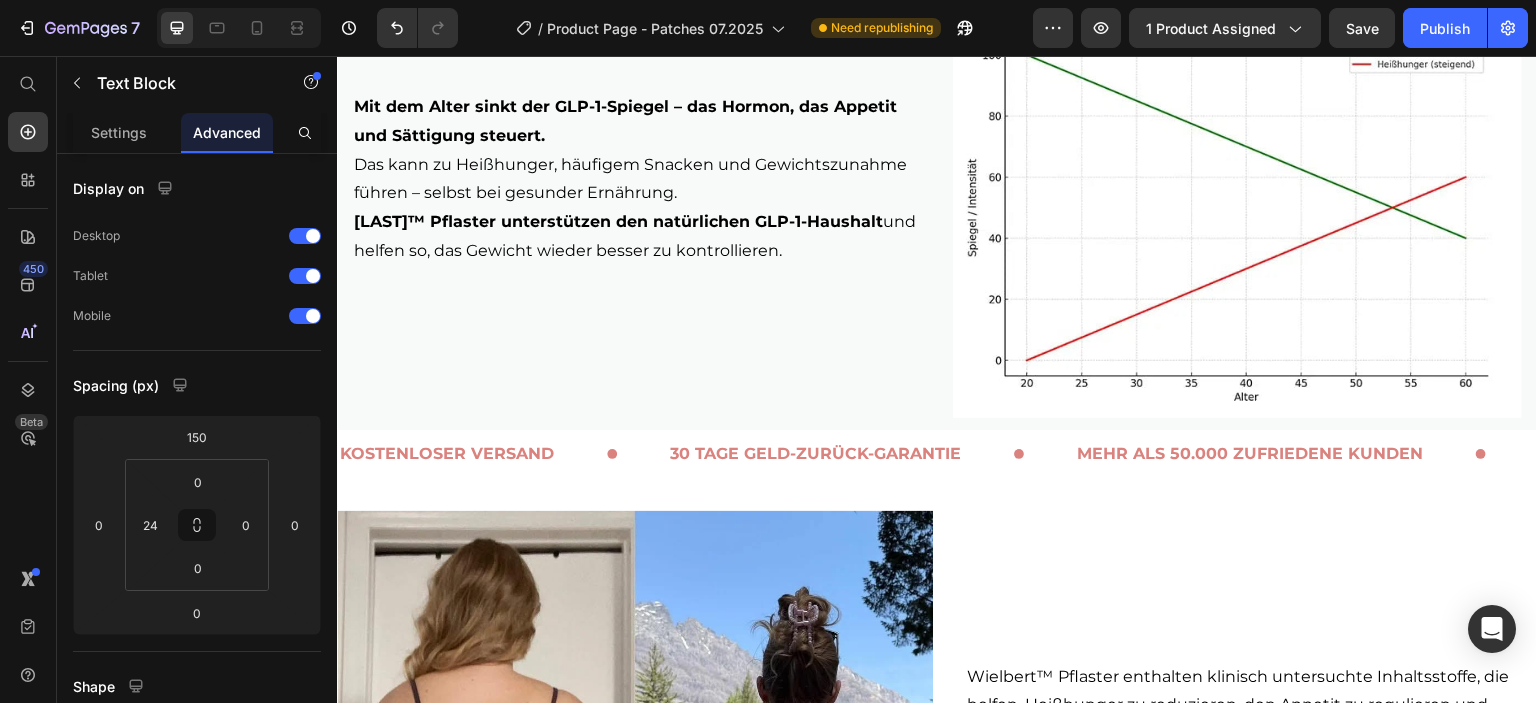 scroll, scrollTop: 731, scrollLeft: 0, axis: vertical 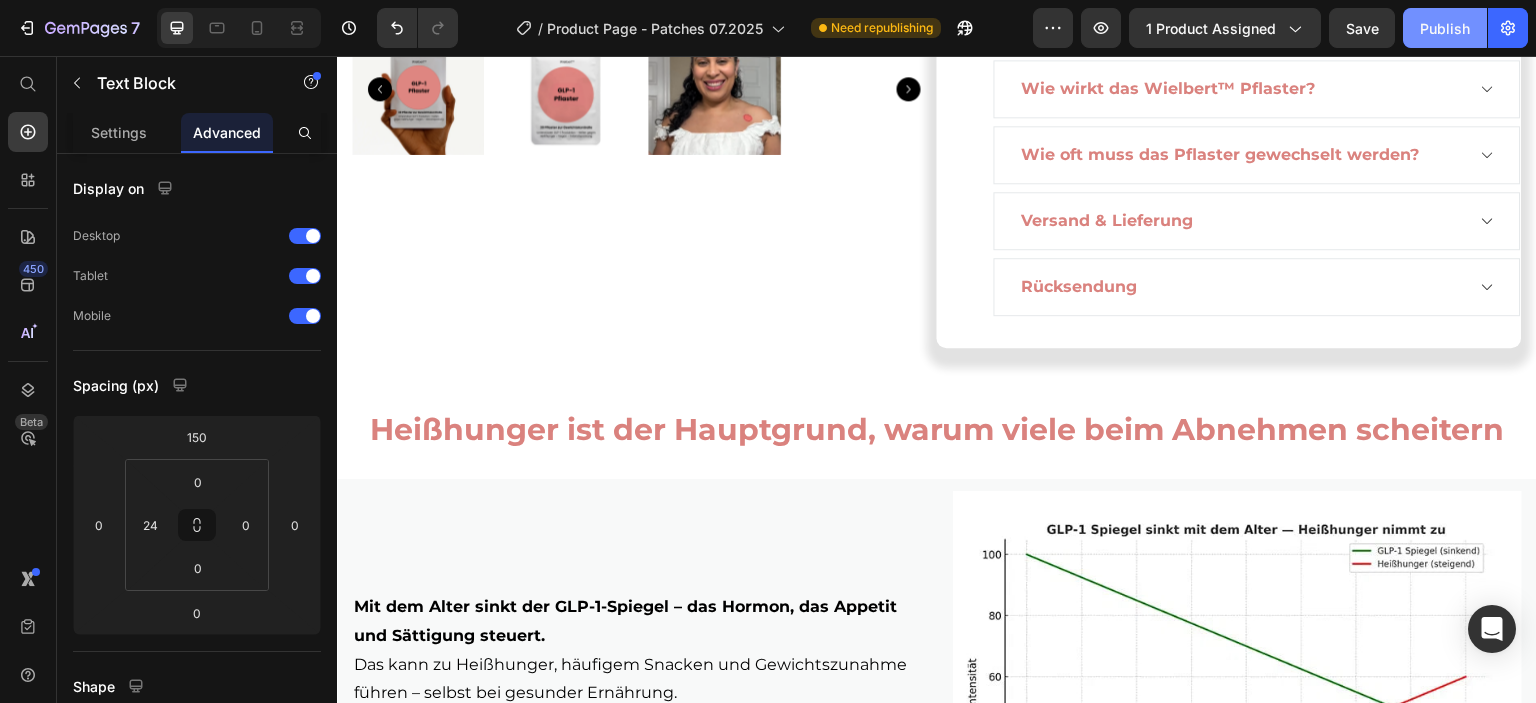 click on "Publish" at bounding box center [1445, 28] 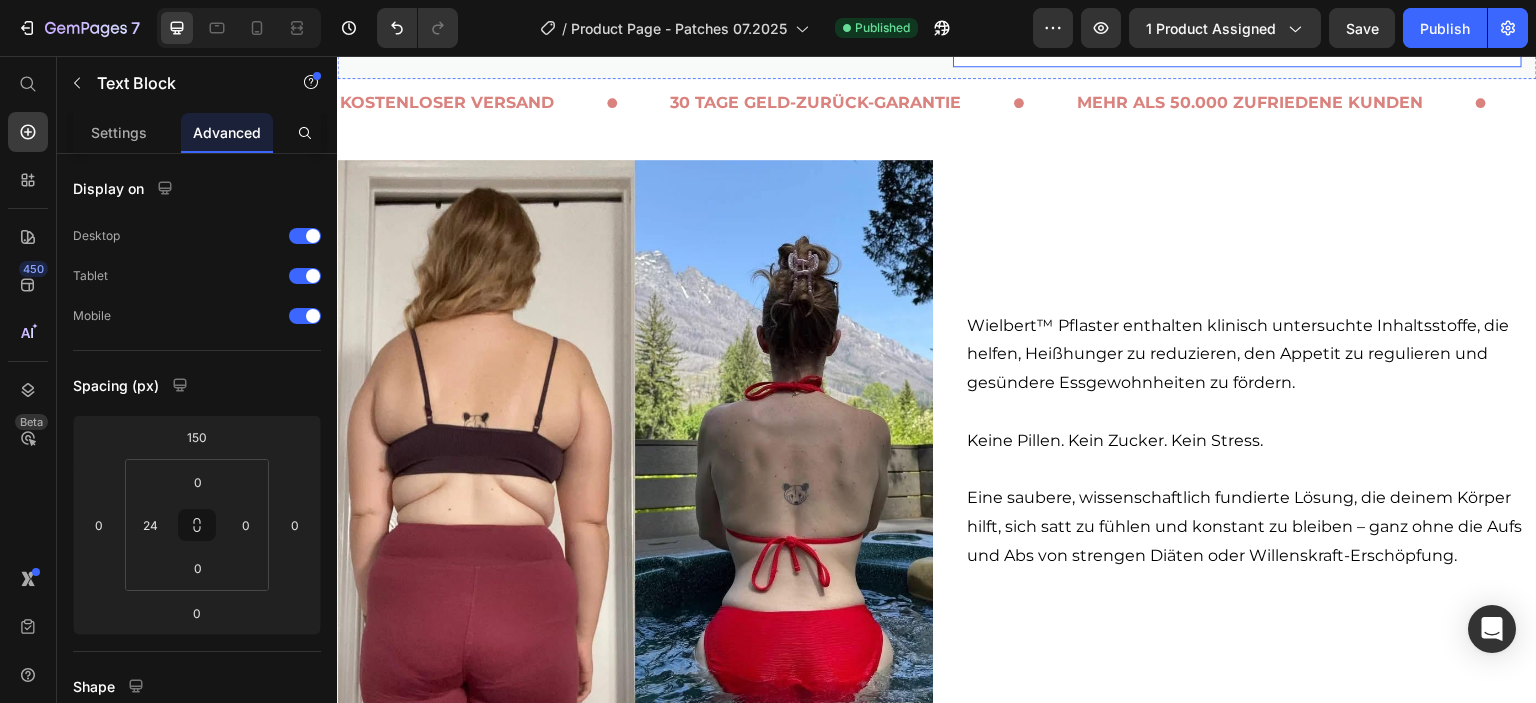 scroll, scrollTop: 1531, scrollLeft: 0, axis: vertical 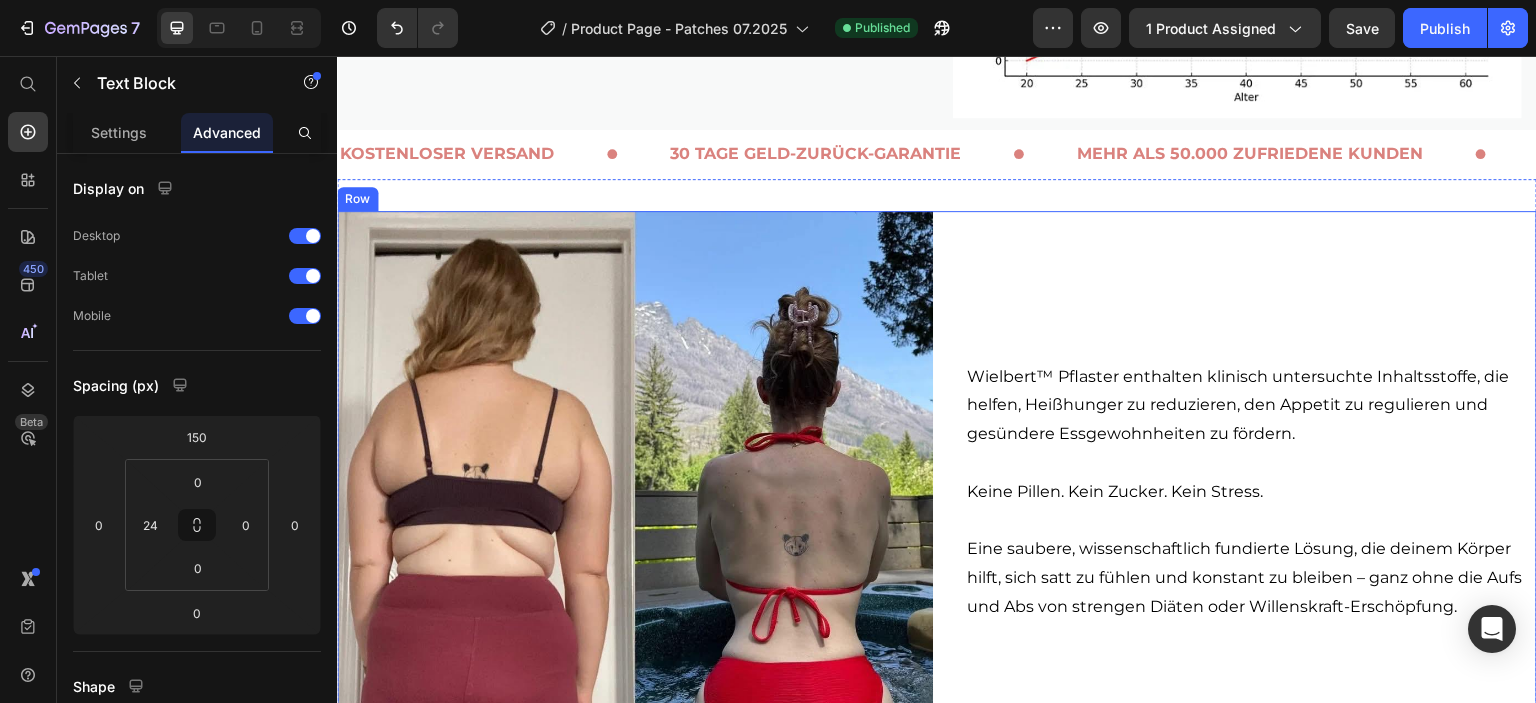 click on "[LAST]™   Pflaster enthalten klinisch untersuchte Inhaltsstoffe, die helfen, Heißhunger zu reduzieren, den Appetit zu regulieren und gesündere Essgewohnheiten zu fördern." at bounding box center [1251, 406] 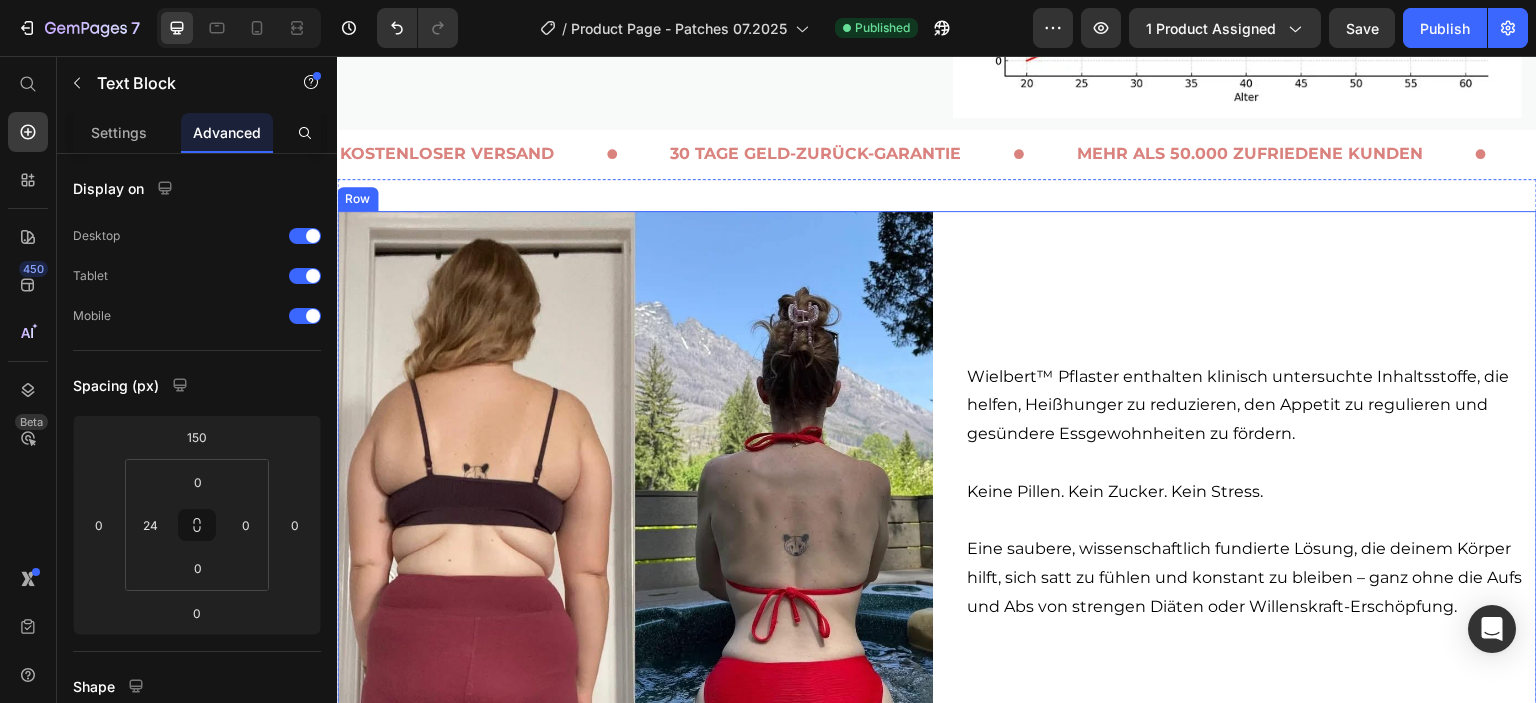 click on "[LAST]™   Pflaster enthalten klinisch untersuchte Inhaltsstoffe, die helfen, Heißhunger zu reduzieren, den Appetit zu regulieren und gesündere Essgewohnheiten zu fördern. Keine Pillen. Kein Zucker. Kein Stress. Eine saubere, wissenschaftlich fundierte Lösung, die deinem Körper hilft, sich satt zu fühlen und konstant zu bleiben – ganz ohne die Aufs und Abs von strengen Diäten oder Willenskraft-Erschöpfung. Text Block" at bounding box center [1239, 509] 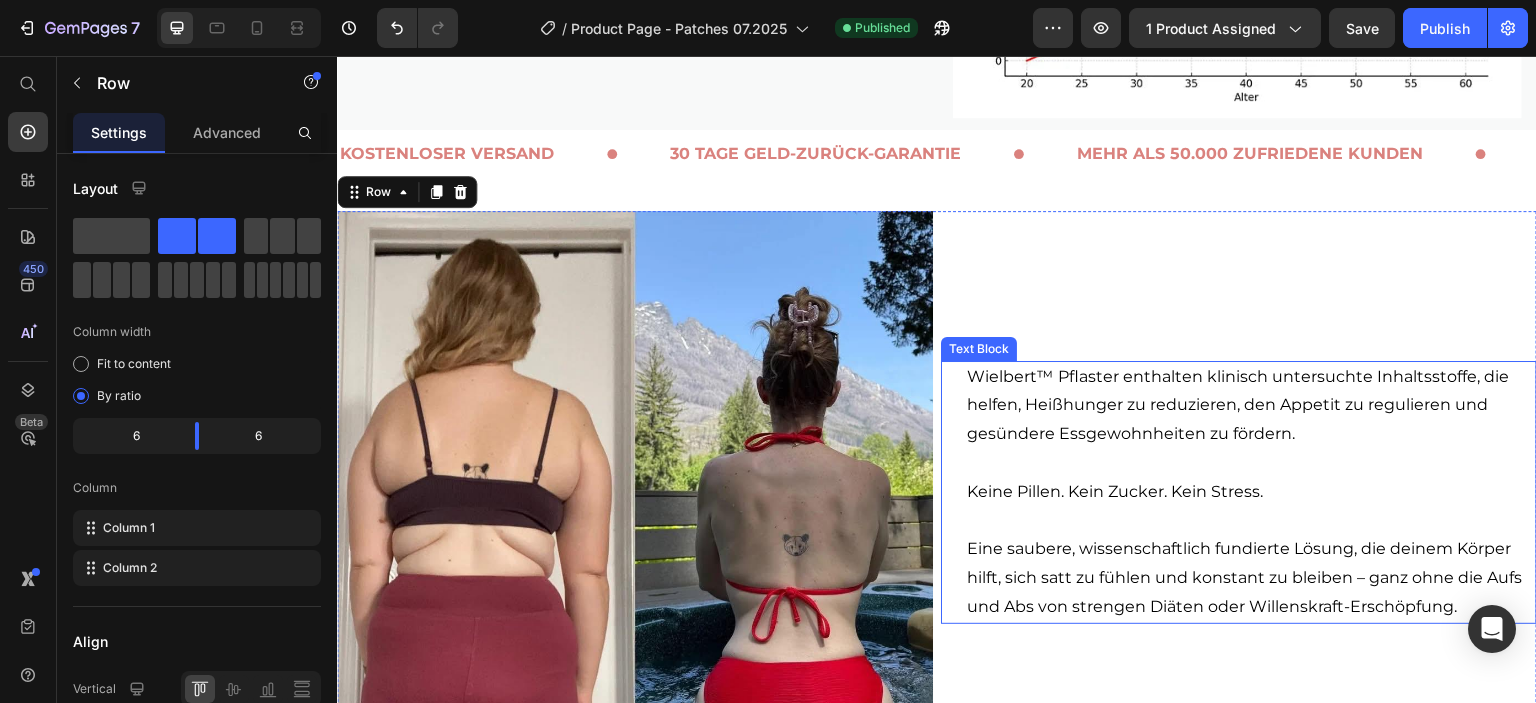 click on "[LAST]™   Pflaster enthalten klinisch untersuchte Inhaltsstoffe, die helfen, Heißhunger zu reduzieren, den Appetit zu regulieren und gesündere Essgewohnheiten zu fördern. Keine Pillen. Kein Zucker. Kein Stress. Eine saubere, wissenschaftlich fundierte Lösung, die deinem Körper hilft, sich satt zu fühlen und konstant zu bleiben – ganz ohne die Aufs und Abs von strengen Diäten oder Willenskraft-Erschöpfung. Text Block" at bounding box center (1239, 492) 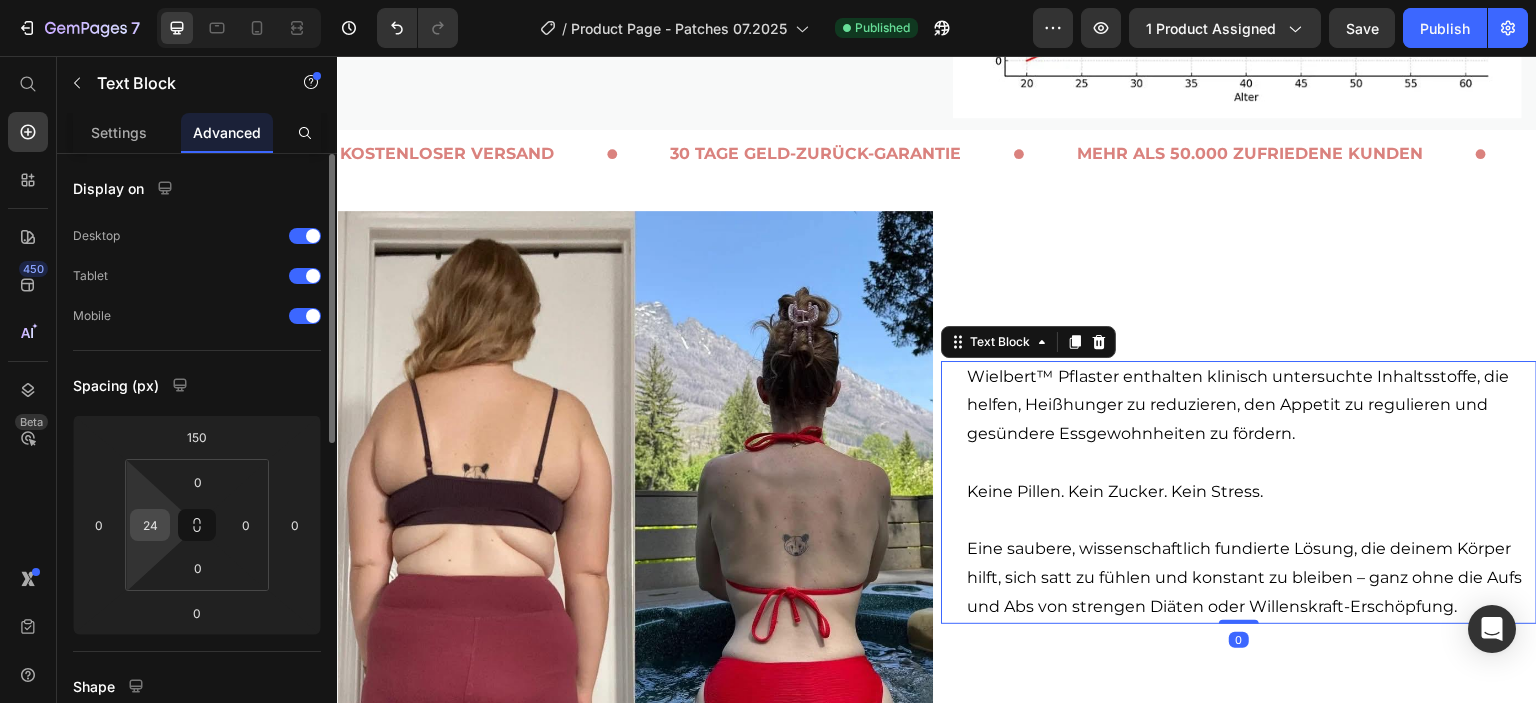 click on "24" at bounding box center [150, 525] 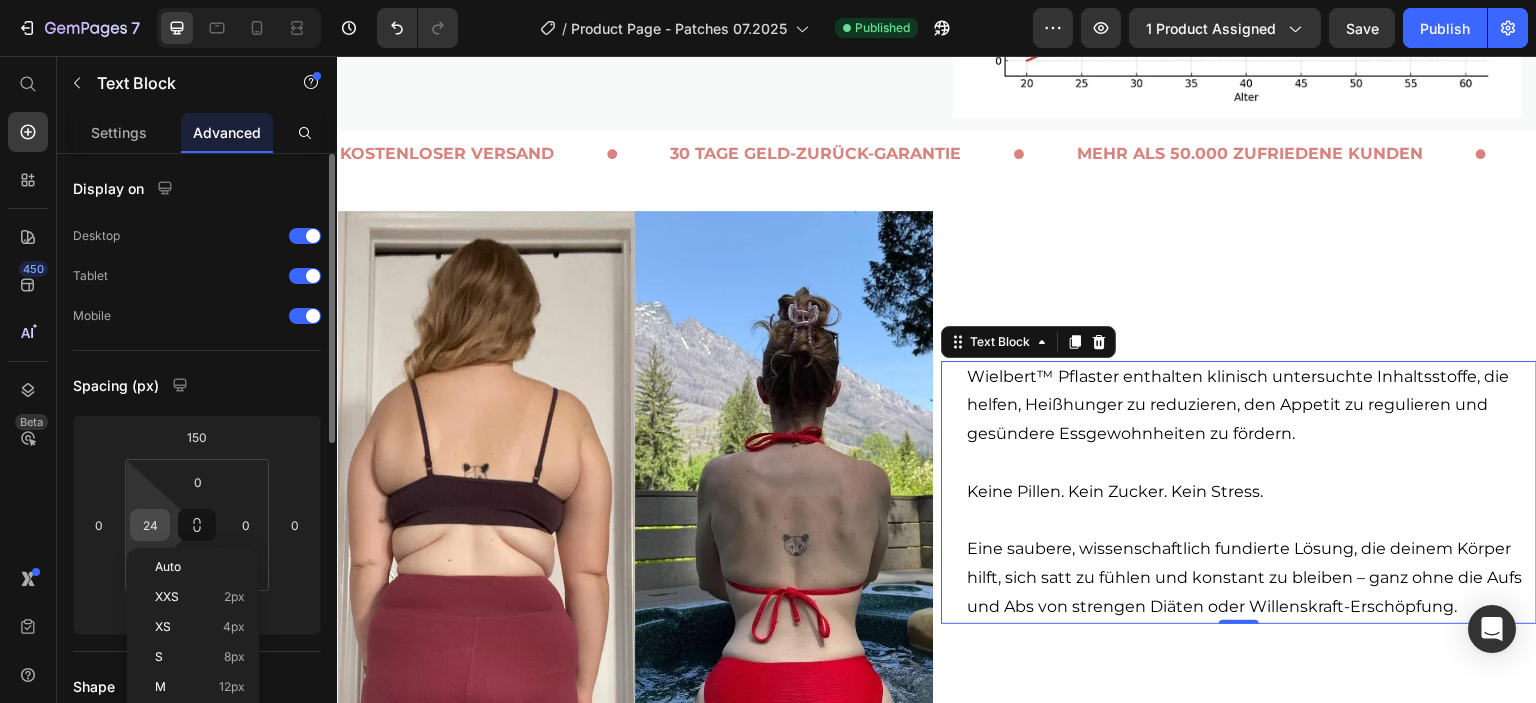 click on "24" at bounding box center [150, 525] 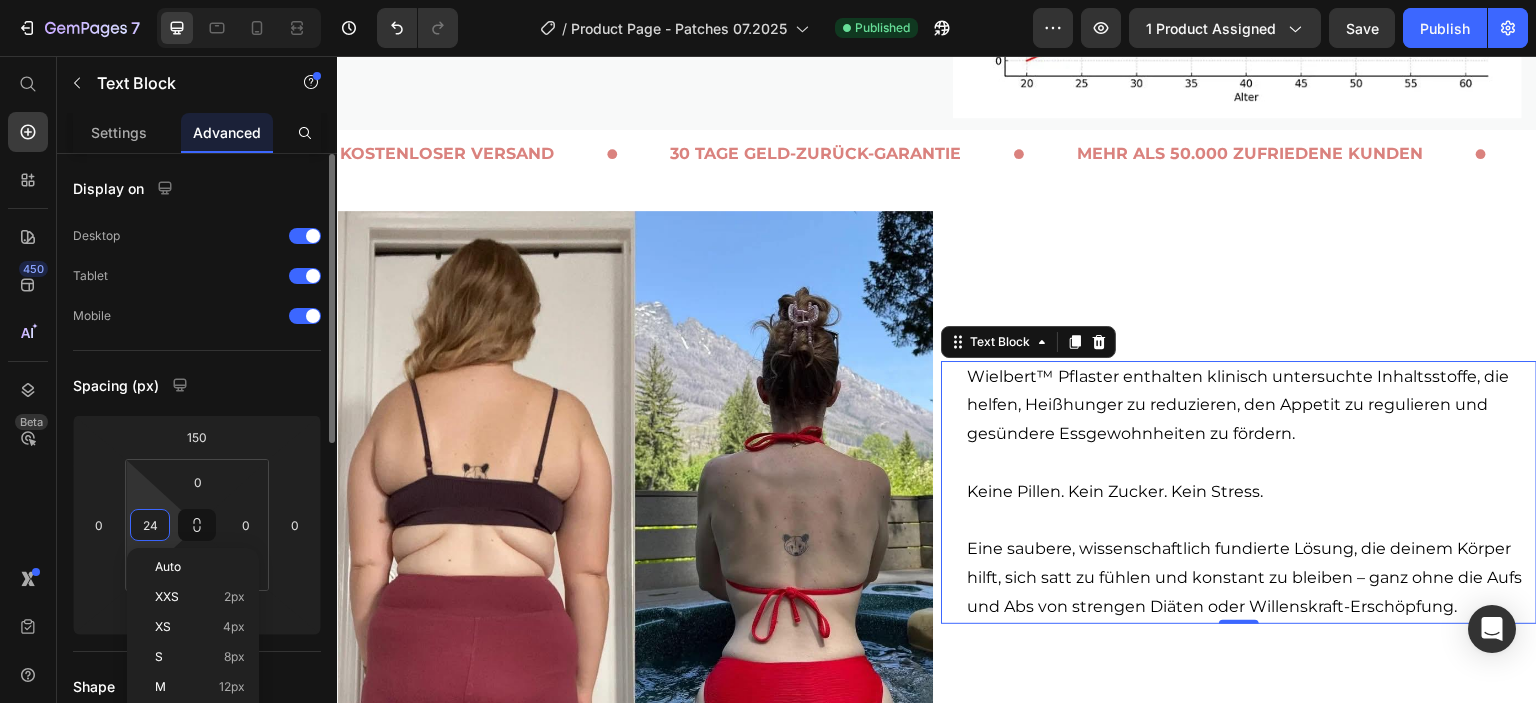 type on "0" 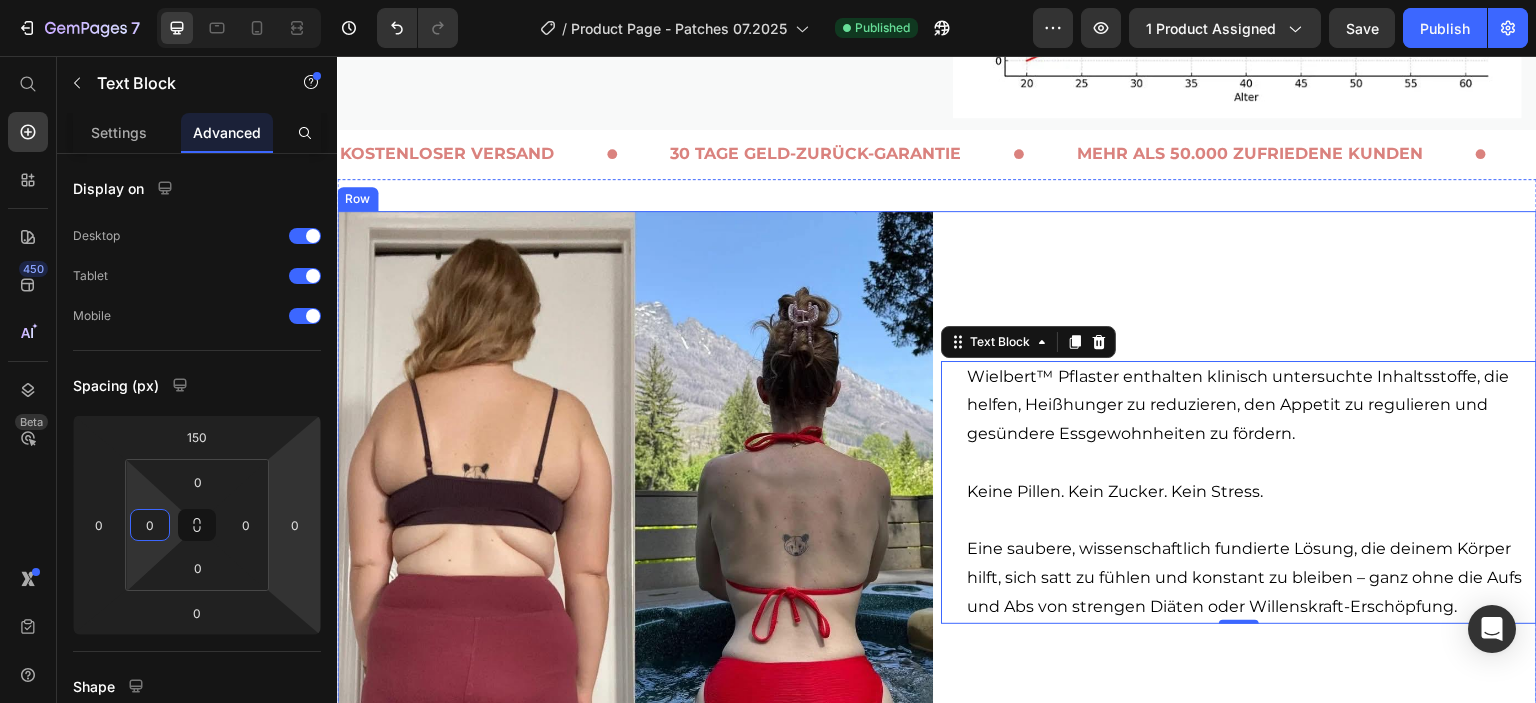 click on "[LAST]™   Pflaster enthalten klinisch untersuchte Inhaltsstoffe, die helfen, Heißhunger zu reduzieren, den Appetit zu regulieren und gesündere Essgewohnheiten zu fördern. Keine Pillen. Kein Zucker. Kein Stress. Eine saubere, wissenschaftlich fundierte Lösung, die deinem Körper hilft, sich satt zu fühlen und konstant zu bleiben – ganz ohne die Aufs und Abs von strengen Diäten oder Willenskraft-Erschöpfung. Text Block   0" at bounding box center (1239, 509) 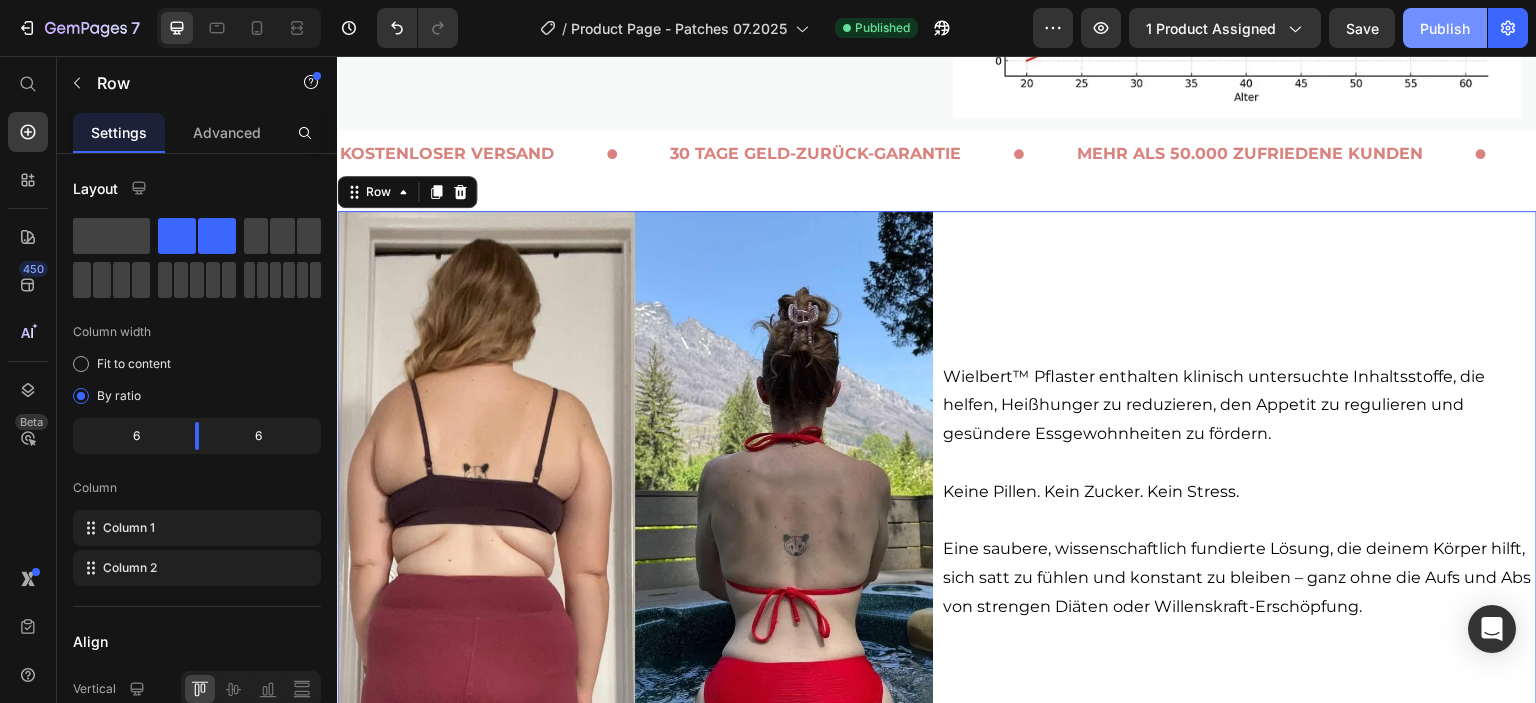 click on "Publish" at bounding box center (1445, 28) 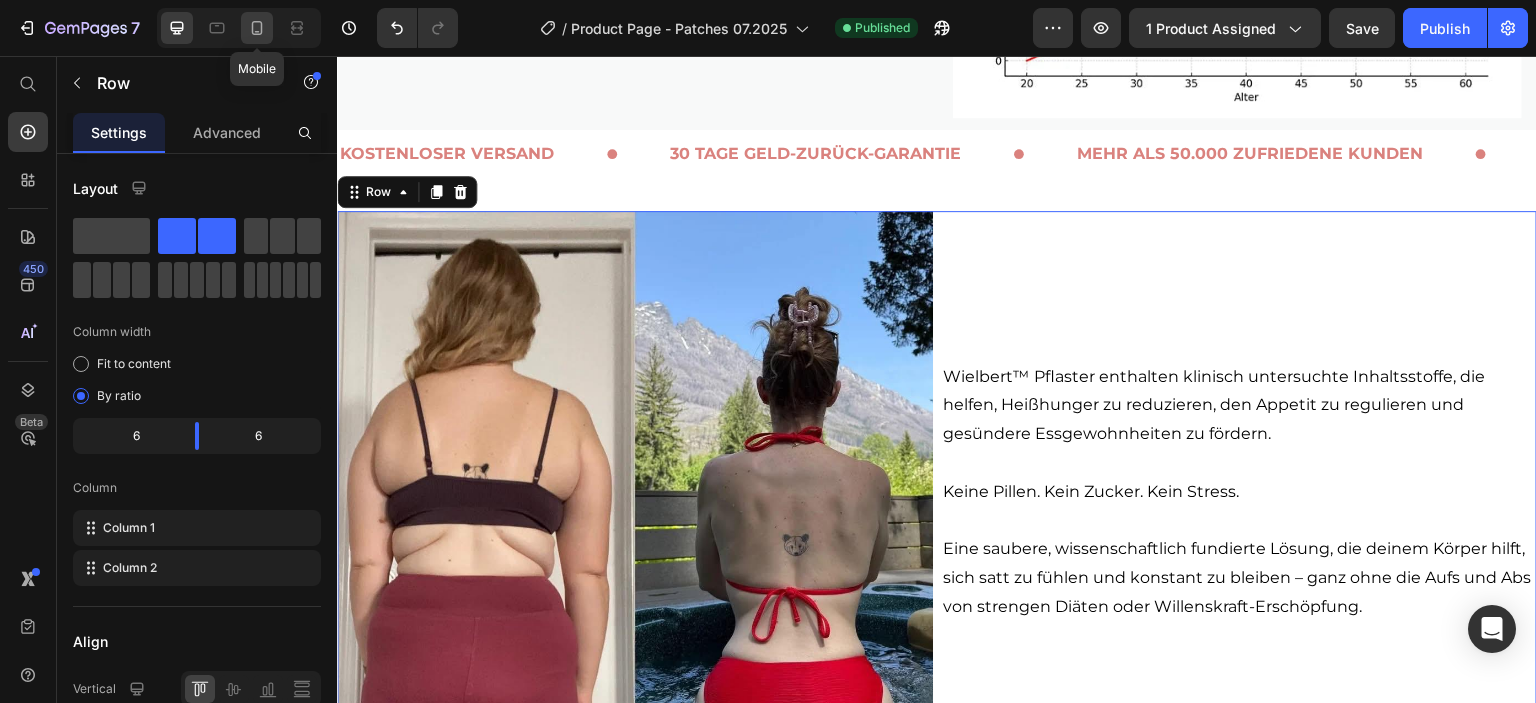 click 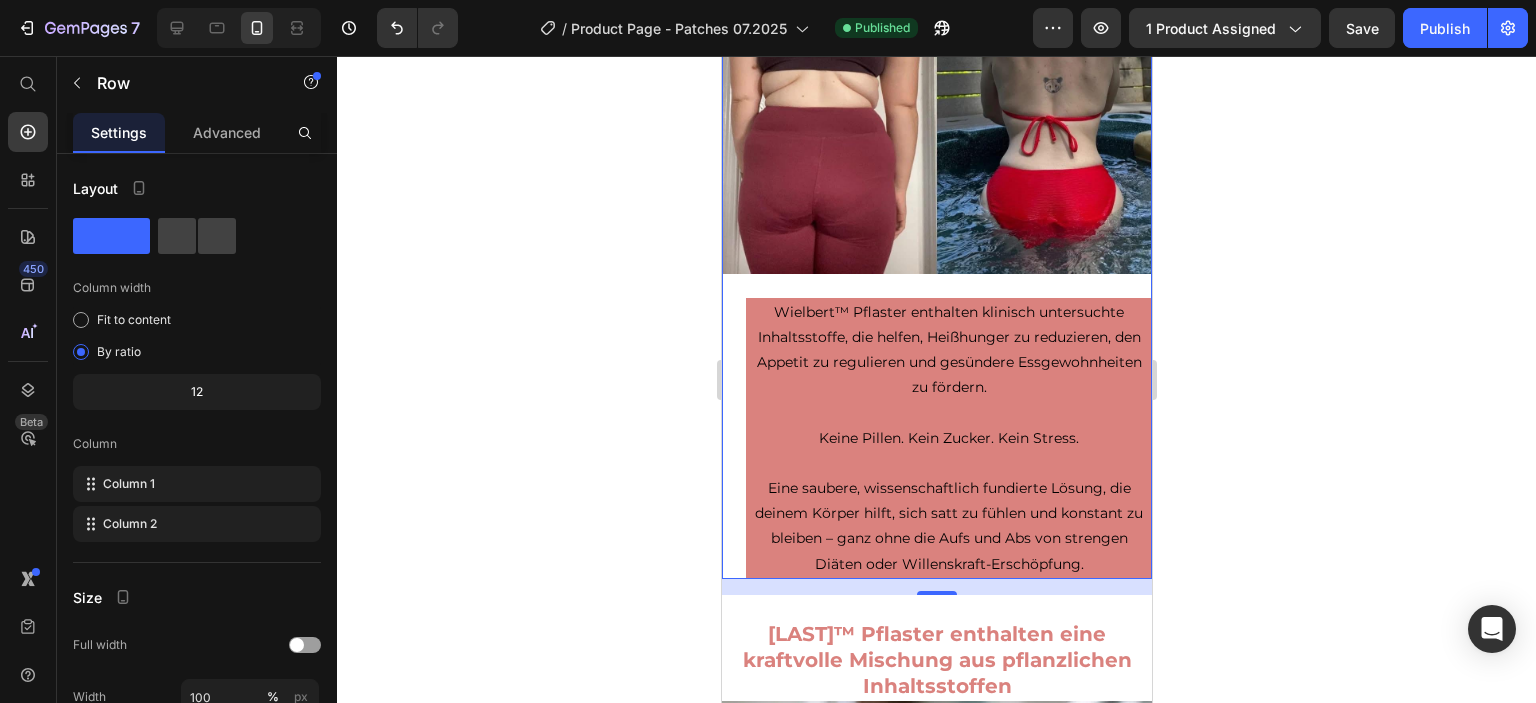 scroll, scrollTop: 2698, scrollLeft: 0, axis: vertical 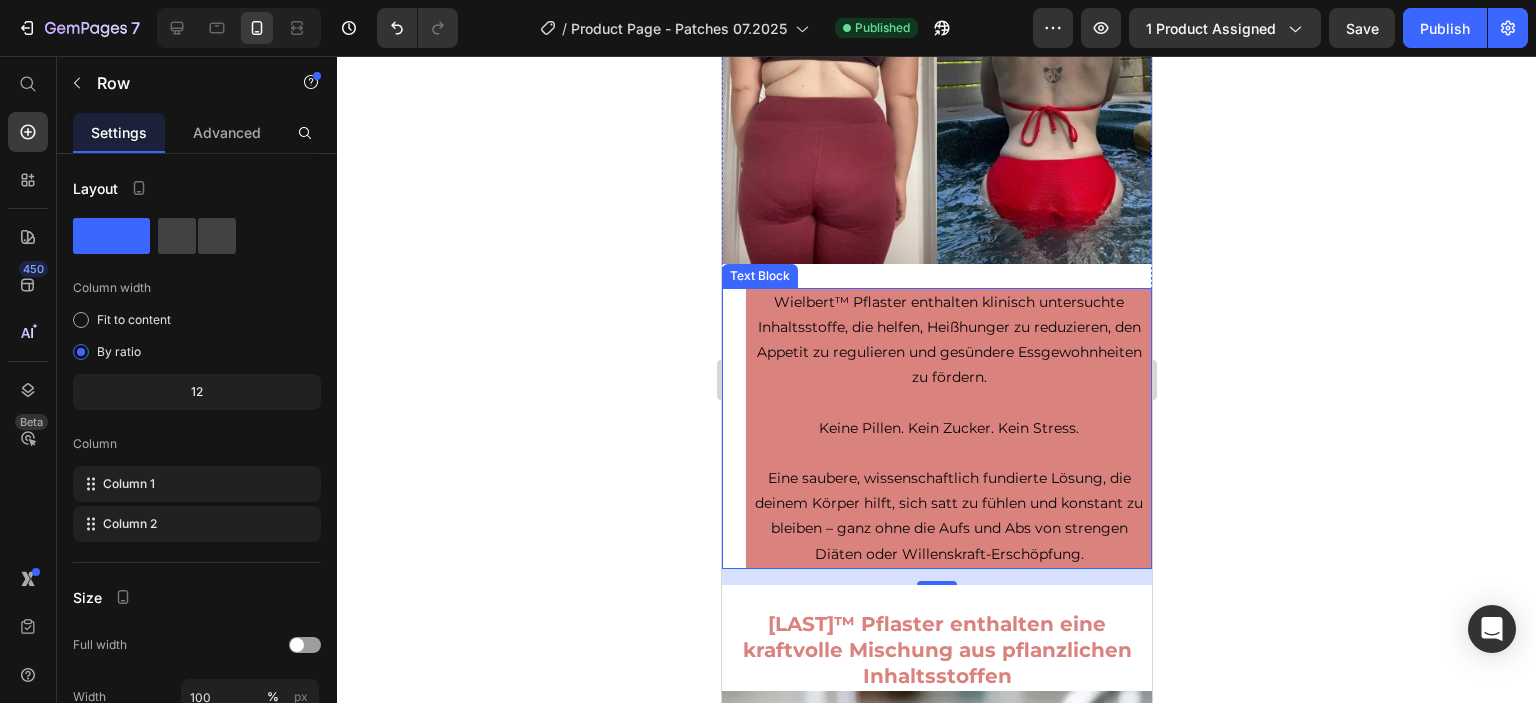click on "[LAST]™   Pflaster enthalten klinisch untersuchte Inhaltsstoffe, die helfen, Heißhunger zu reduzieren, den Appetit zu regulieren und gesündere Essgewohnheiten zu fördern." at bounding box center (948, 340) 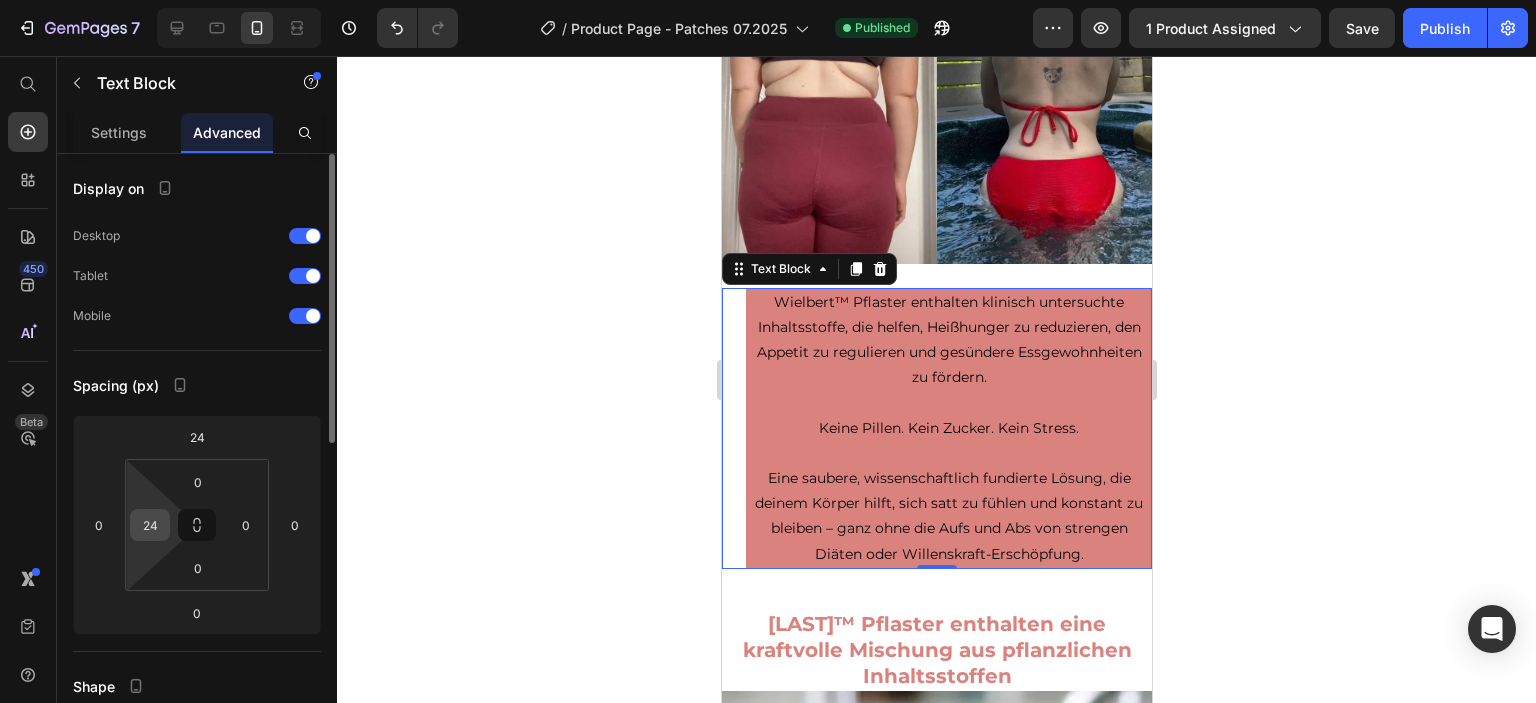 click on "24" at bounding box center (150, 525) 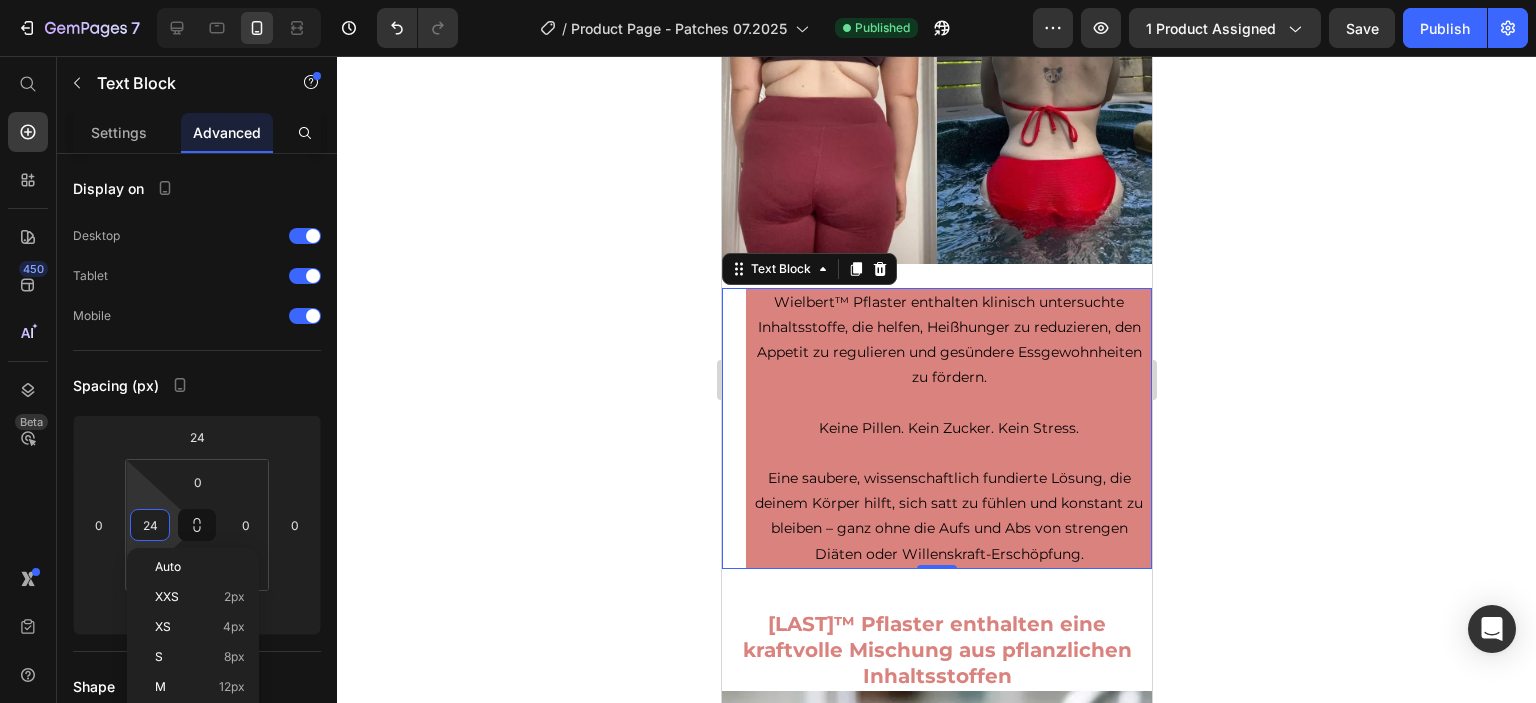 type on "0" 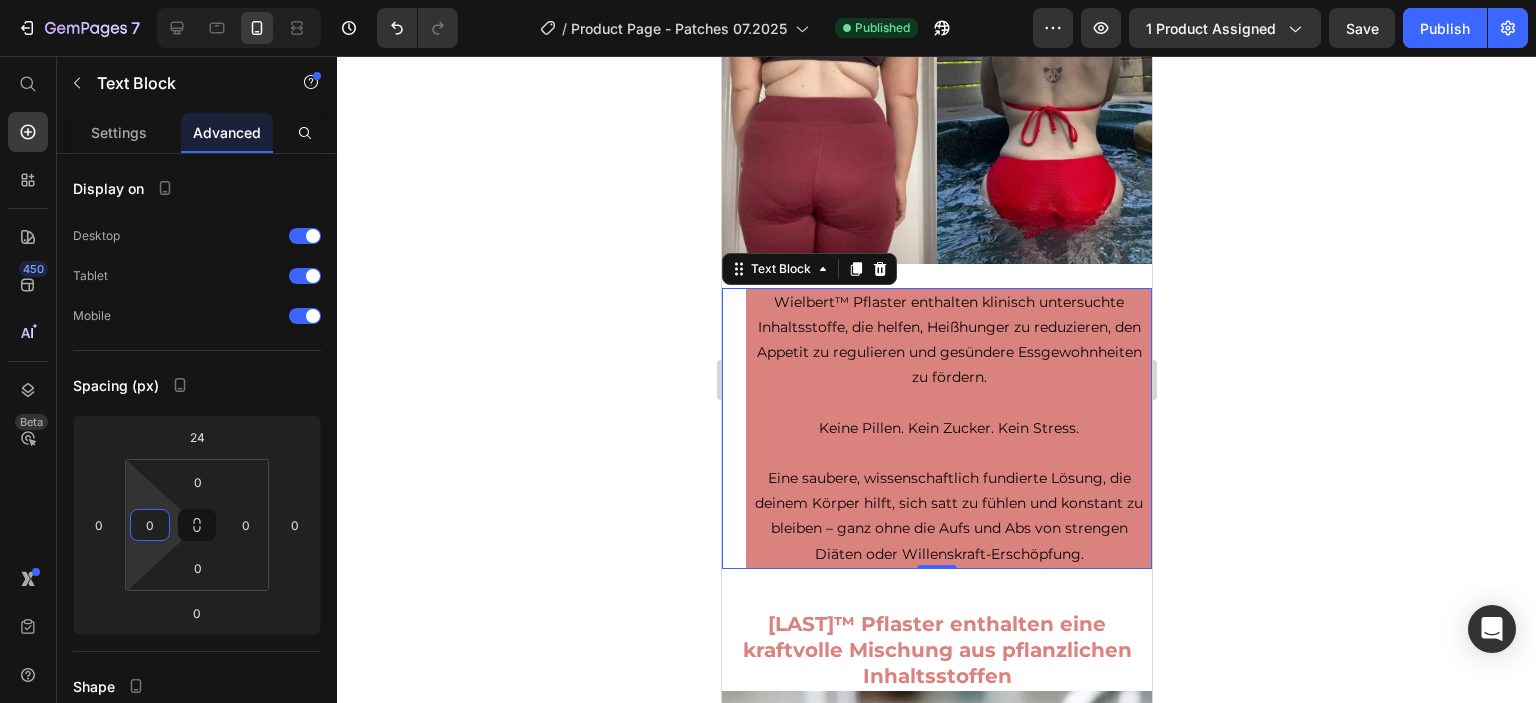click 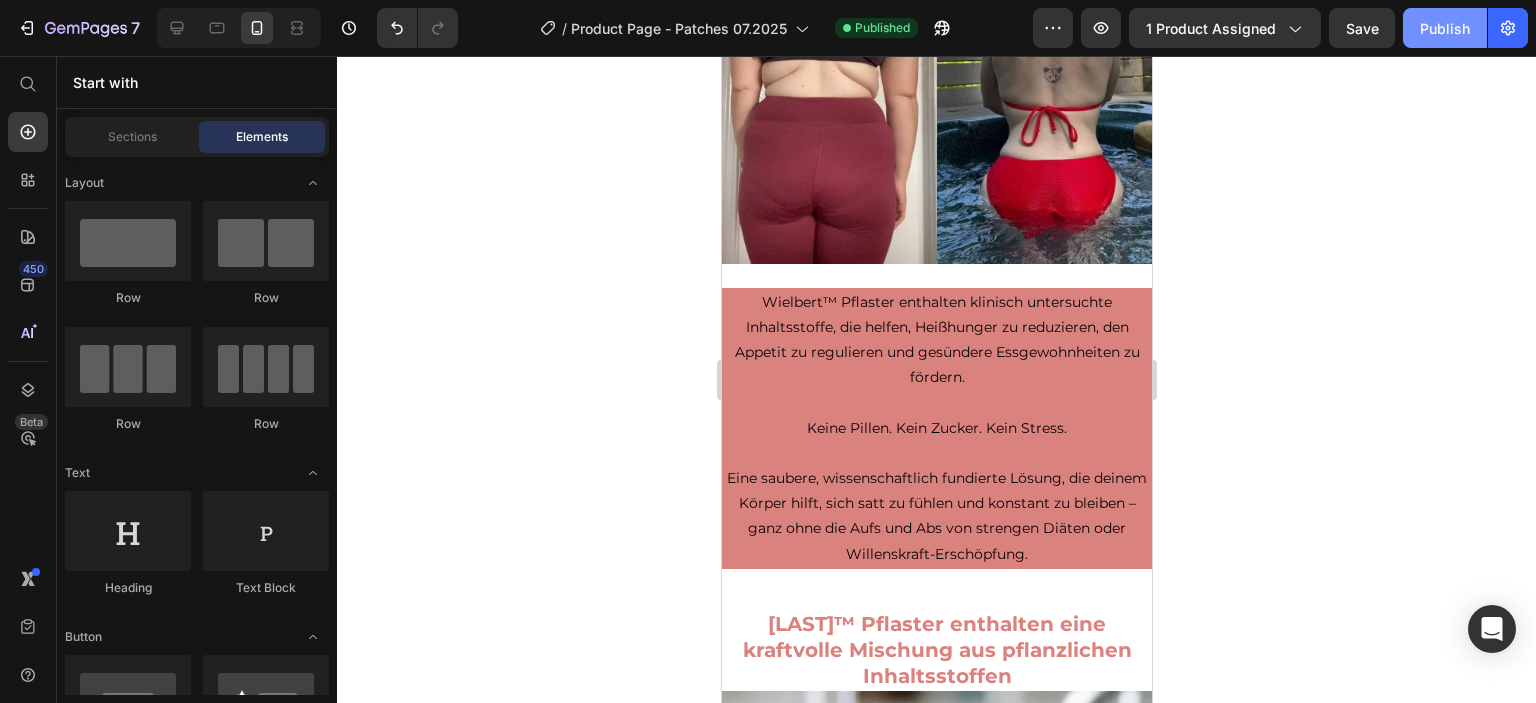 click on "Publish" at bounding box center [1445, 28] 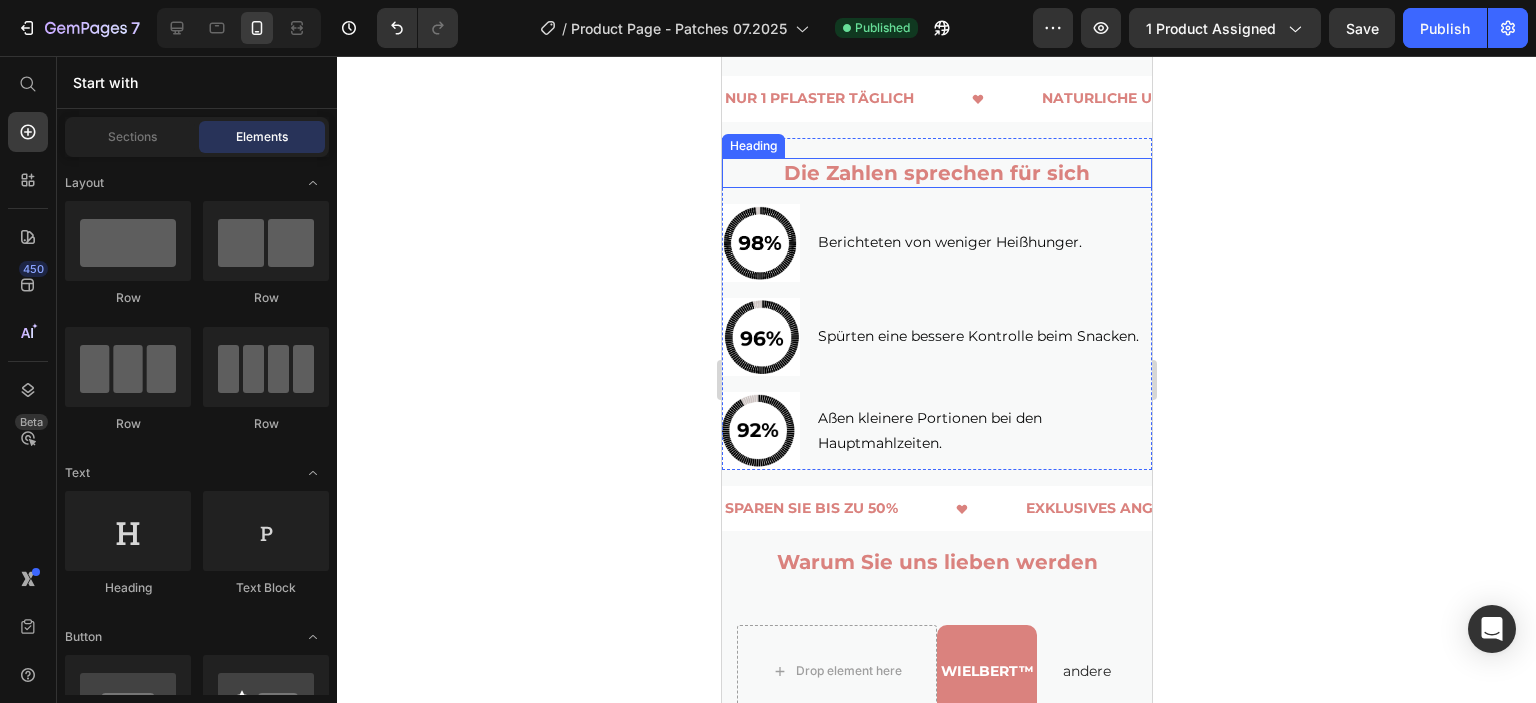 scroll, scrollTop: 5098, scrollLeft: 0, axis: vertical 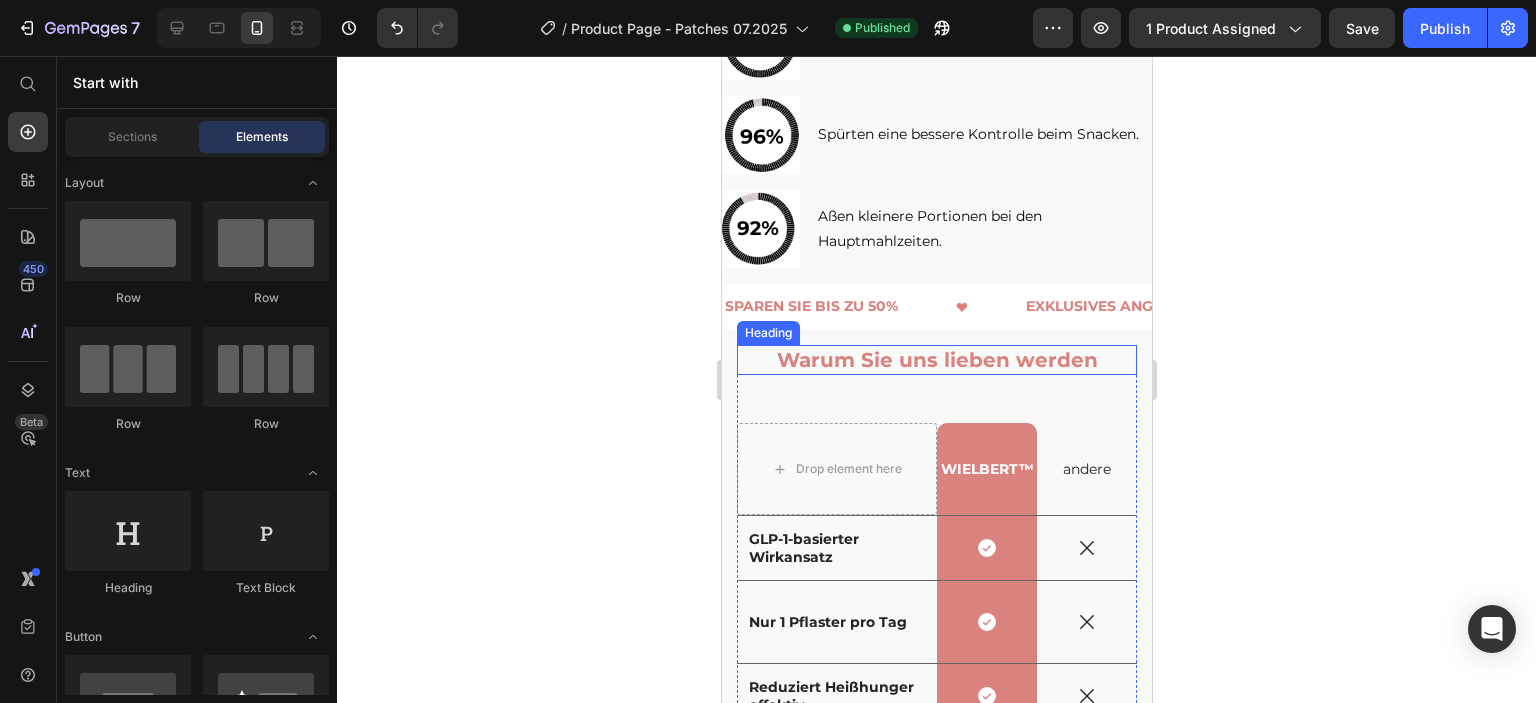 click on "Warum Sie uns lieben werden" at bounding box center (936, 360) 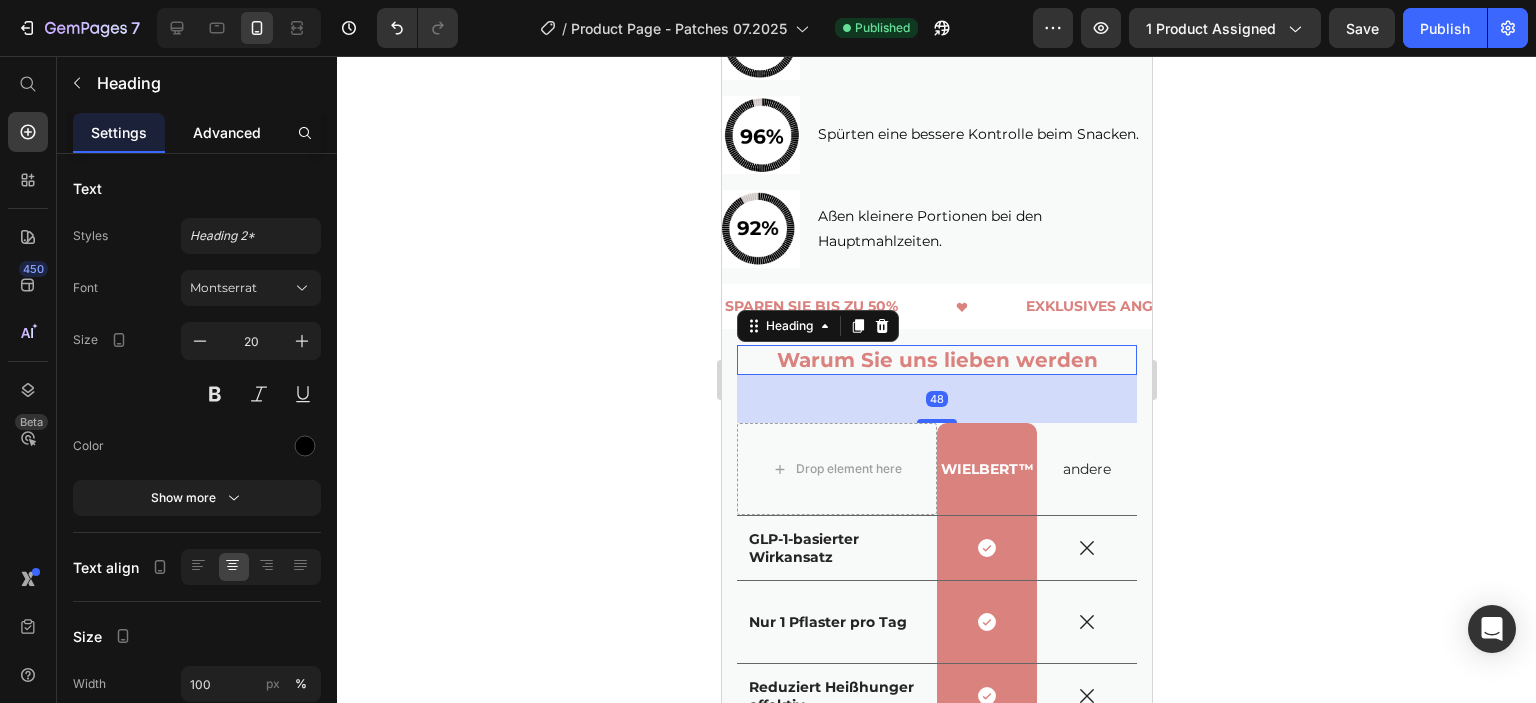 click on "Advanced" at bounding box center (227, 132) 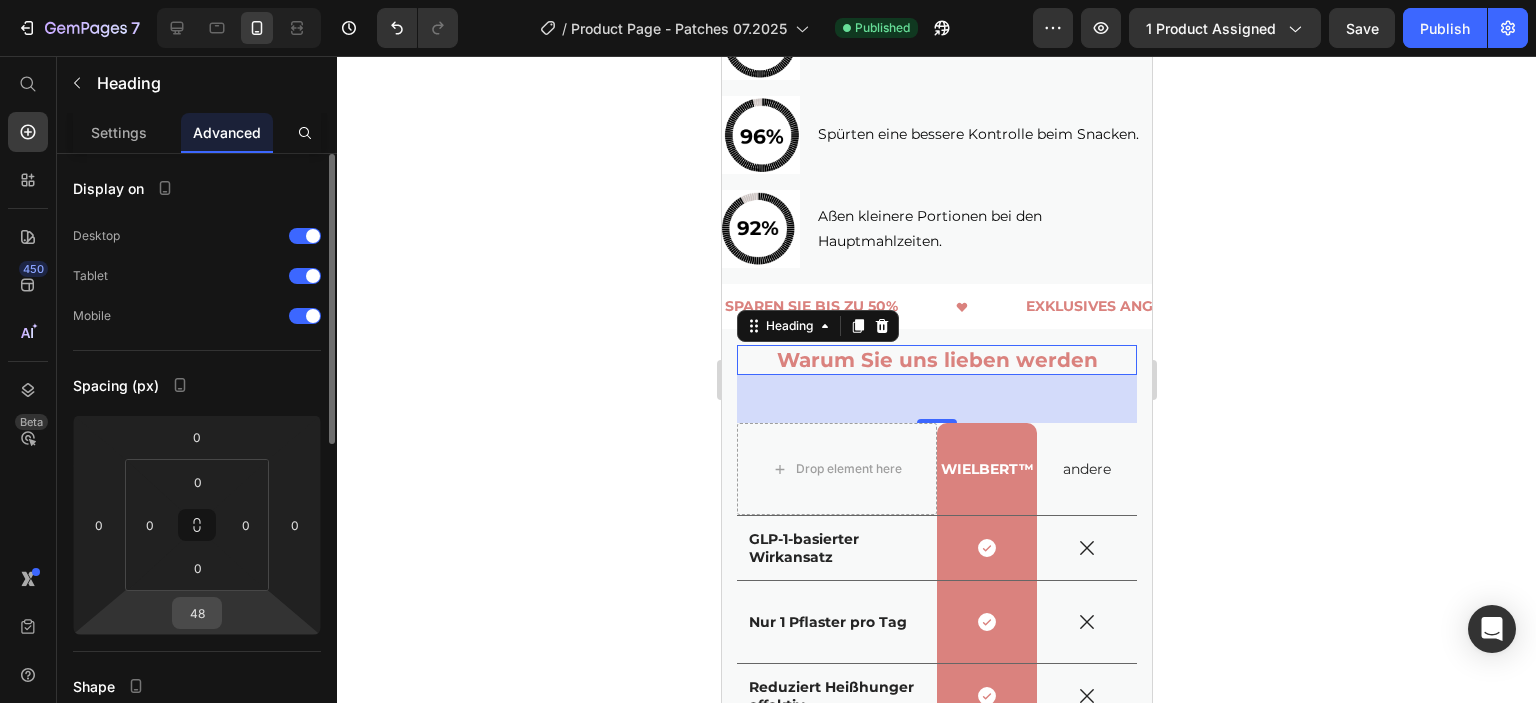click on "48" at bounding box center [197, 613] 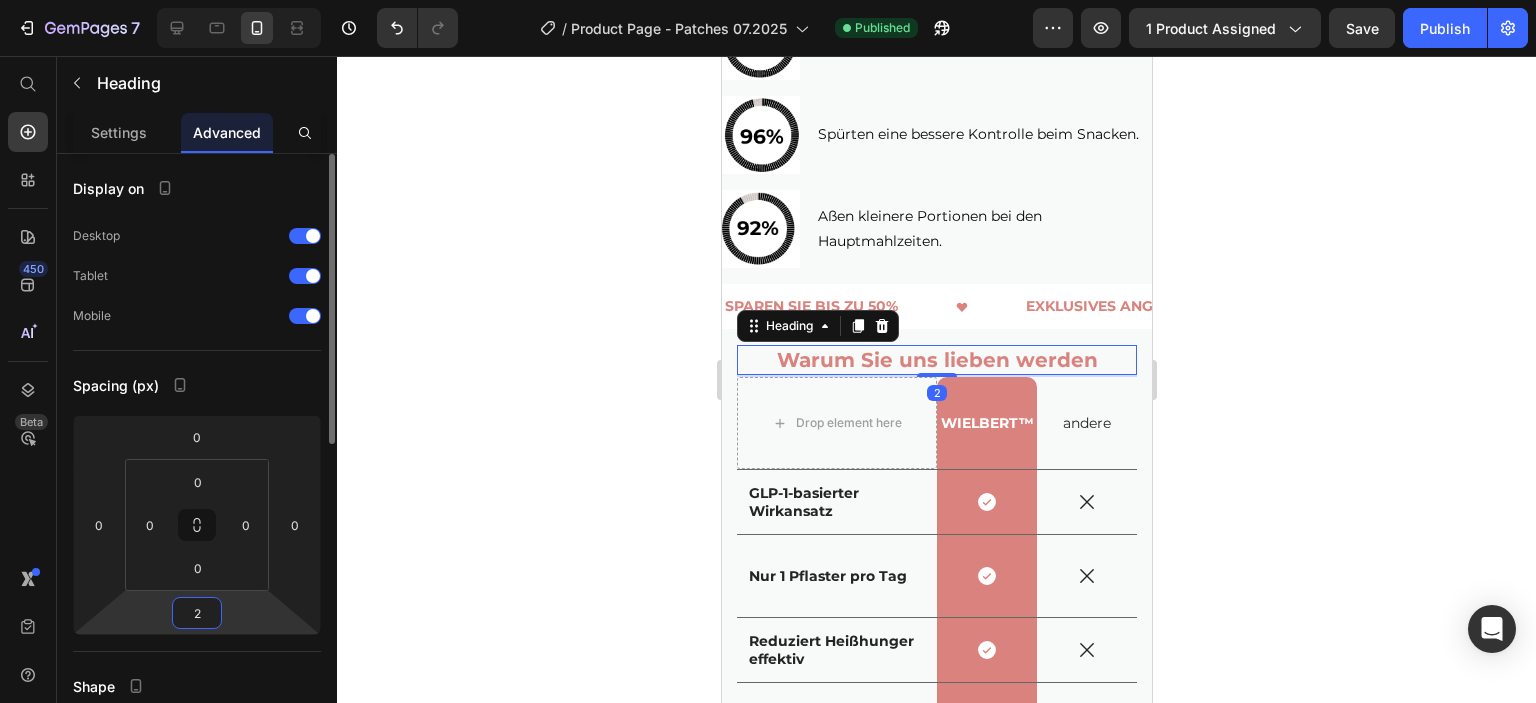 type on "24" 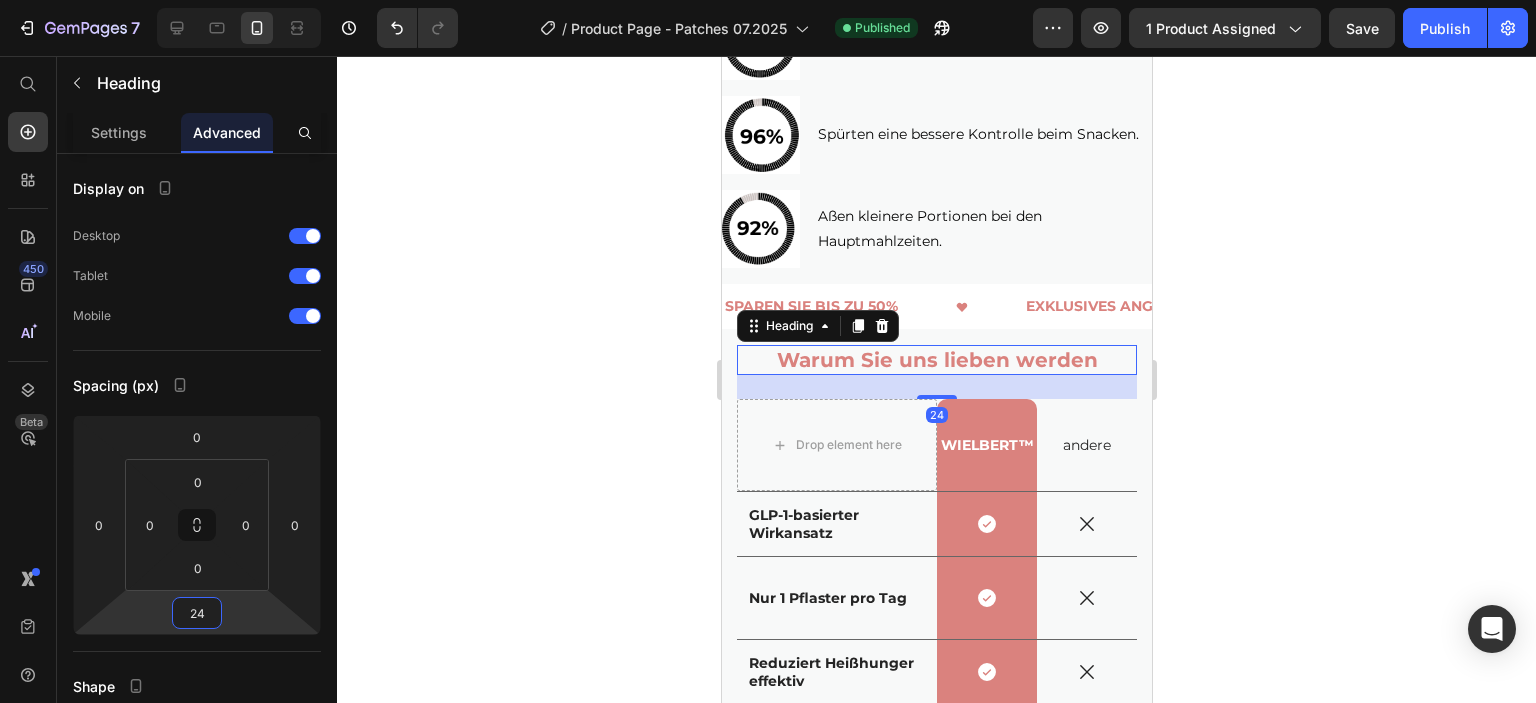 click 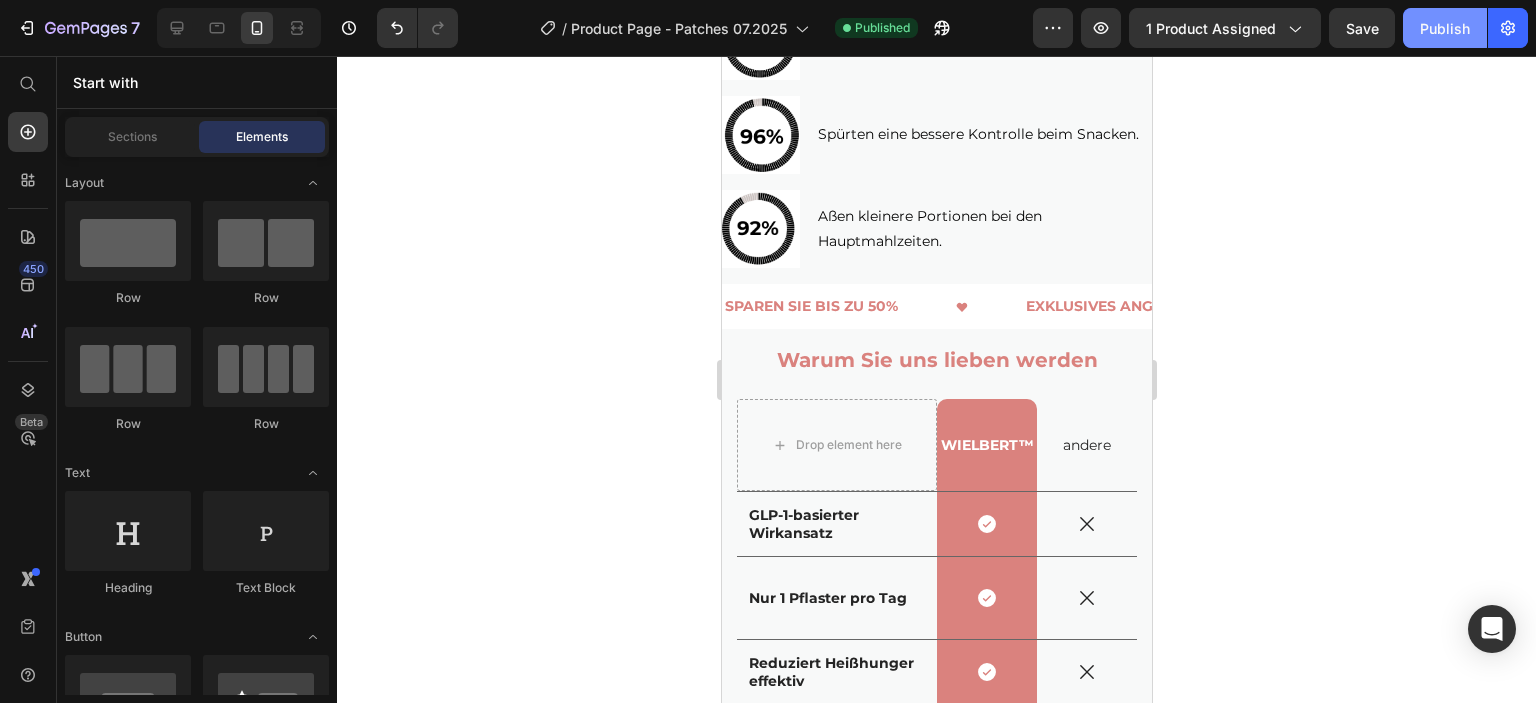click on "Publish" at bounding box center (1445, 28) 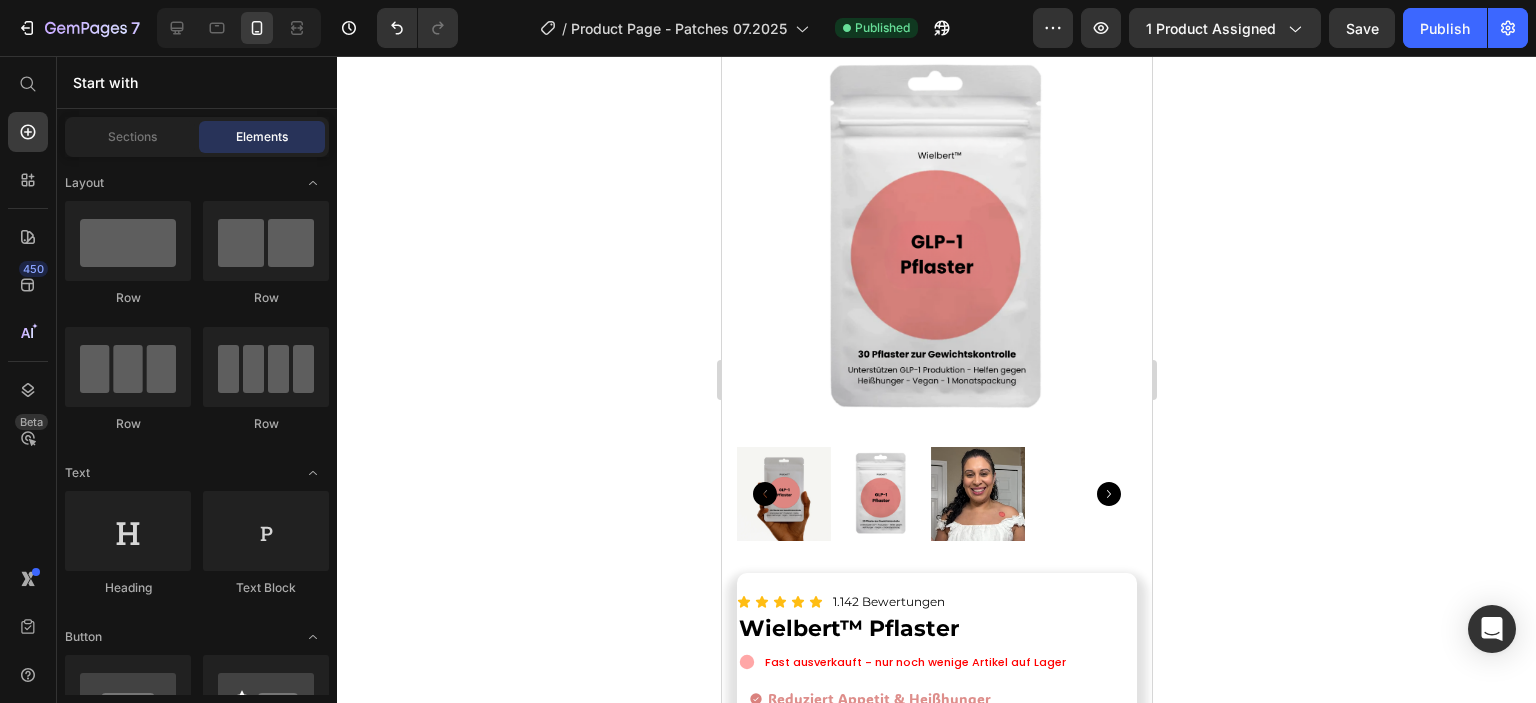 scroll, scrollTop: 0, scrollLeft: 0, axis: both 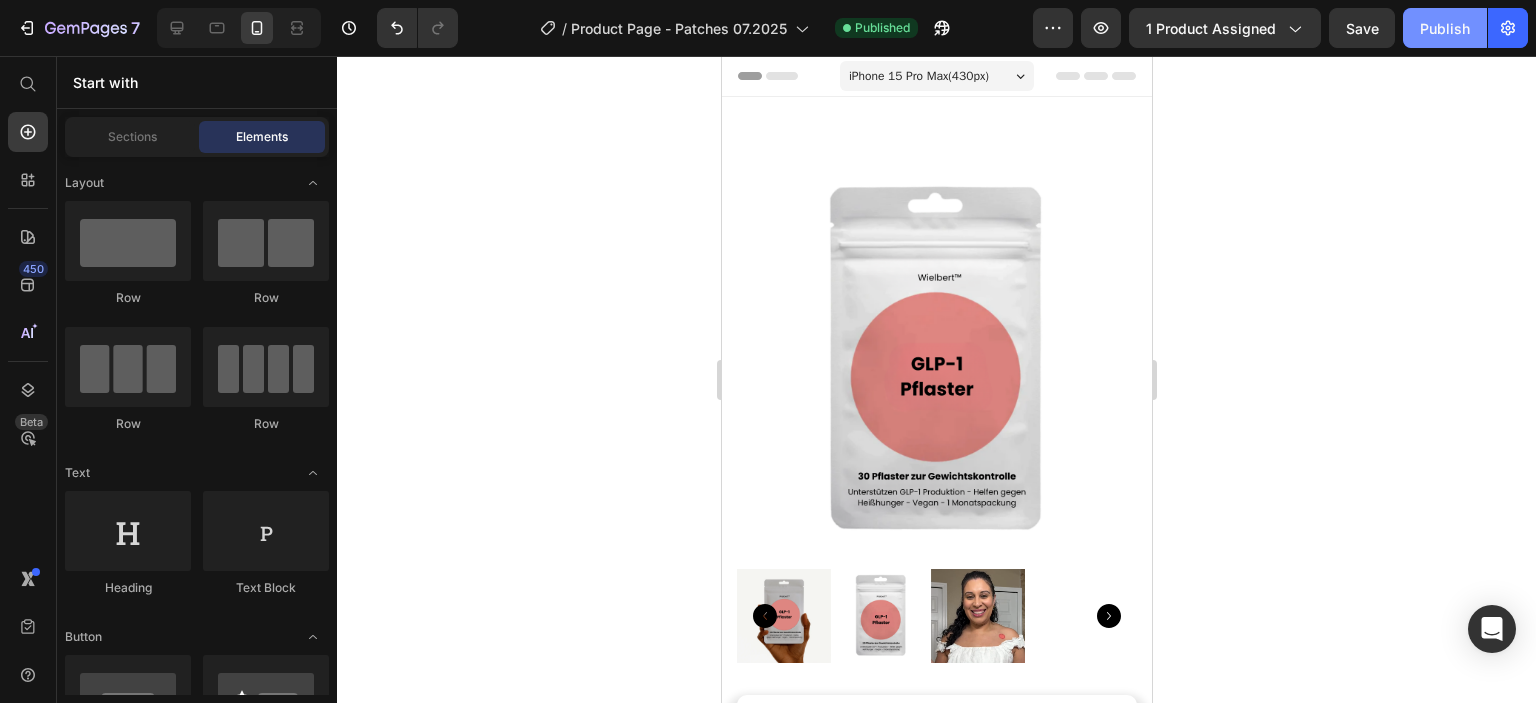 click on "Publish" at bounding box center (1445, 28) 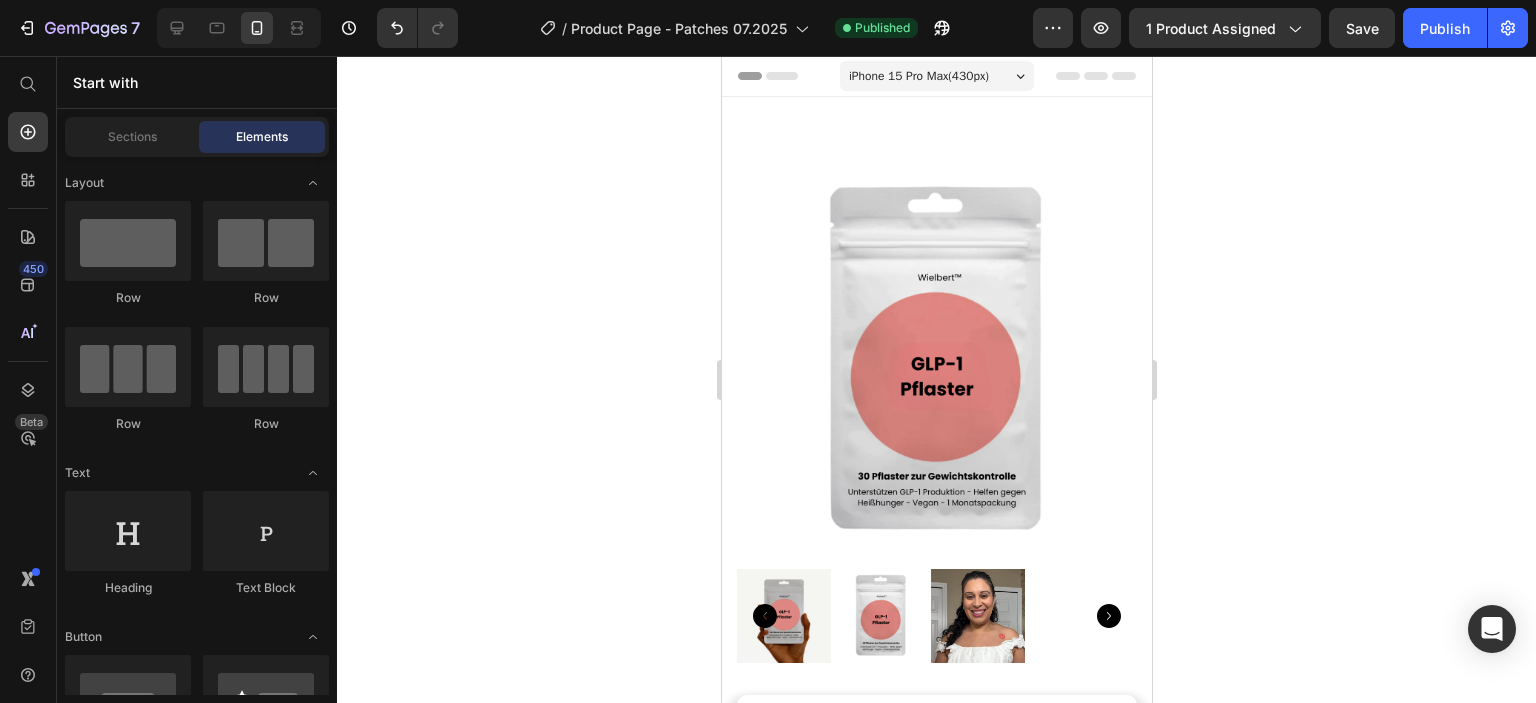 type 